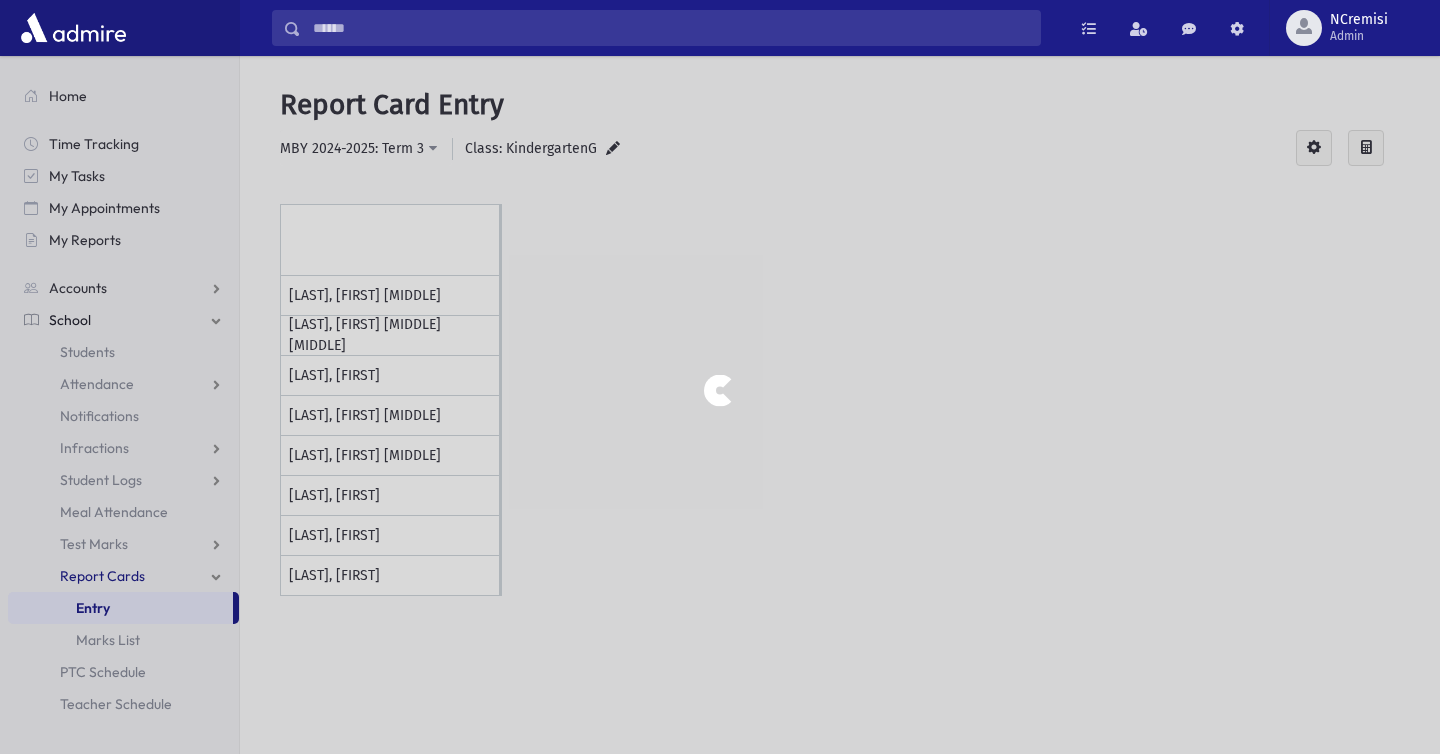 scroll, scrollTop: 0, scrollLeft: 0, axis: both 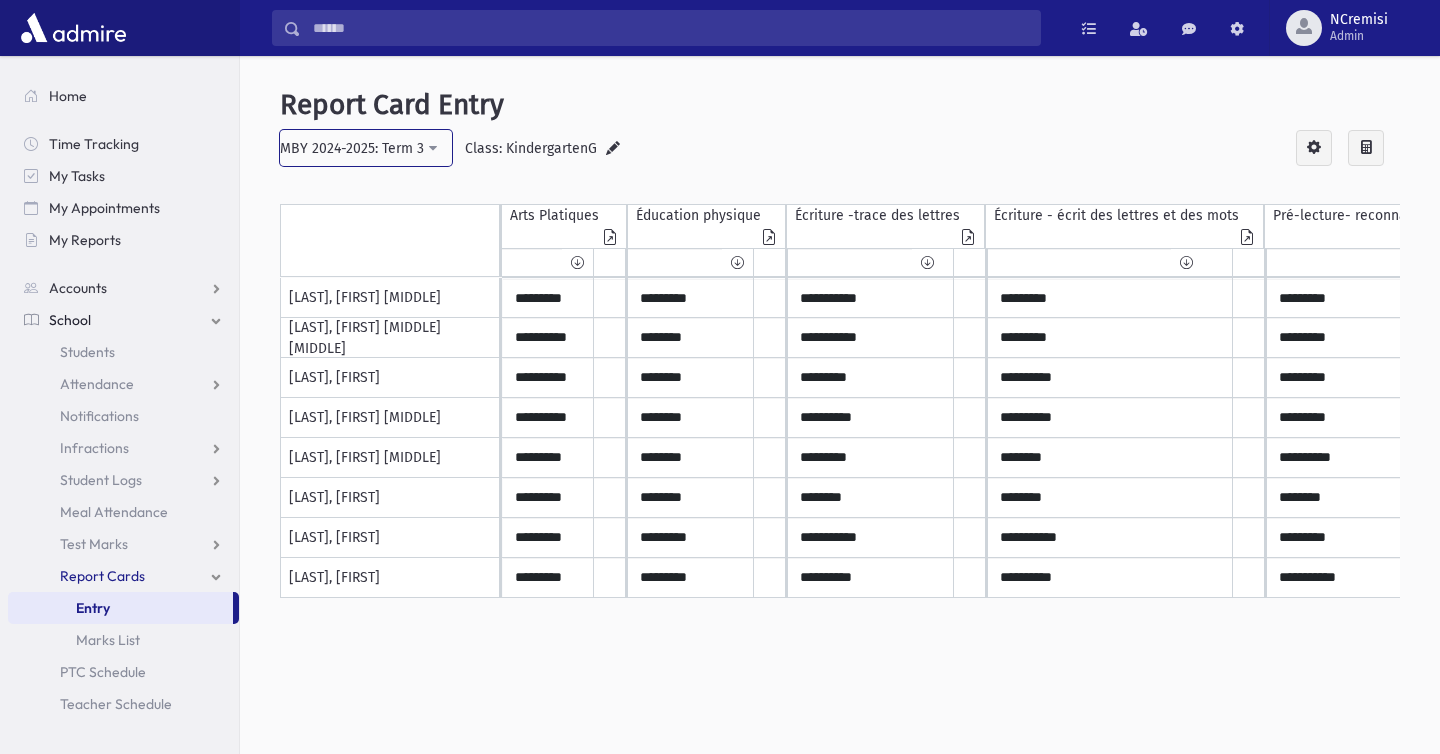 click on "MBY 2024-2025: Term 3" at bounding box center (352, 148) 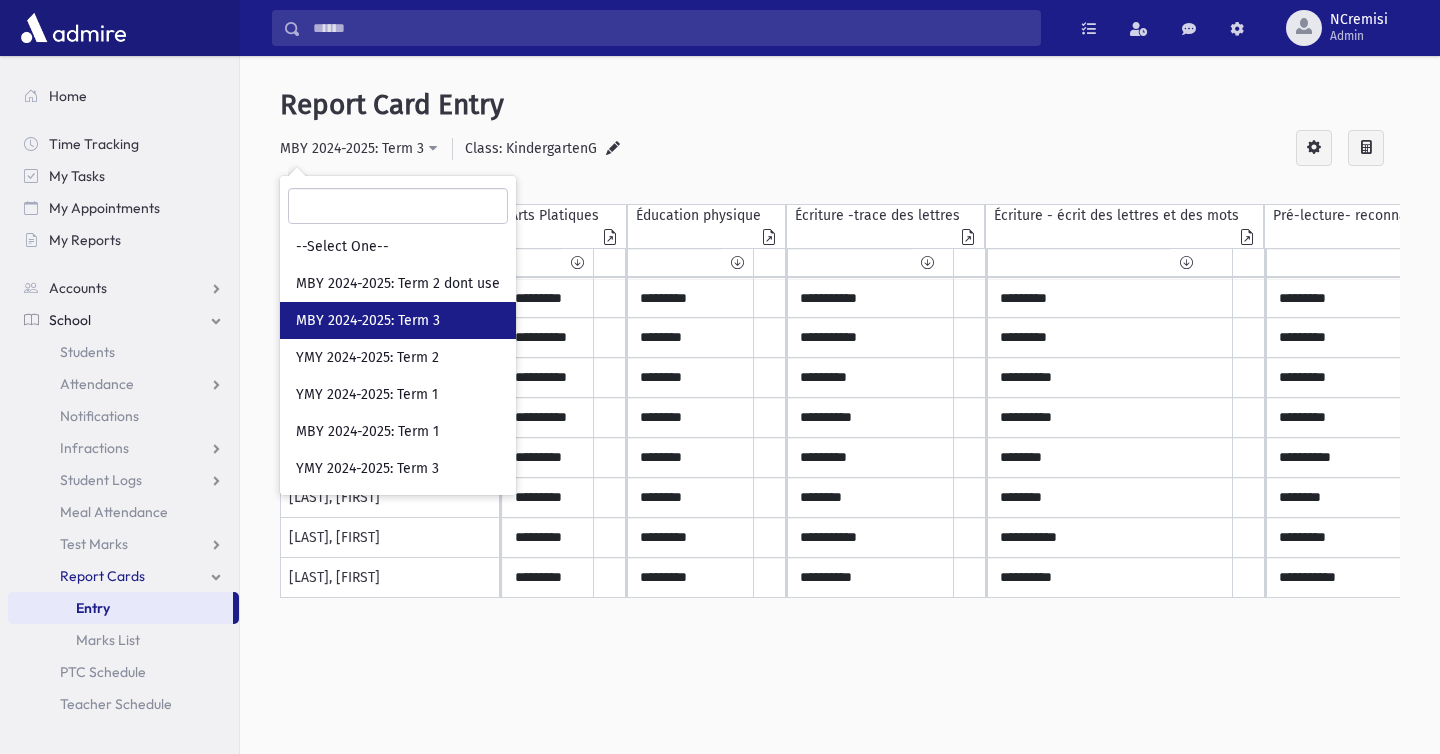 click at bounding box center (613, 149) 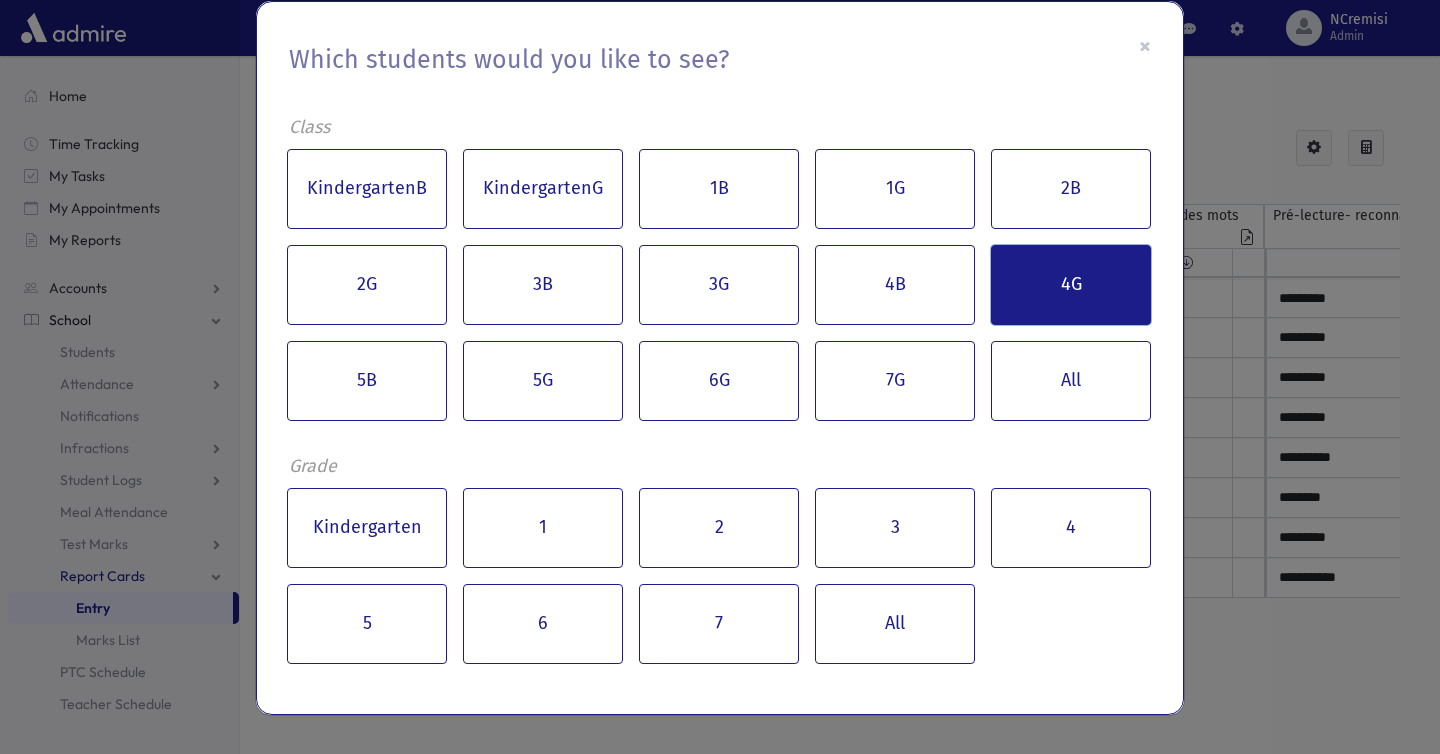 click on "4G" at bounding box center (1071, 285) 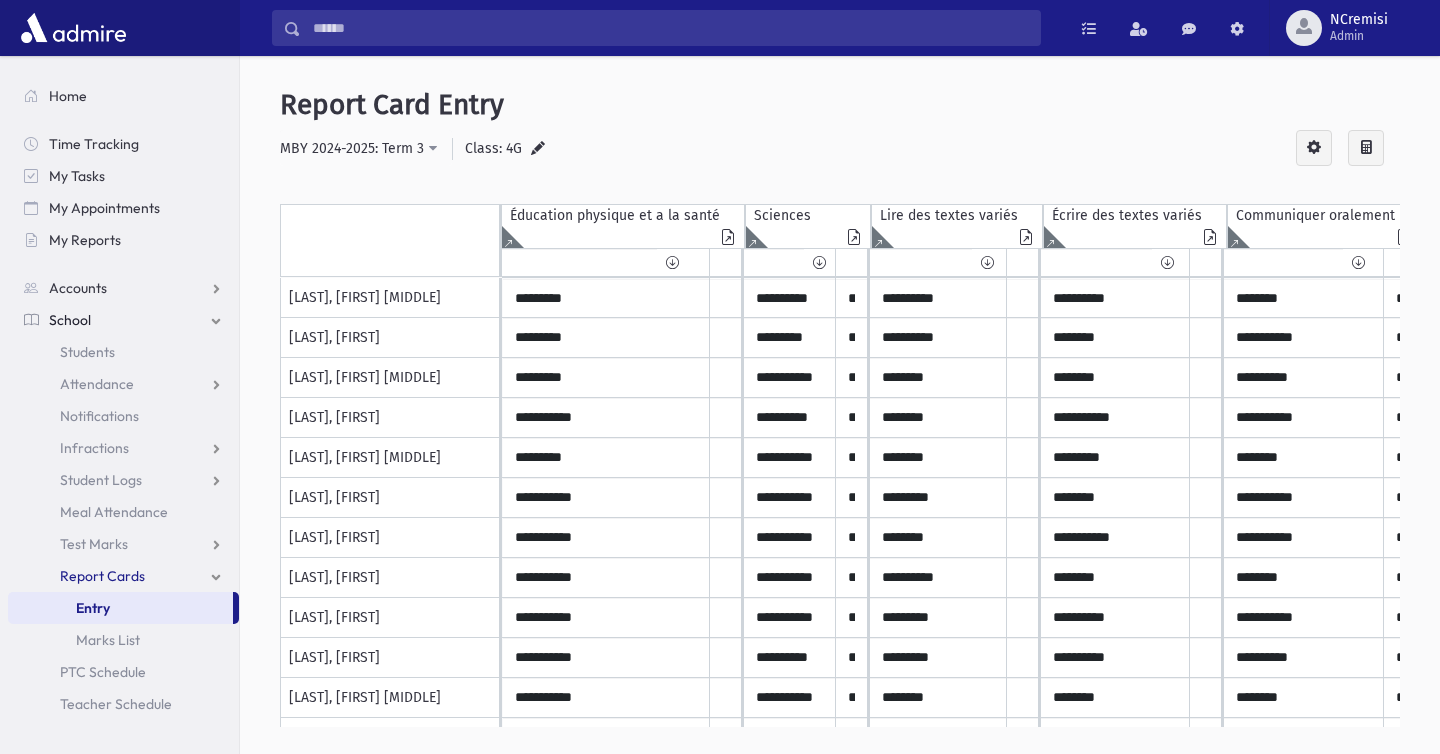 scroll, scrollTop: 0, scrollLeft: 29, axis: horizontal 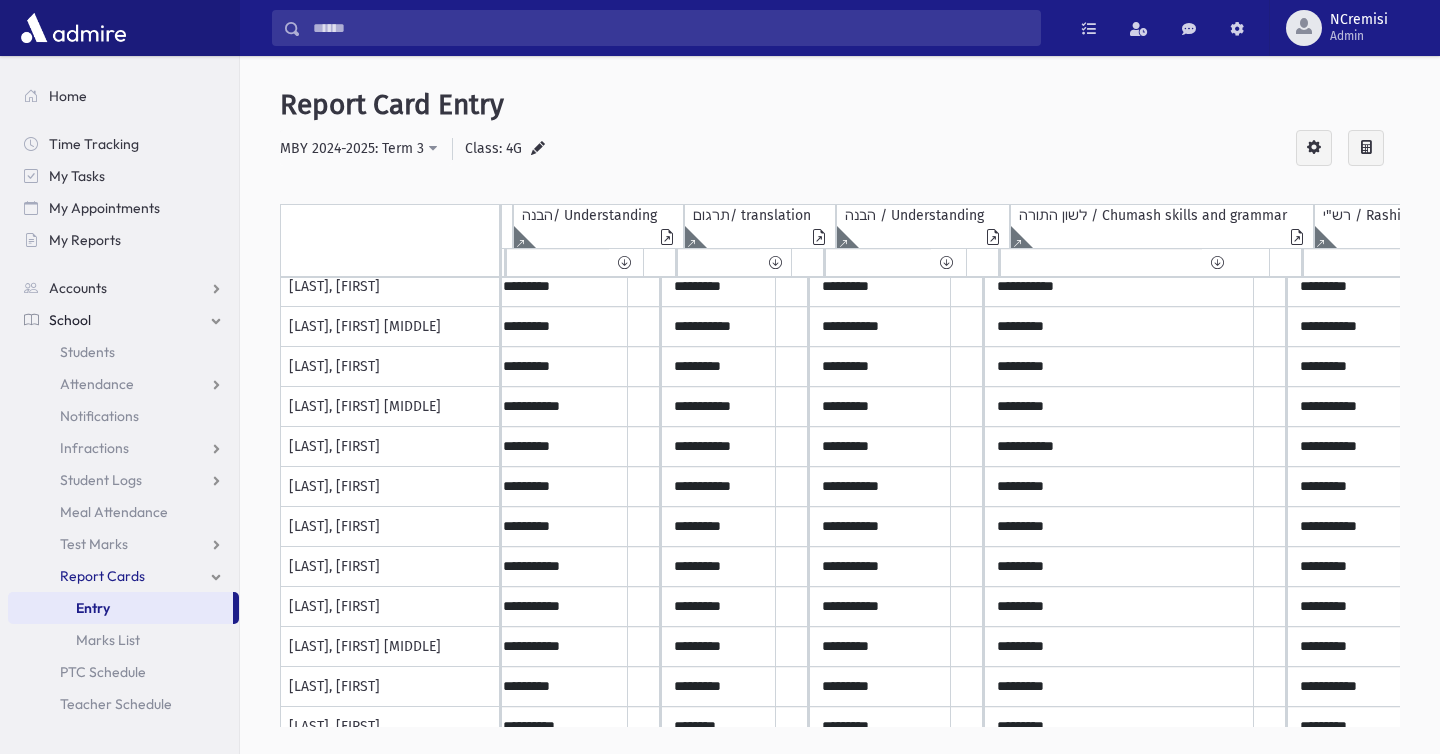 click at bounding box center (538, 150) 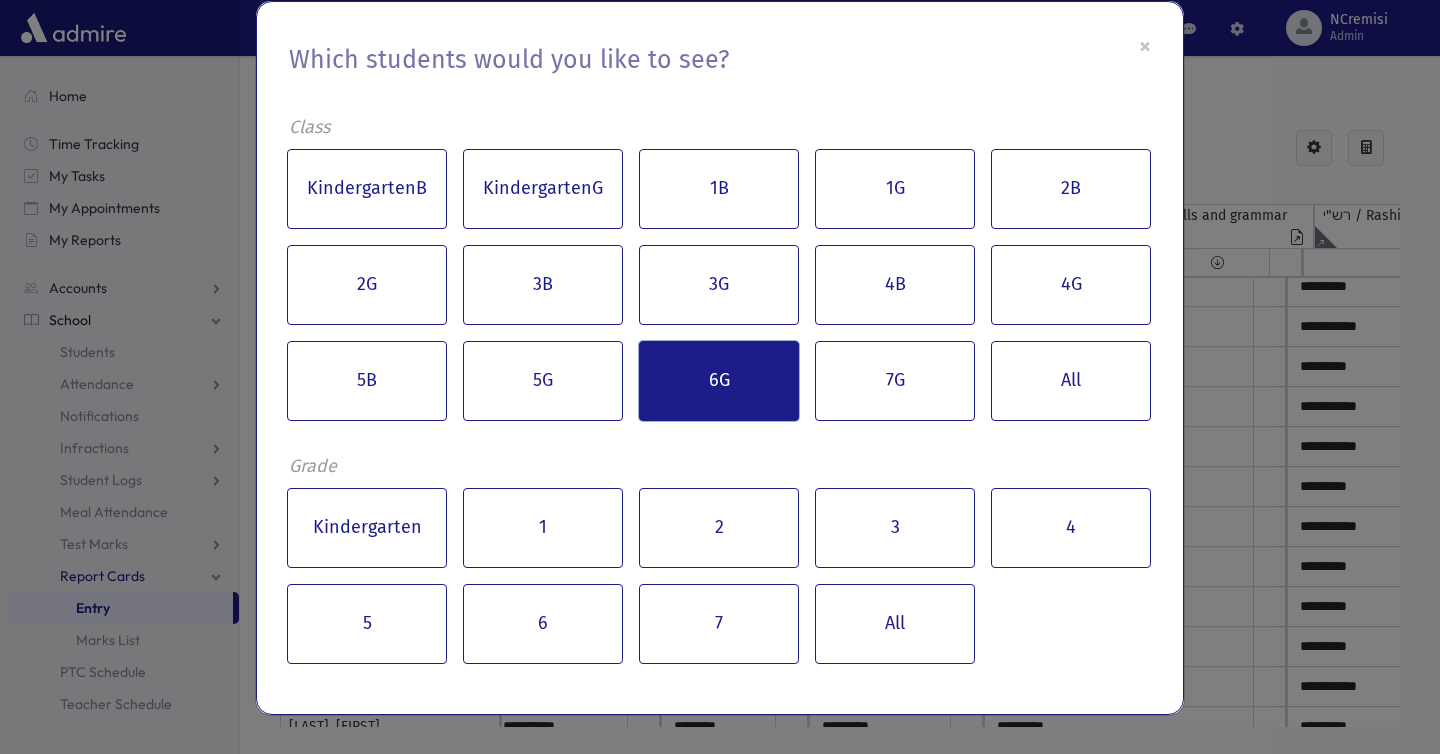 click on "6G" at bounding box center (719, 381) 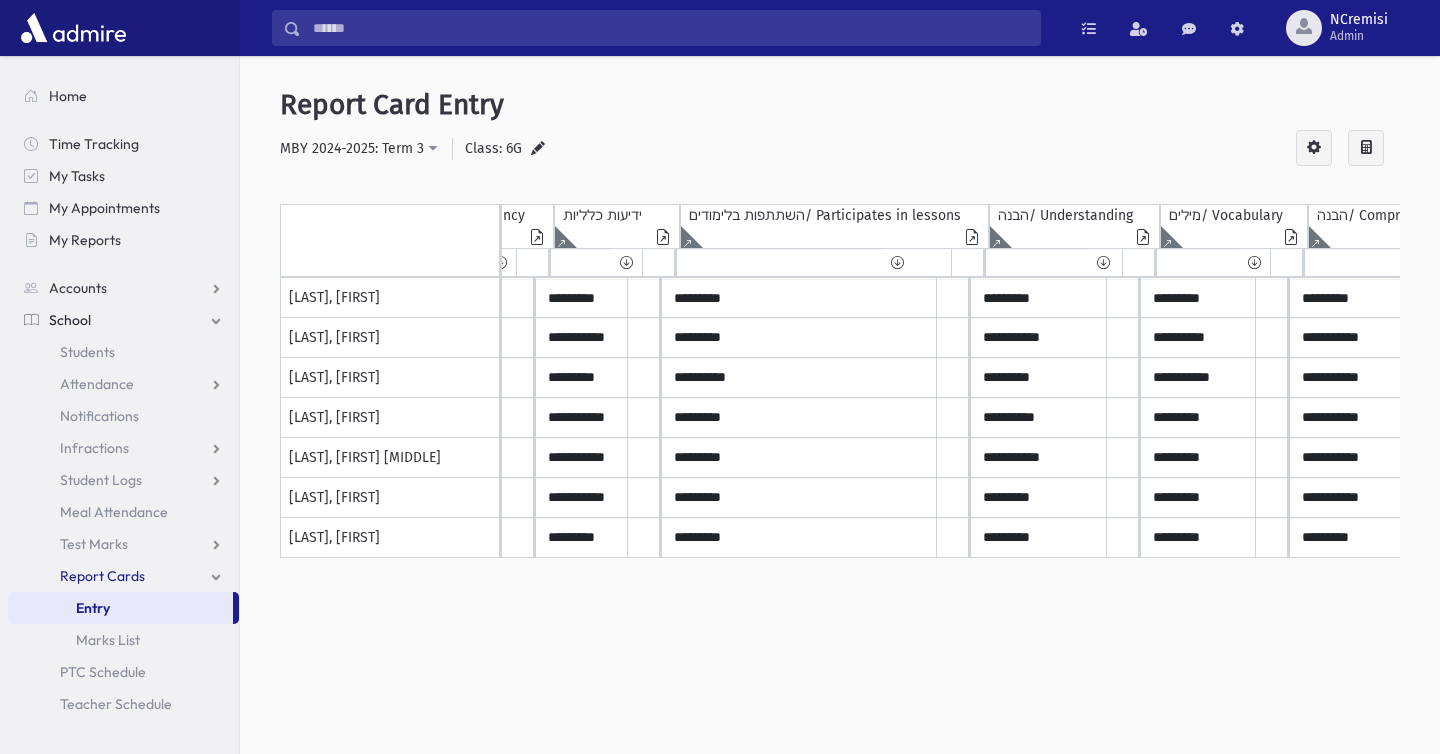 click at bounding box center (538, 149) 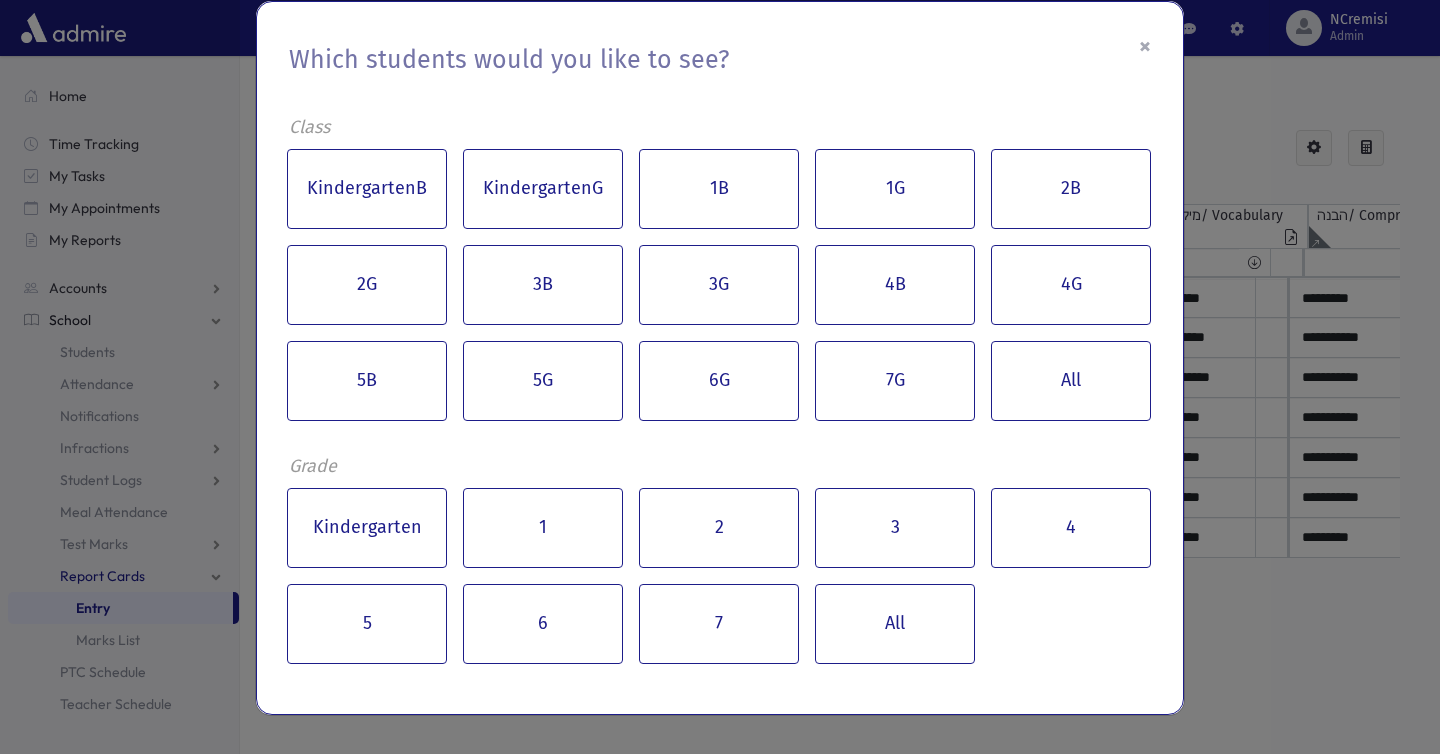 click on "×" at bounding box center [1145, 46] 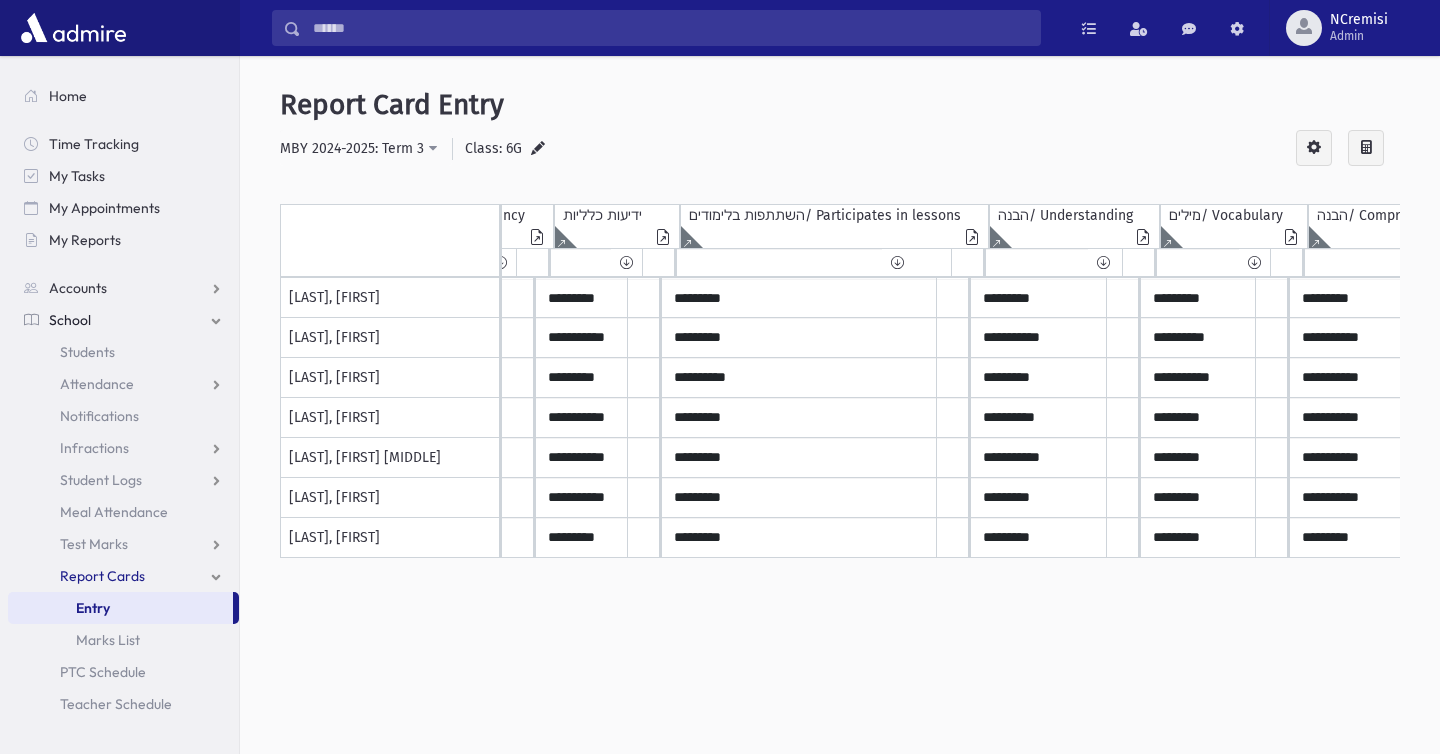 click at bounding box center (538, 150) 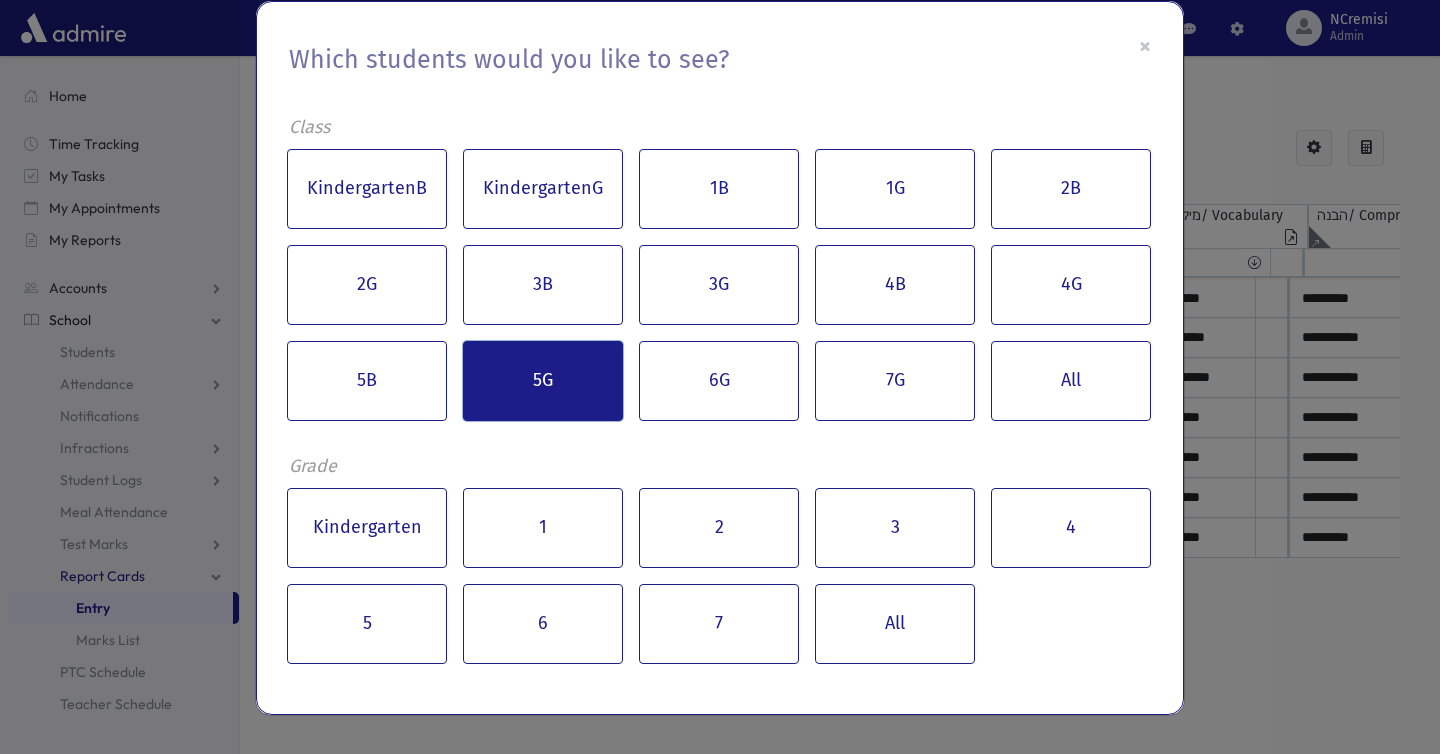 click on "5G" at bounding box center (543, 381) 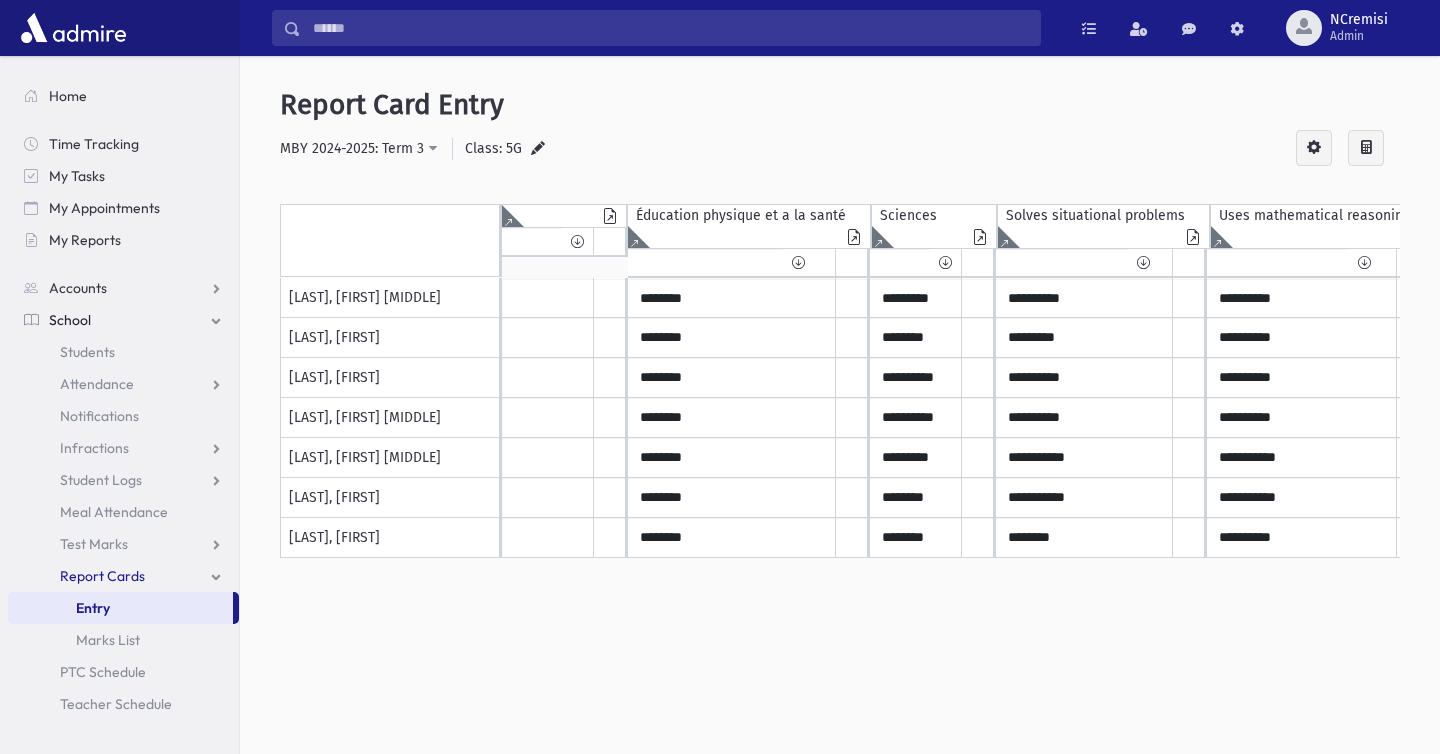 click at bounding box center [538, 149] 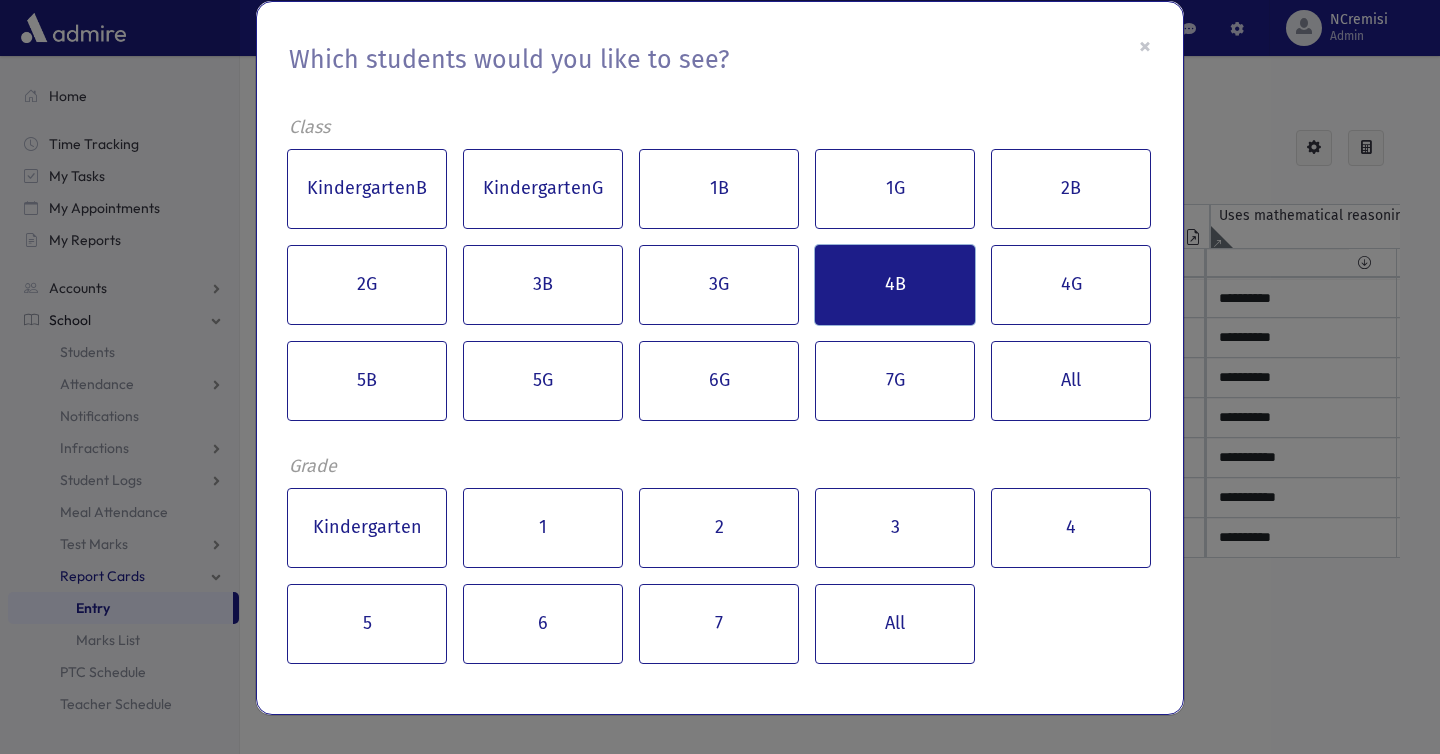 click on "4B" at bounding box center [895, 285] 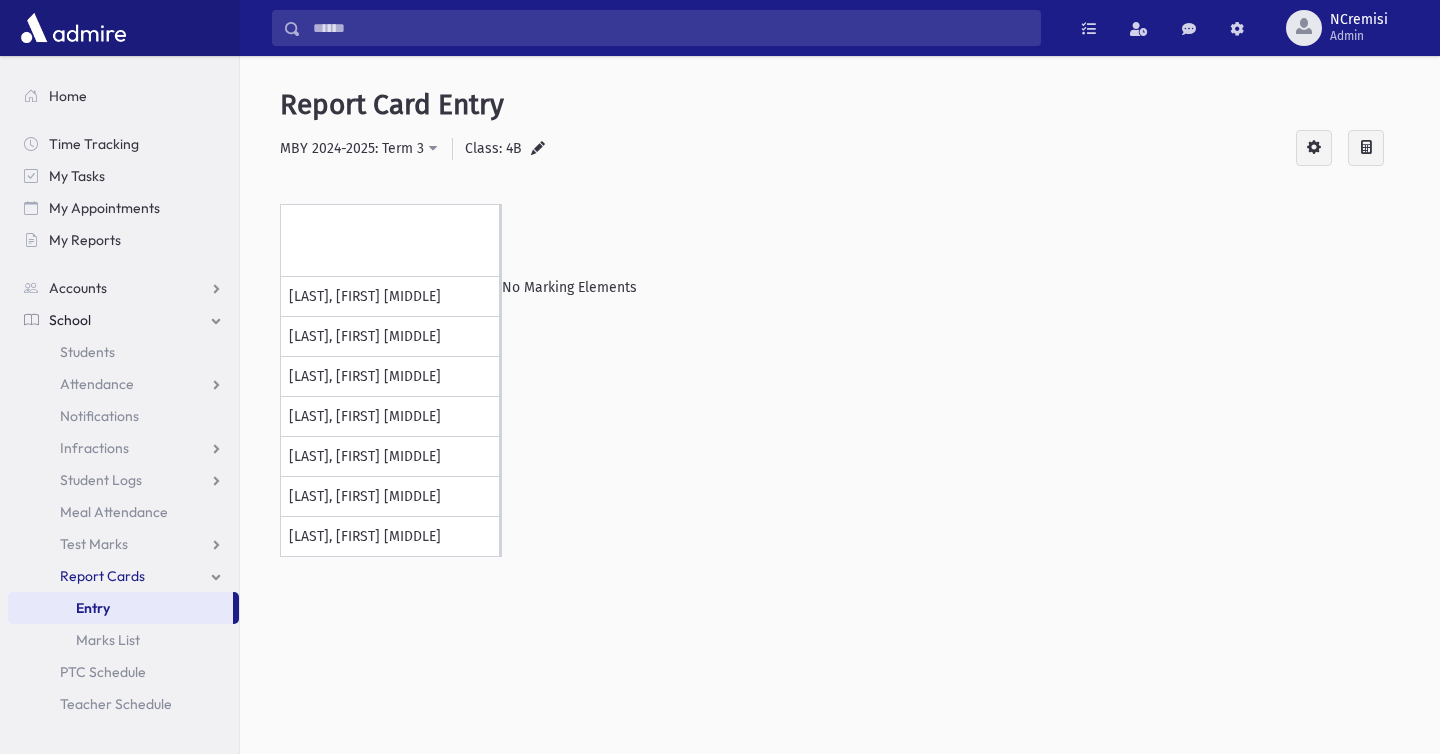 click at bounding box center [538, 150] 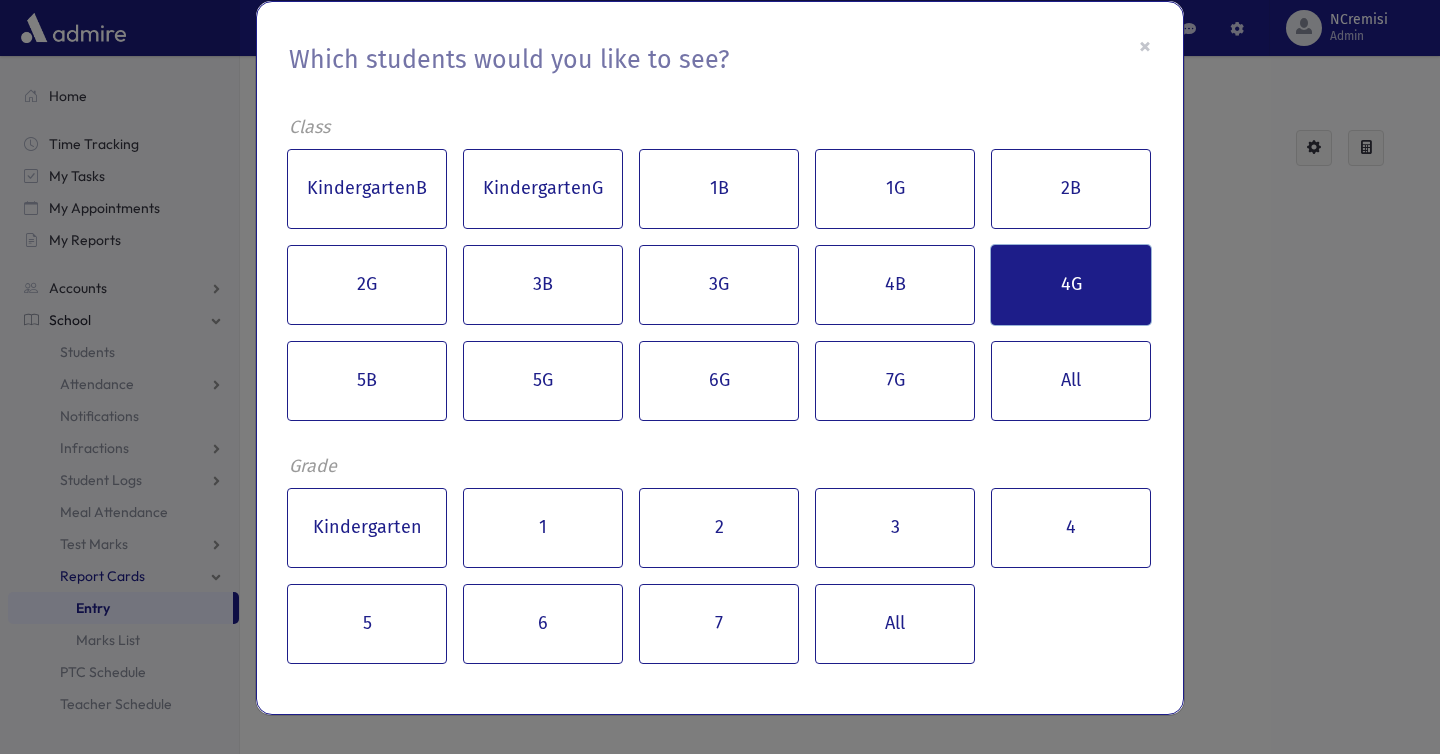 click on "4G" at bounding box center (1071, 285) 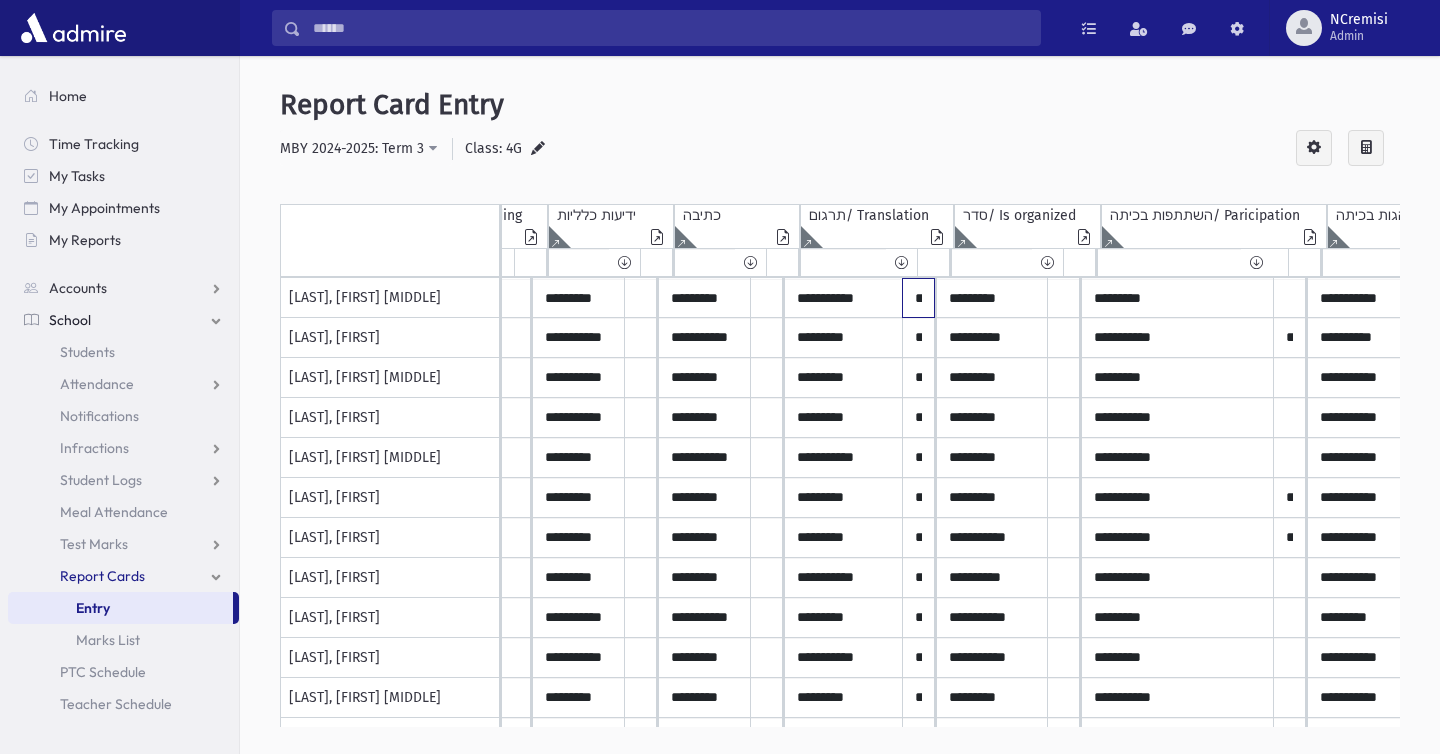 click on "**********" at bounding box center (-3324, 298) 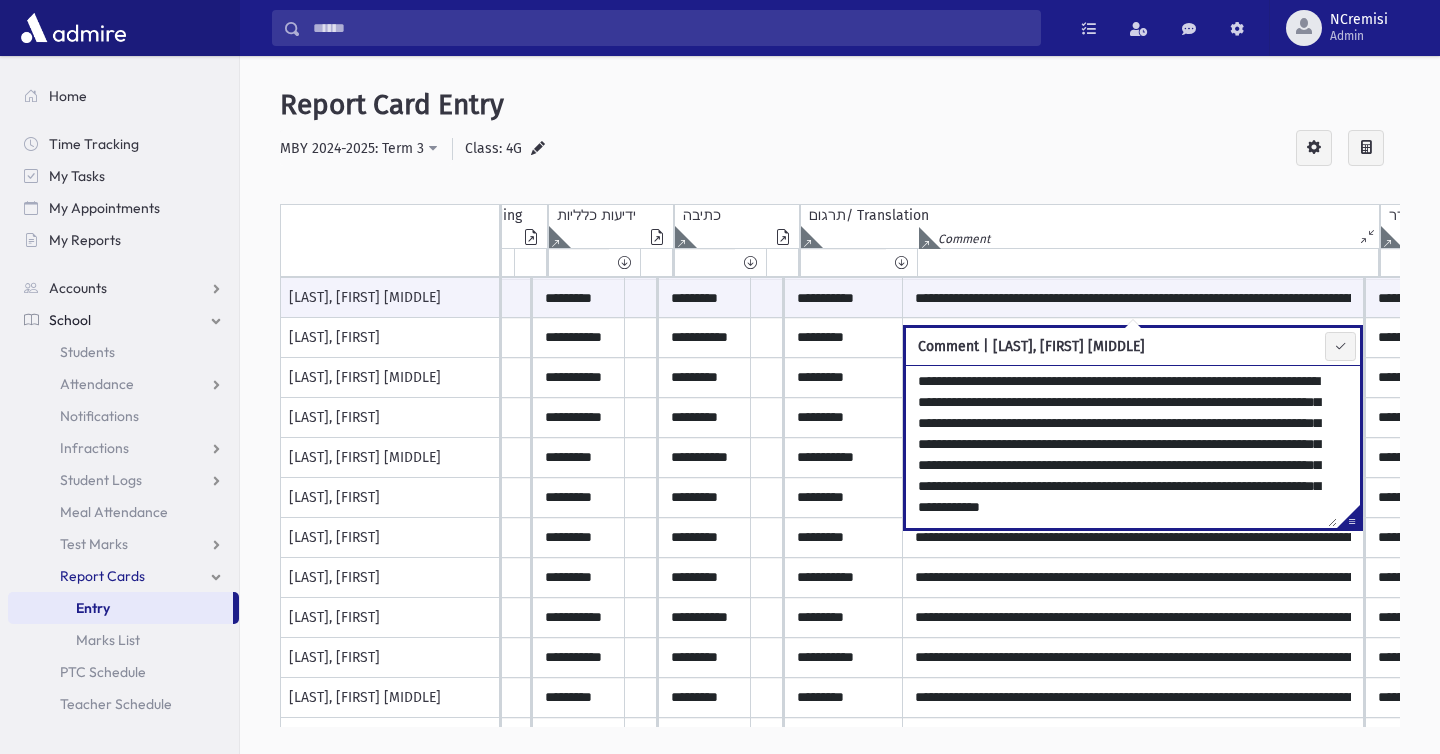 click on "**********" at bounding box center (840, 420) 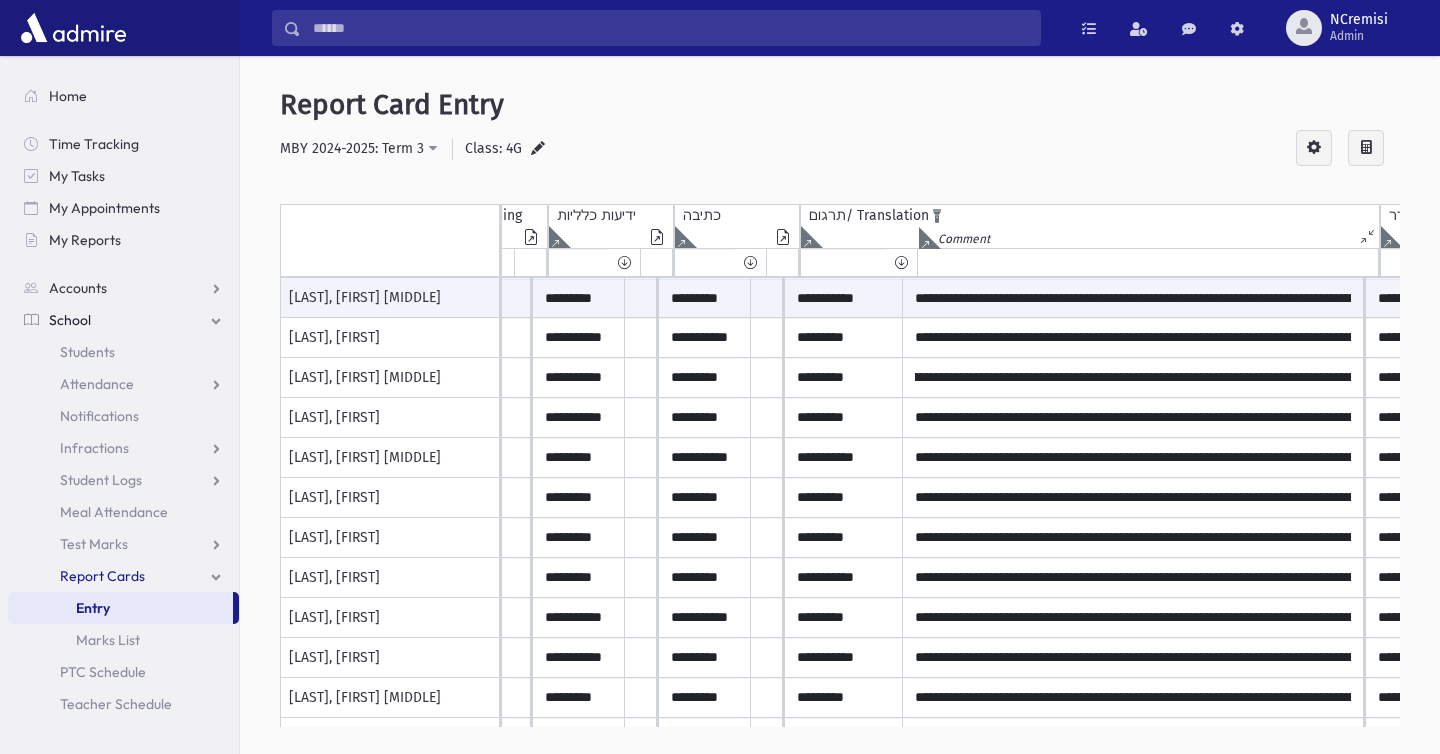 click on "Comment" at bounding box center (1156, 237) 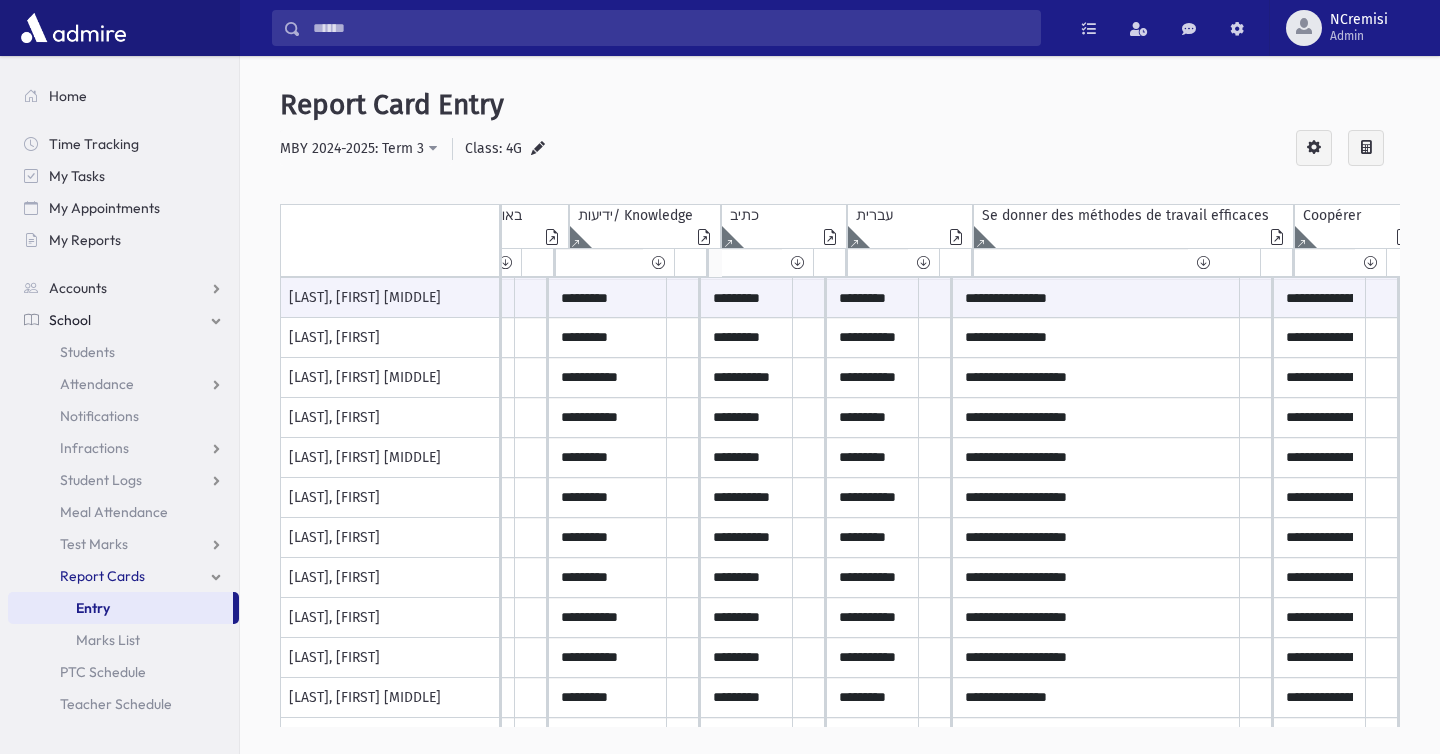 click at bounding box center (538, 149) 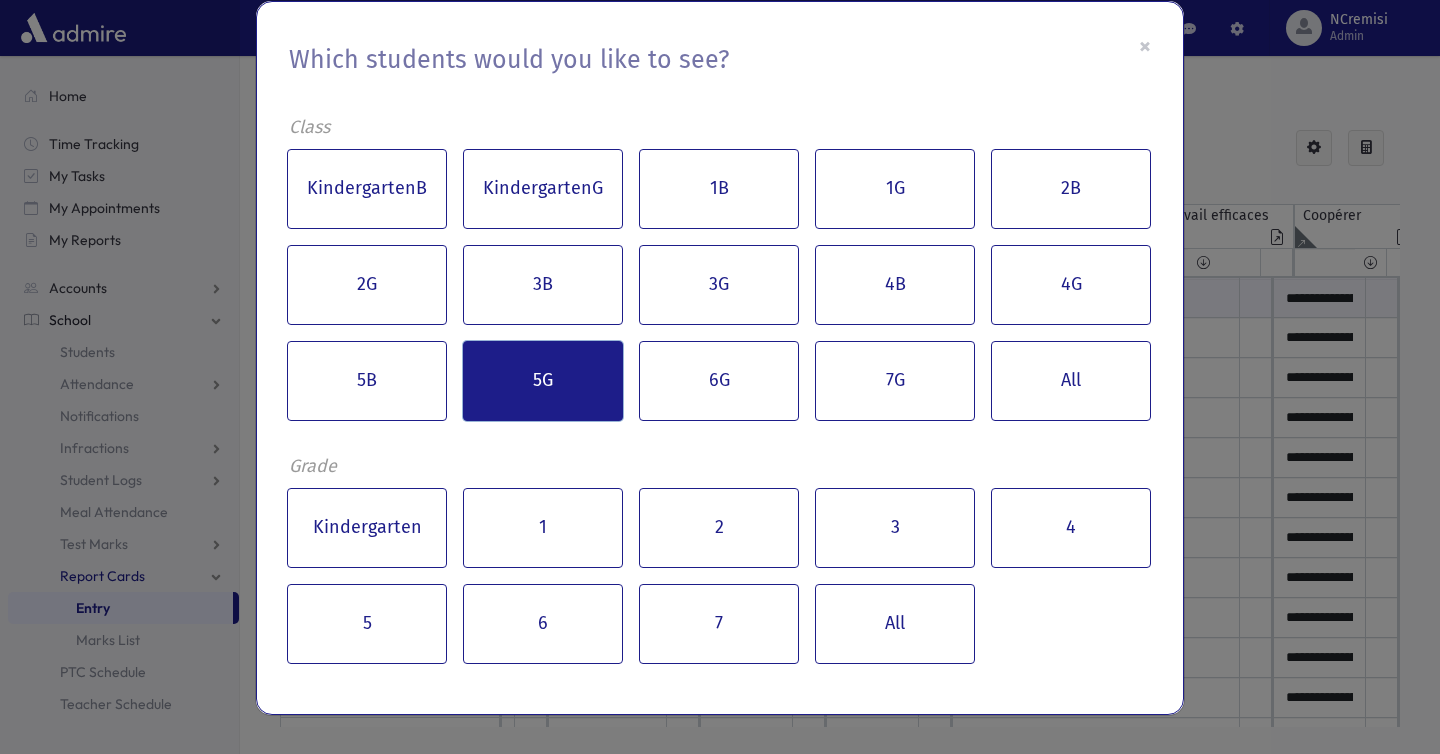 click on "5G" at bounding box center [543, 381] 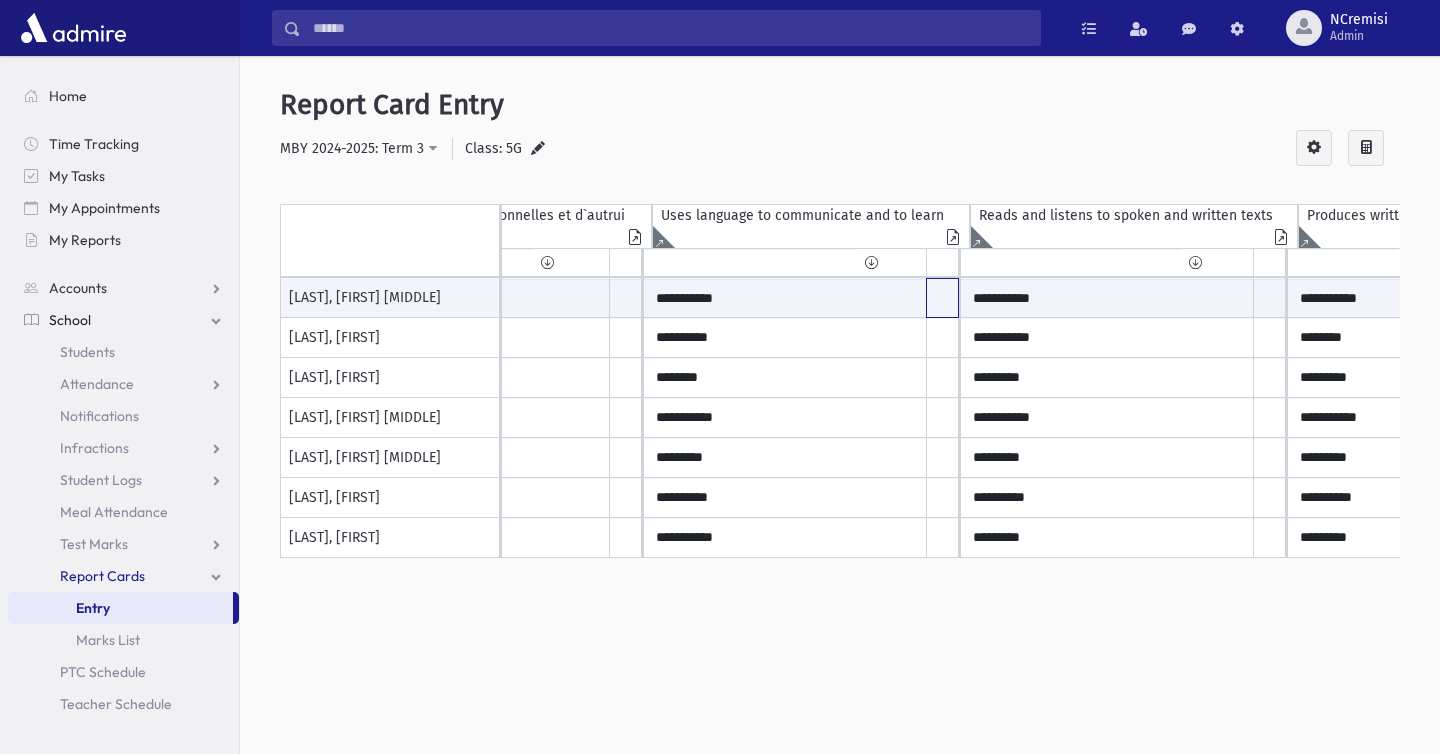 click at bounding box center (-1310, 298) 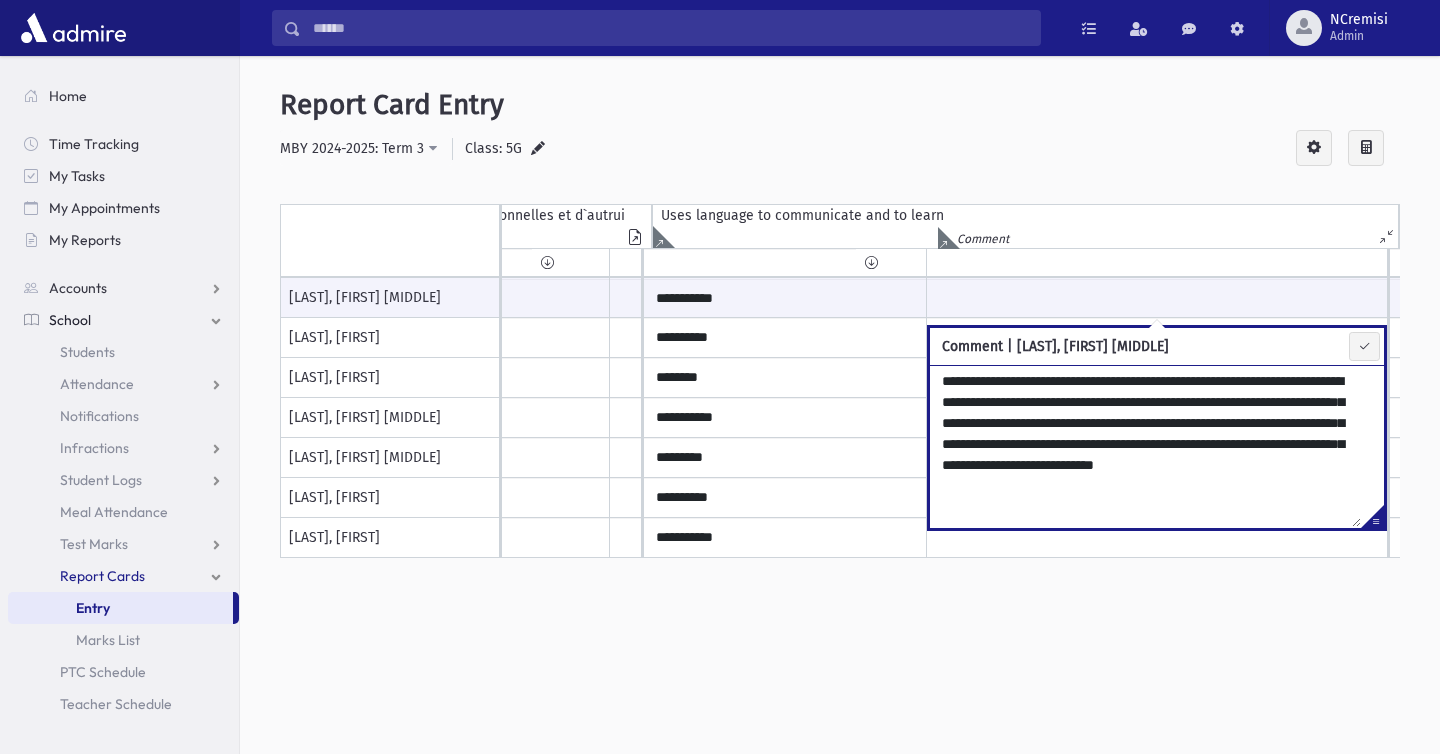 type on "**********" 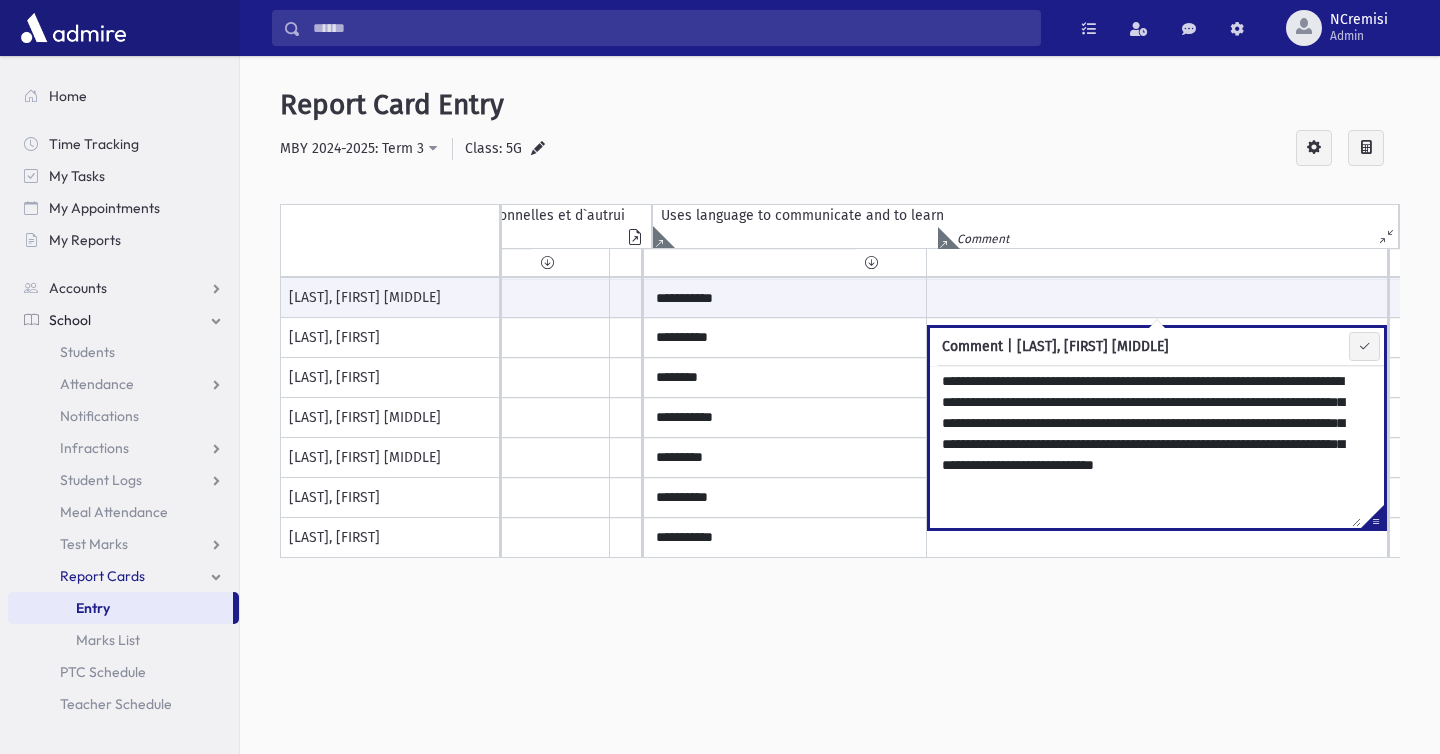 click at bounding box center (2971, 502) 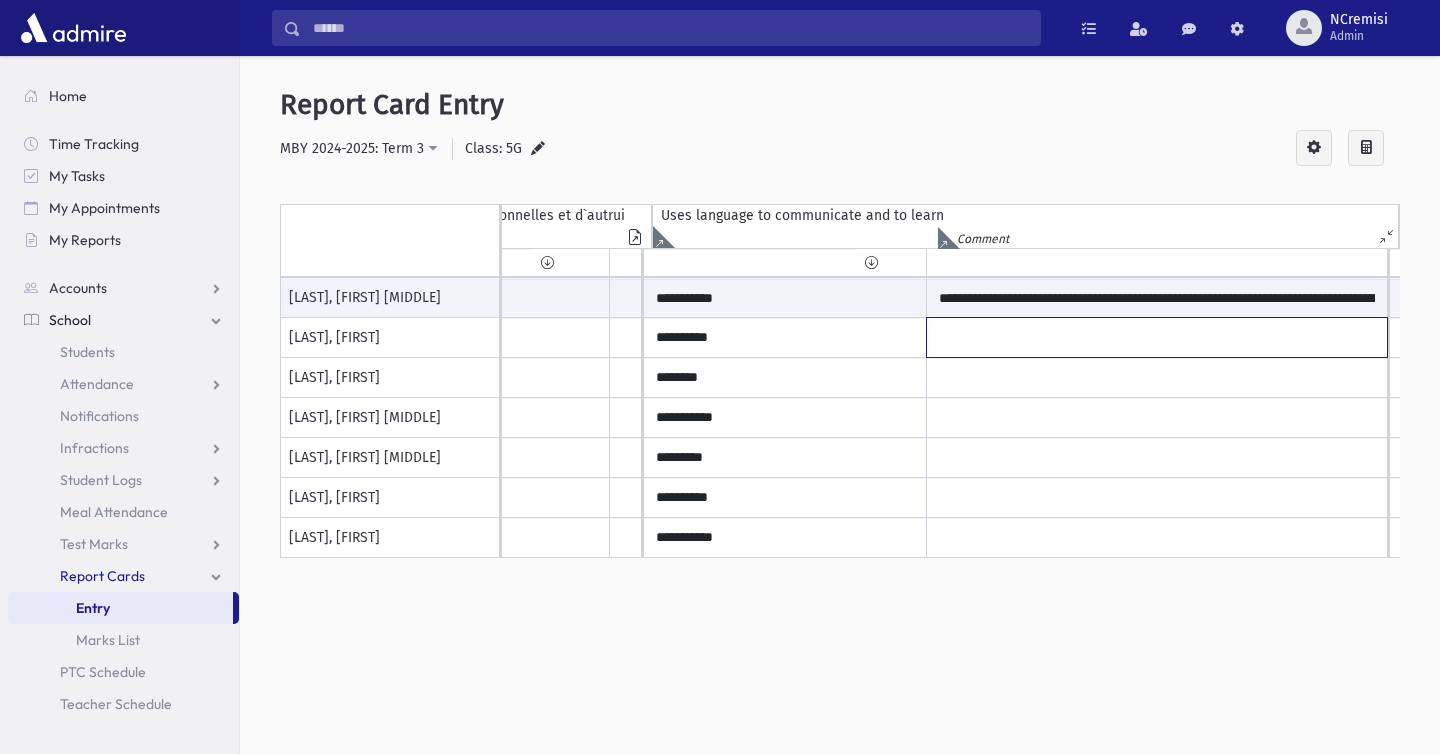 click at bounding box center [1157, 298] 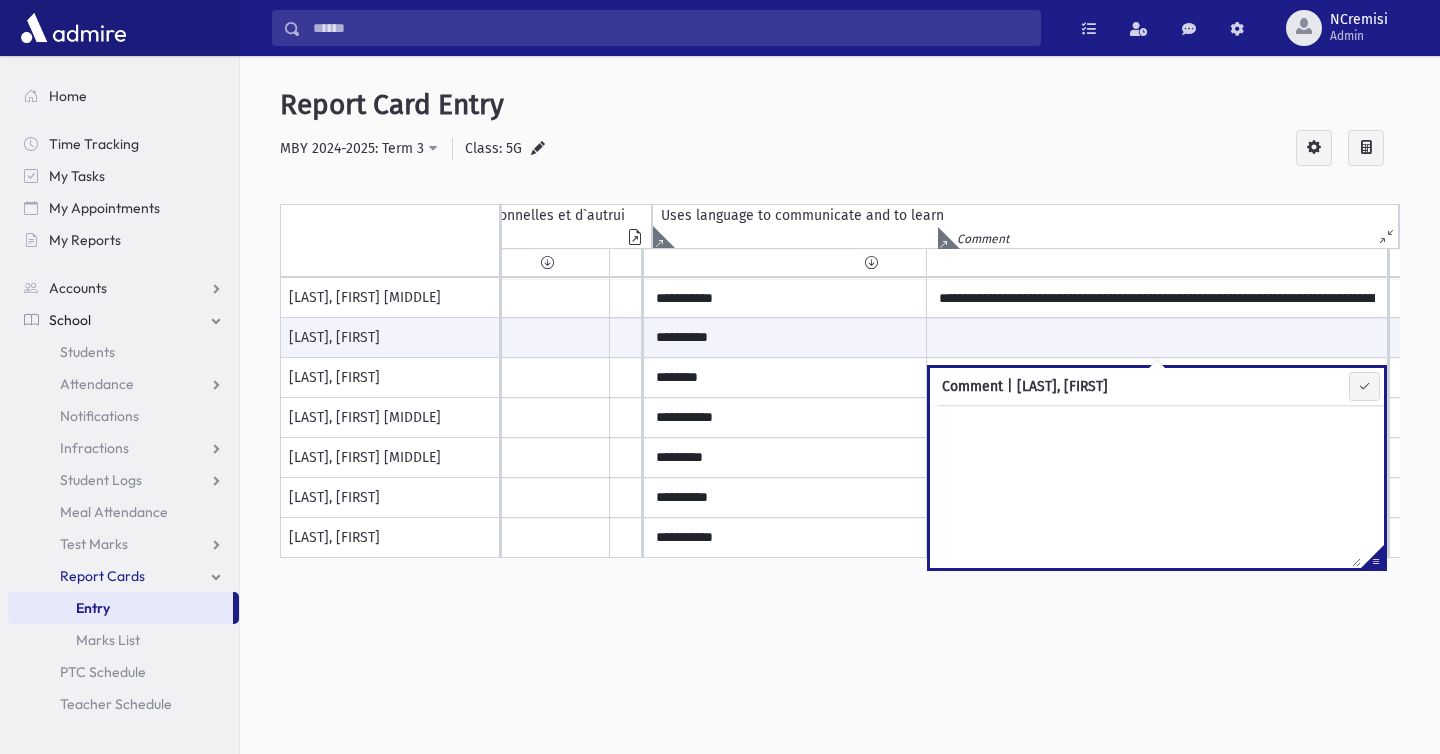 click at bounding box center [2971, 502] 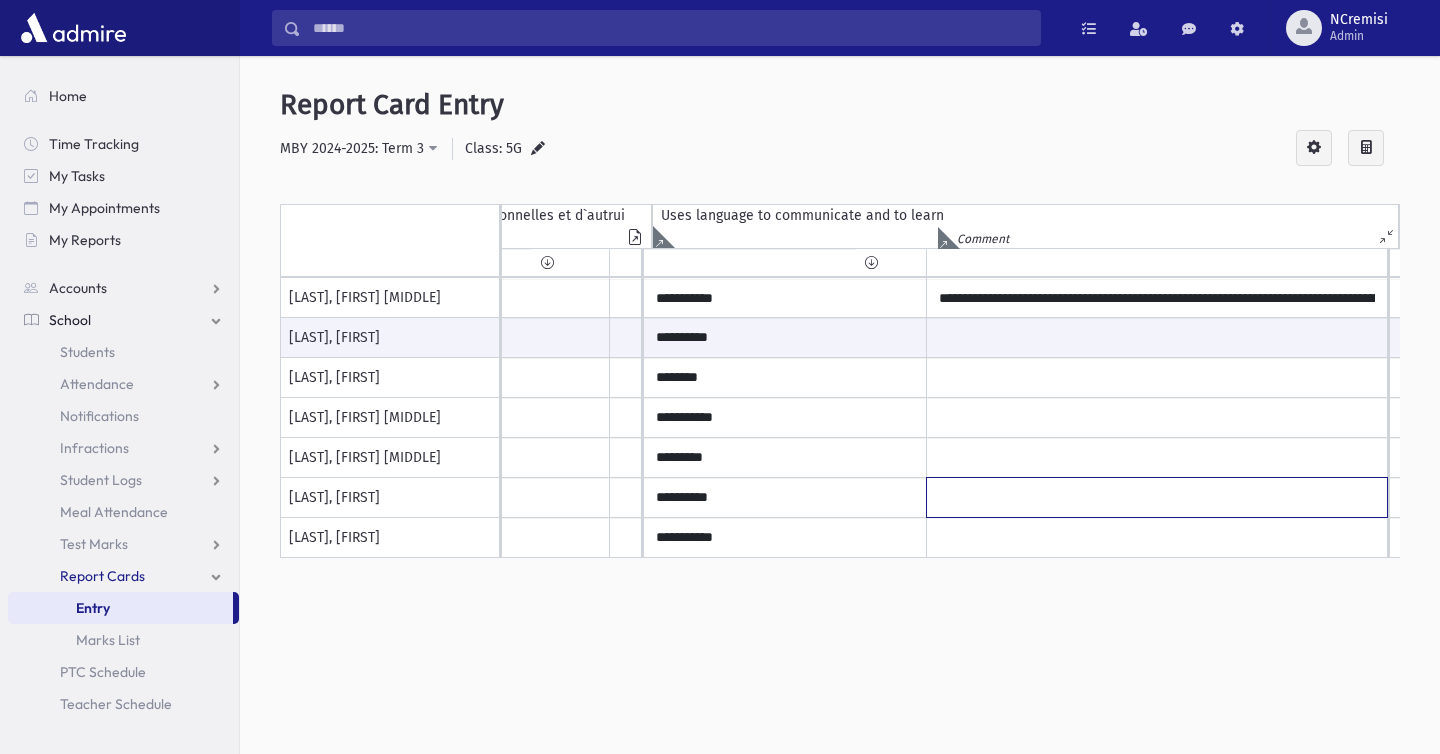click at bounding box center [1157, 298] 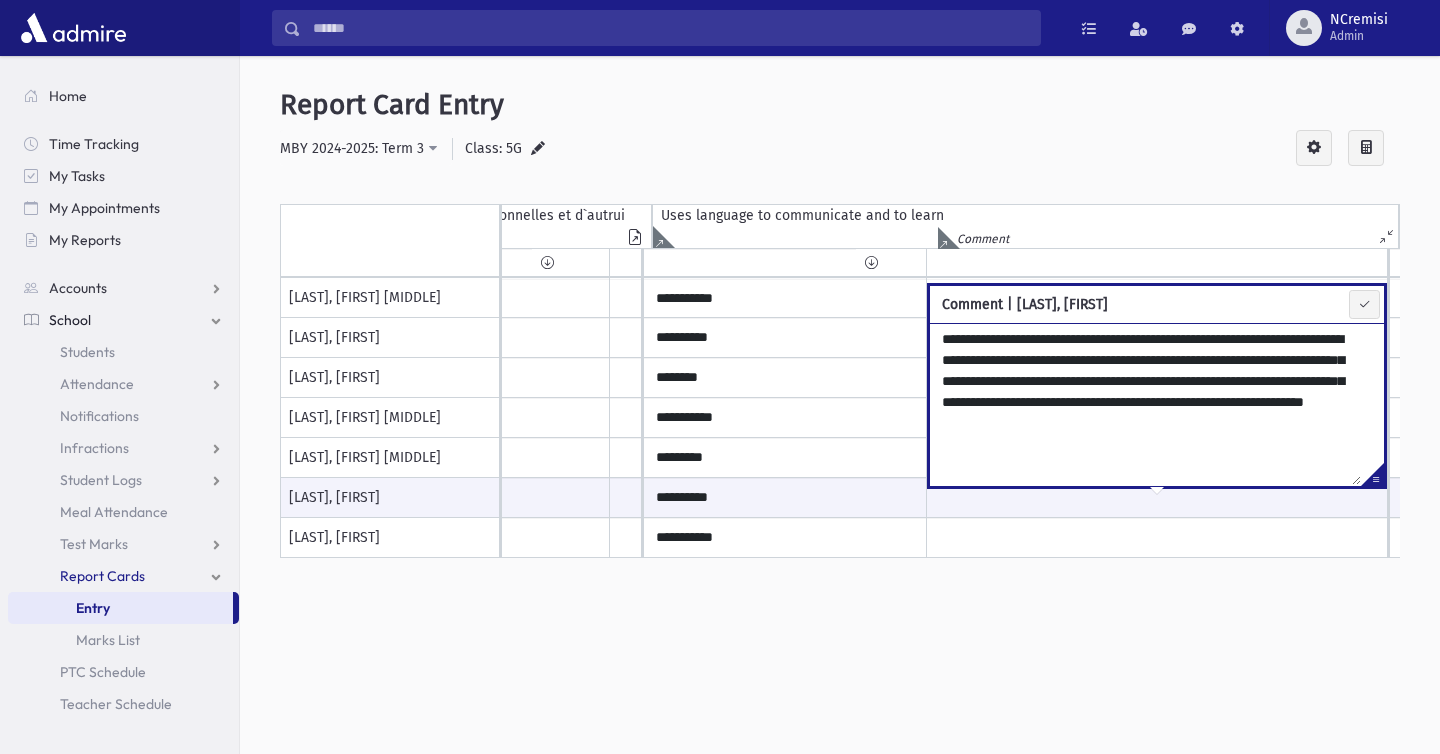 type on "**********" 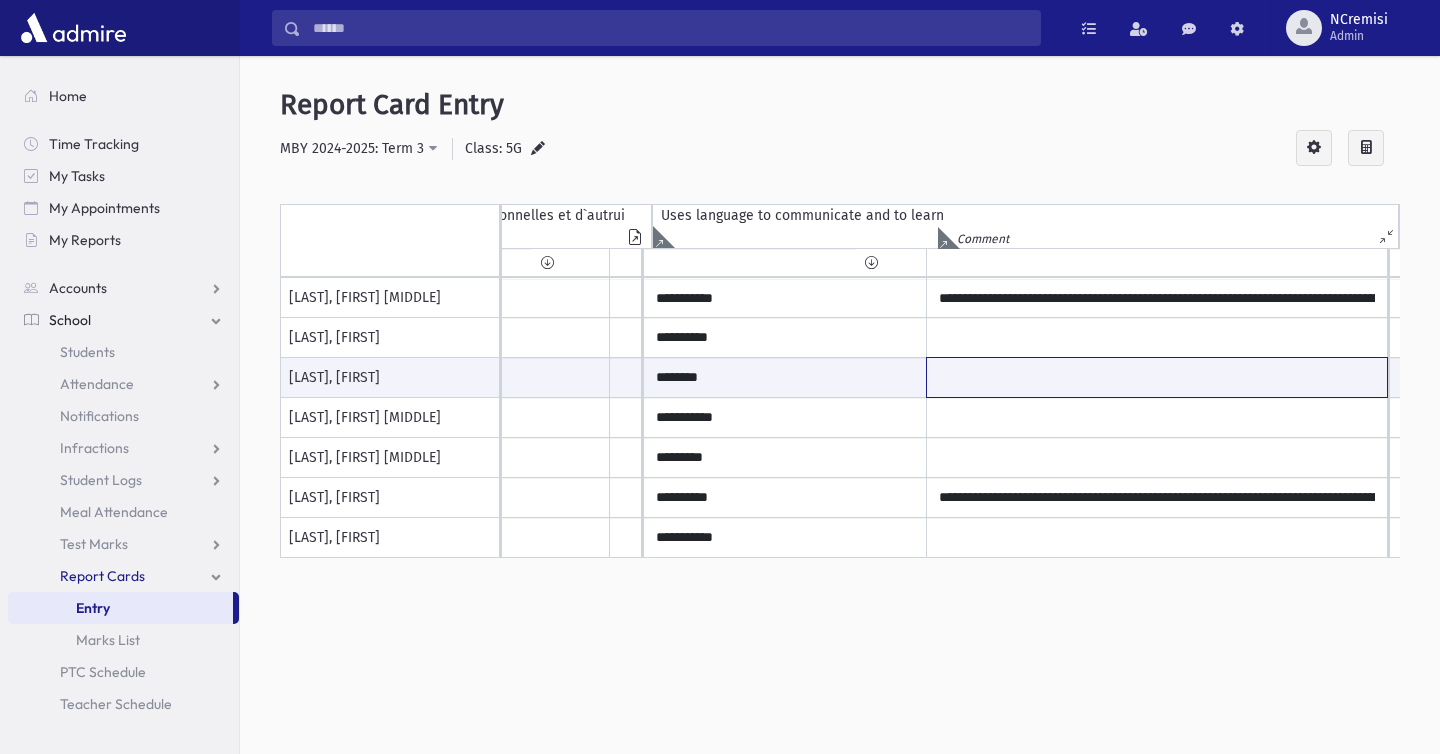 click at bounding box center [1157, 377] 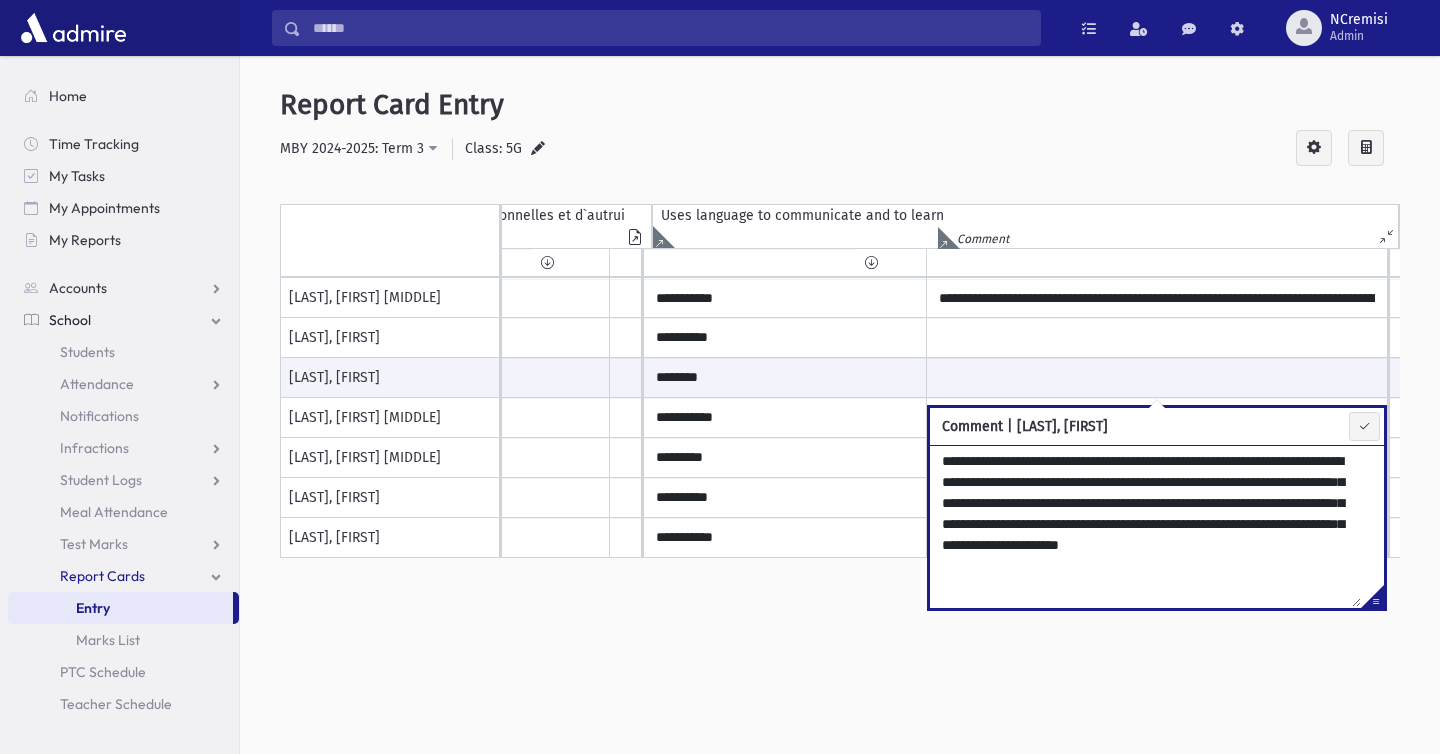 type on "**********" 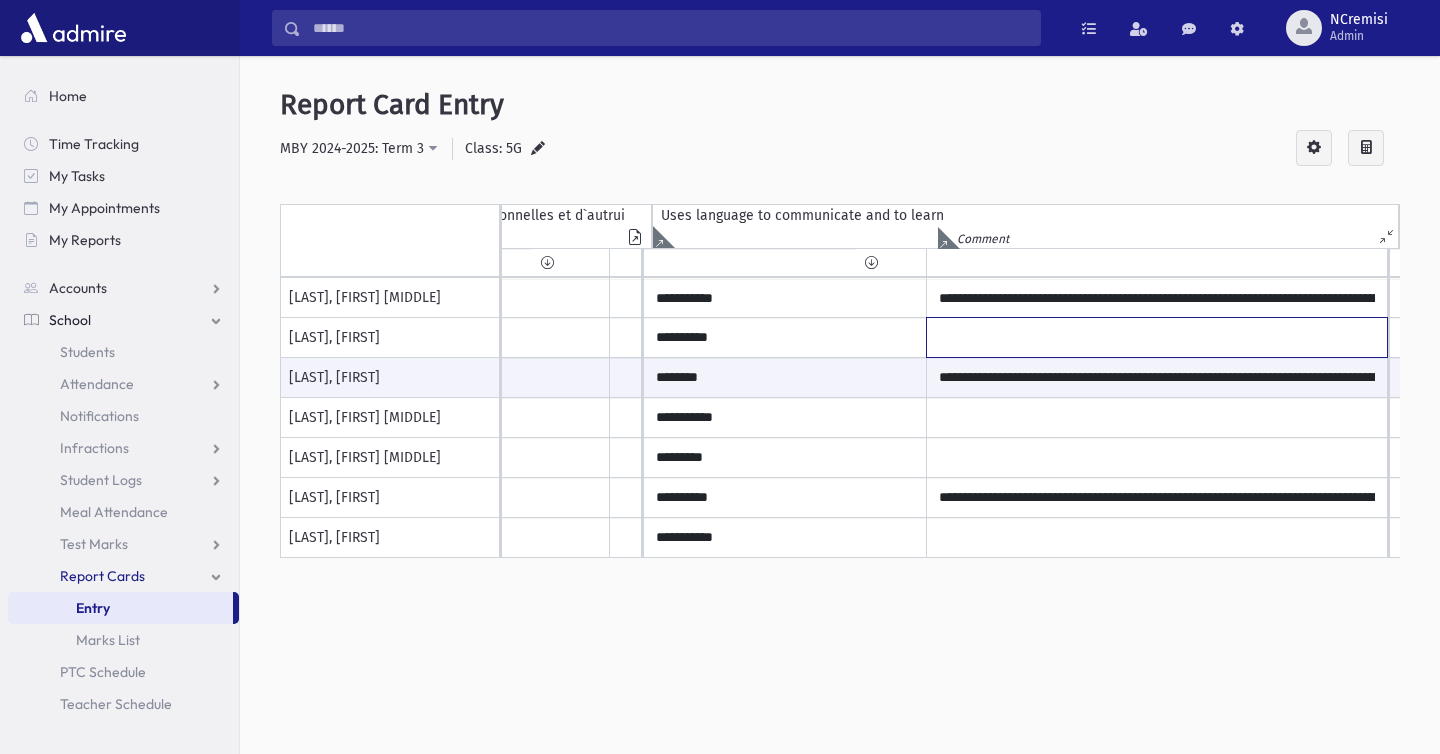 click at bounding box center [1157, 337] 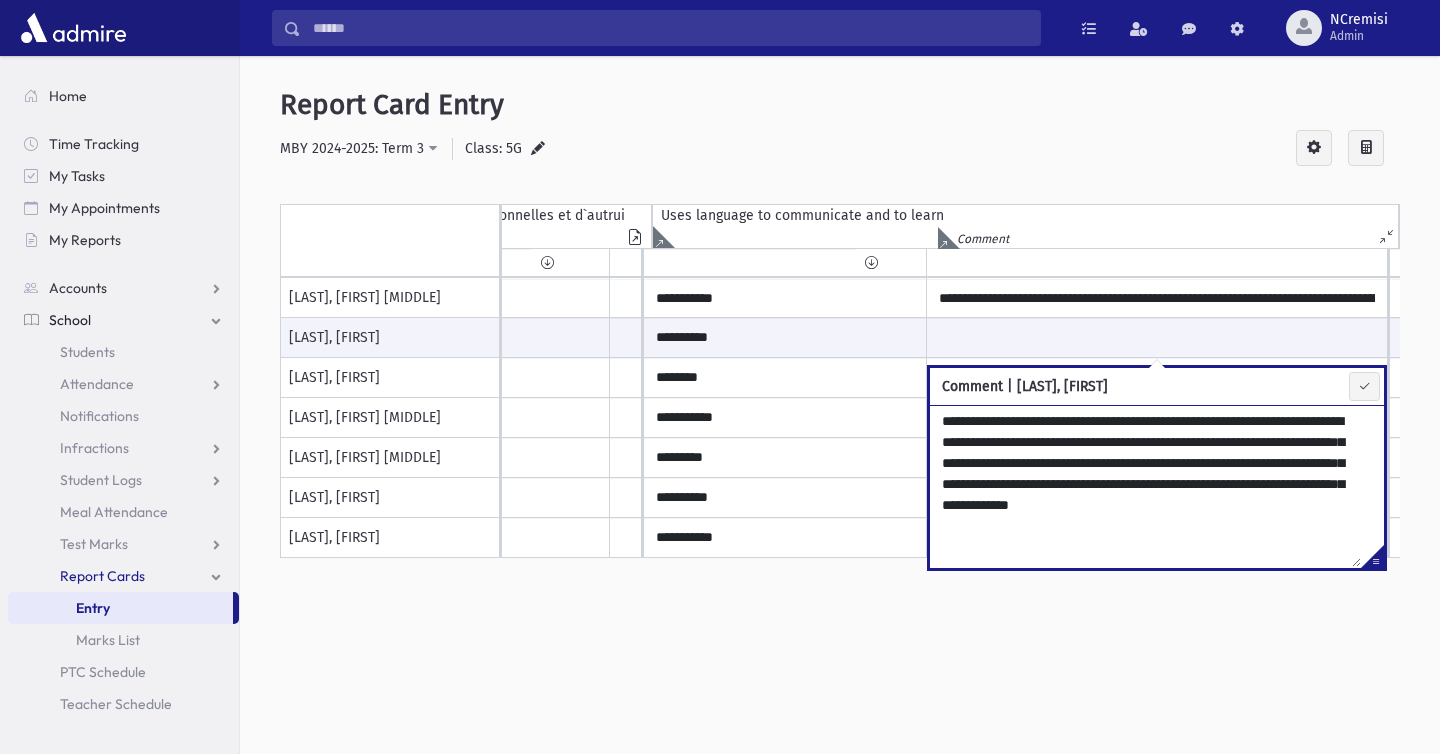 type on "**********" 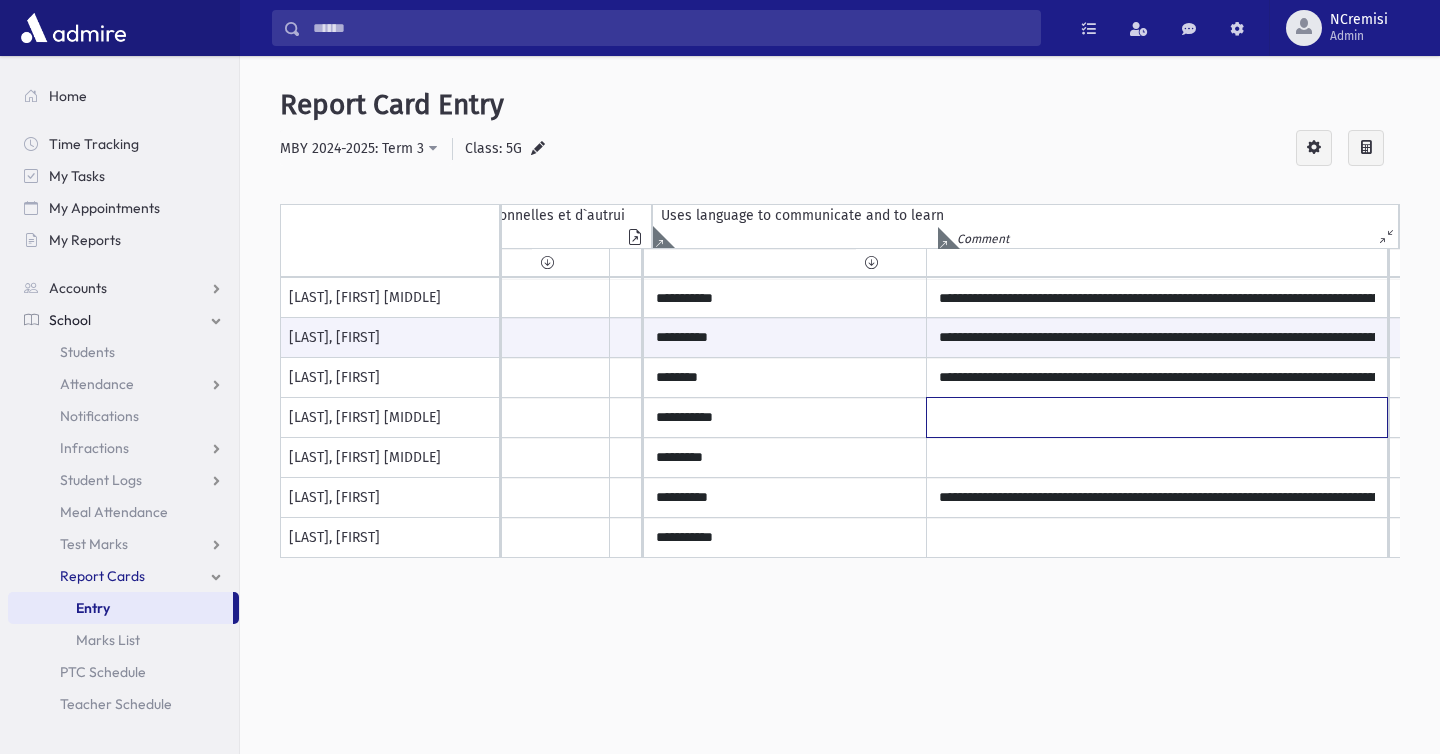 click at bounding box center [1157, 298] 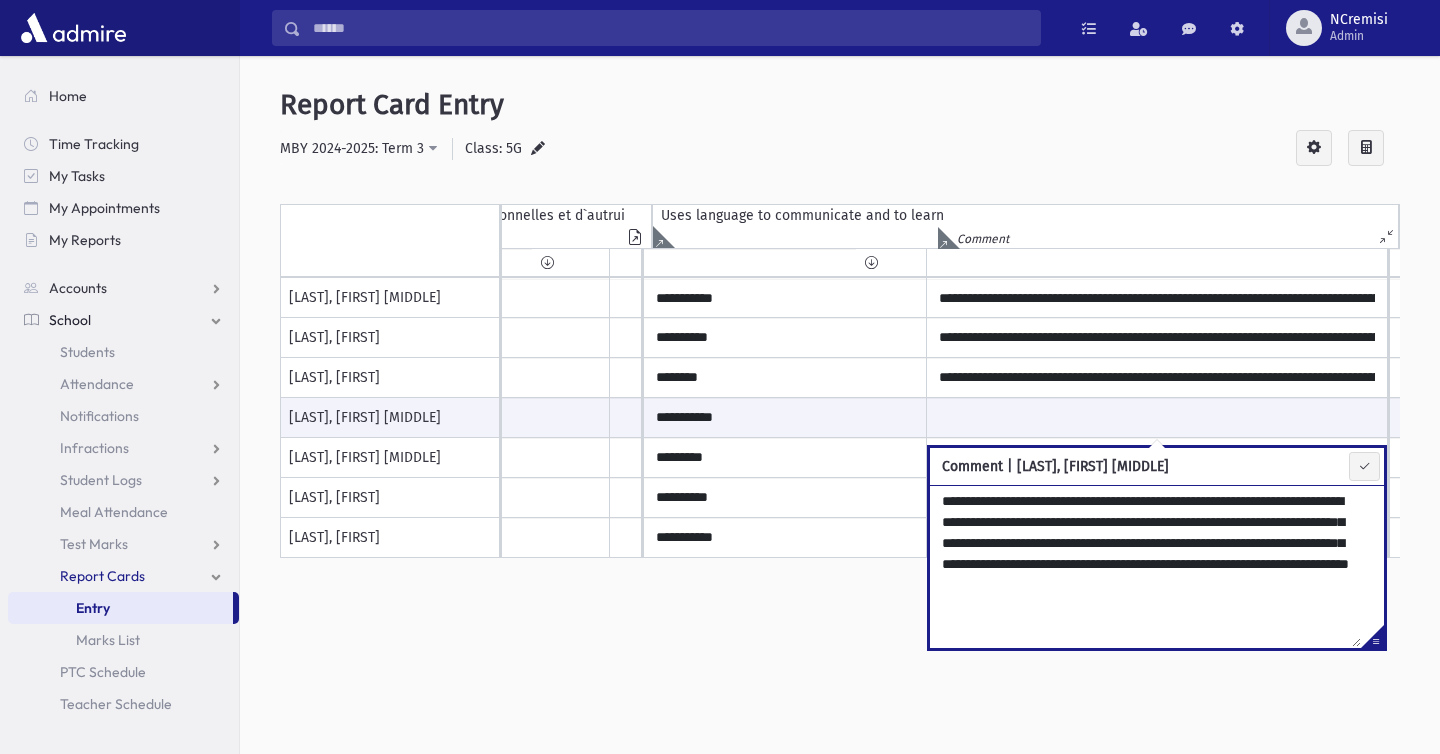 scroll, scrollTop: 9, scrollLeft: 0, axis: vertical 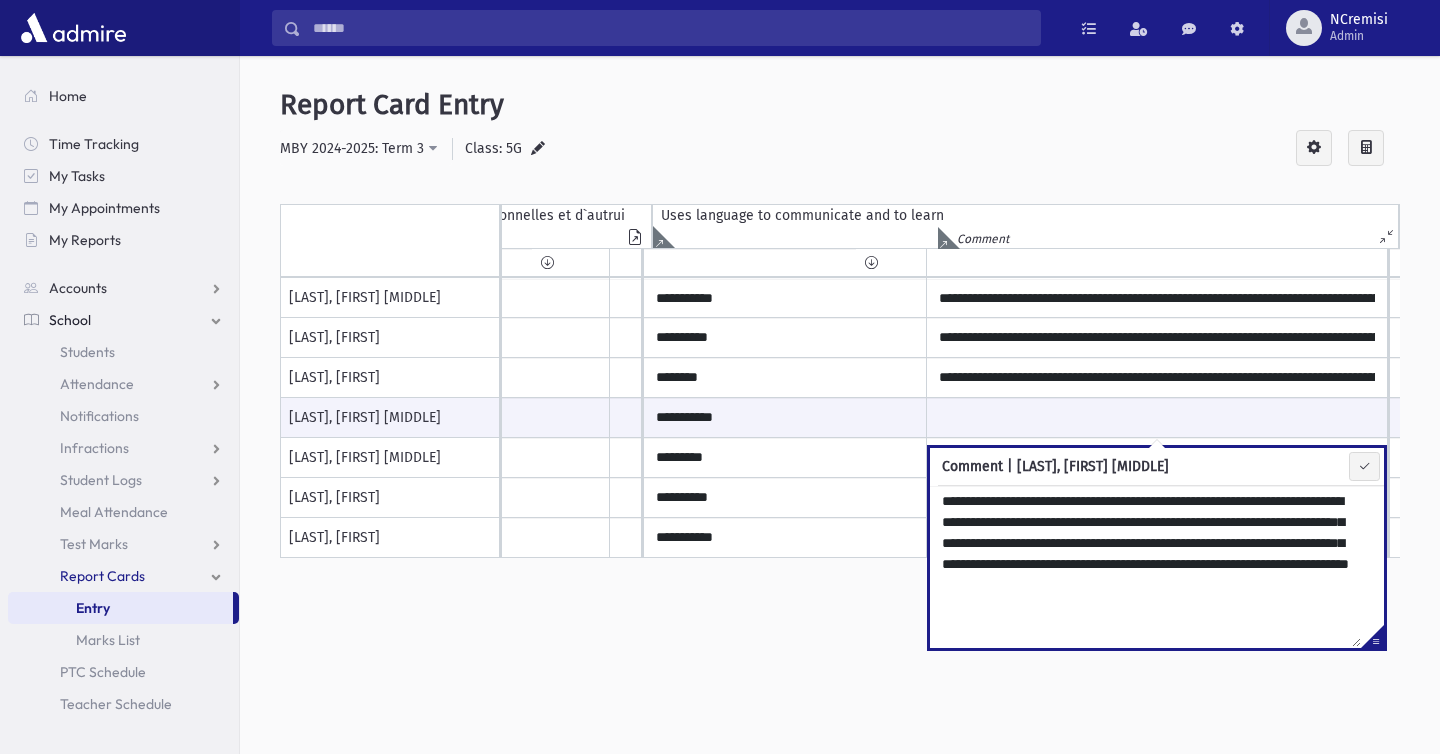 click at bounding box center (2971, 502) 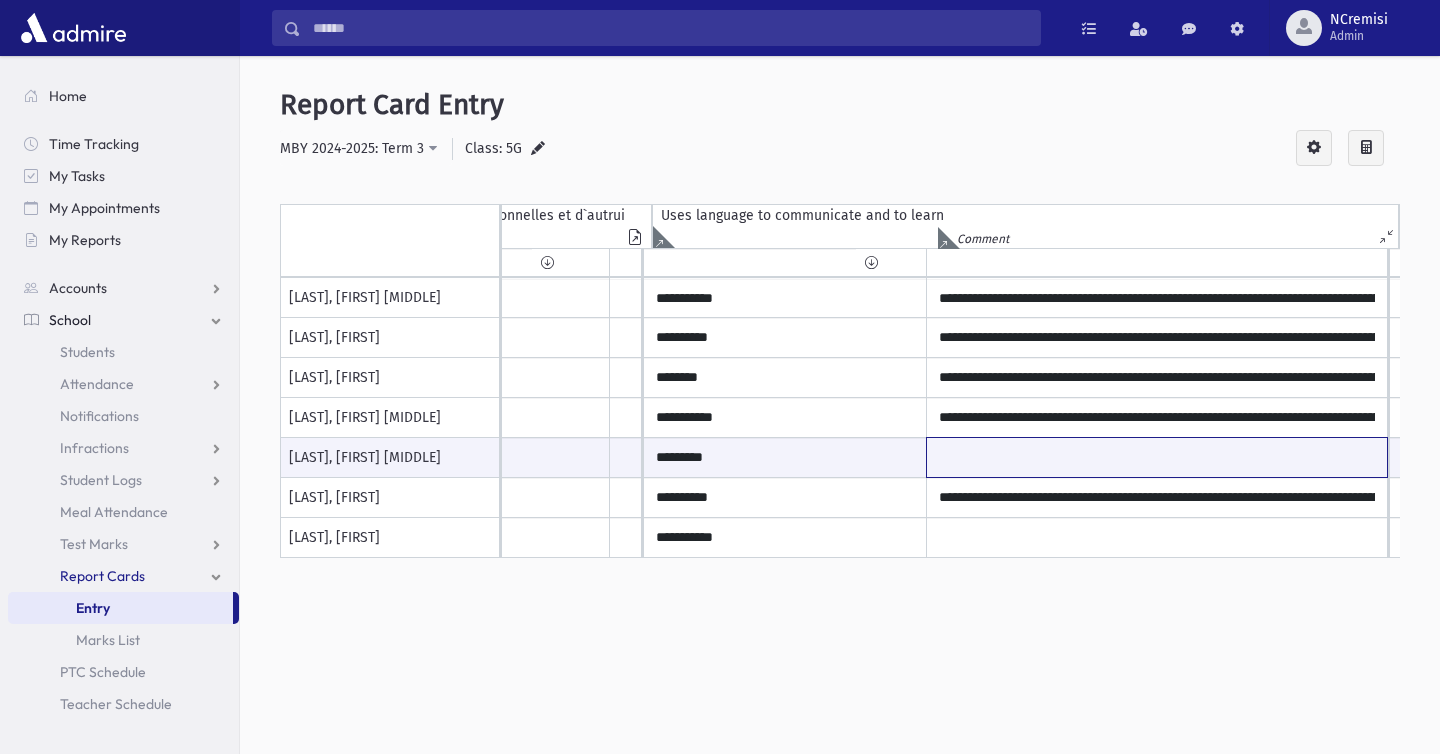 click at bounding box center (1157, 457) 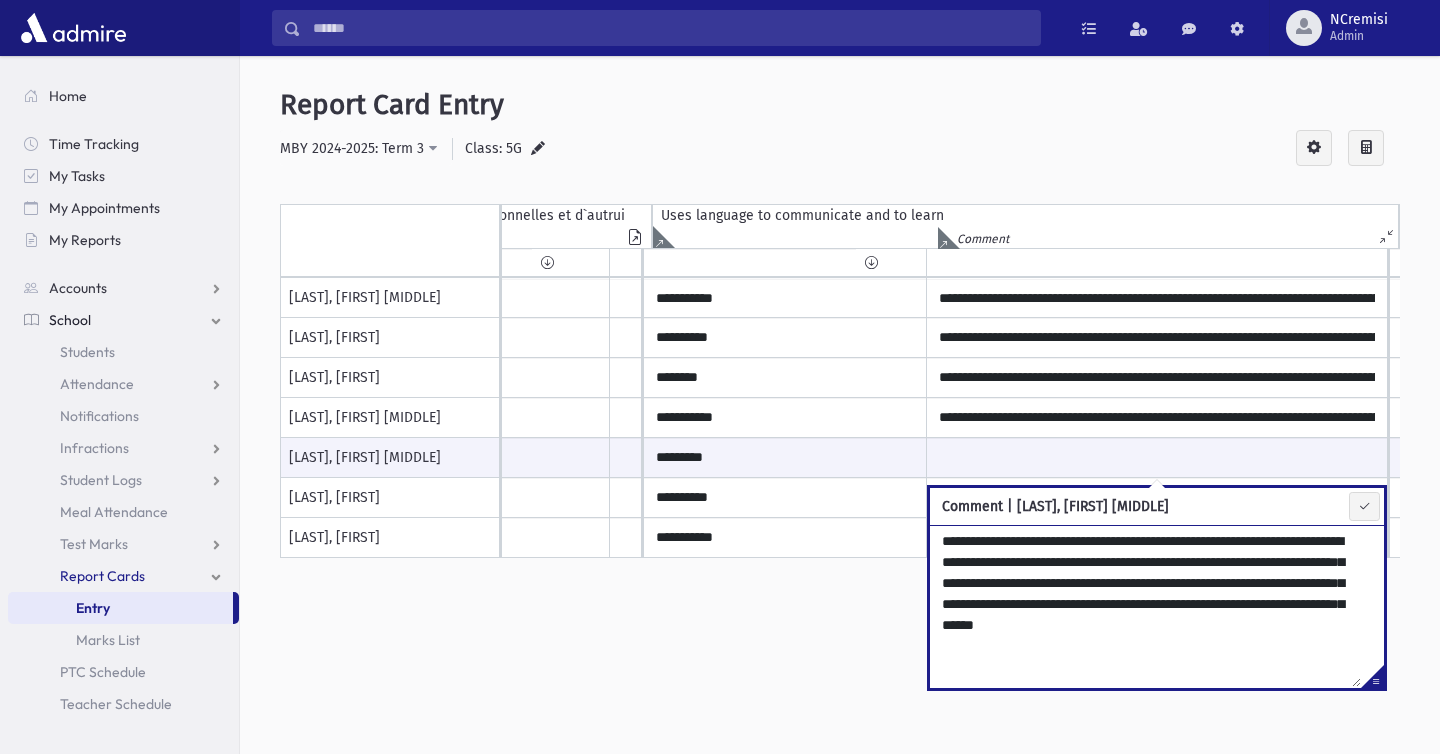 type on "**********" 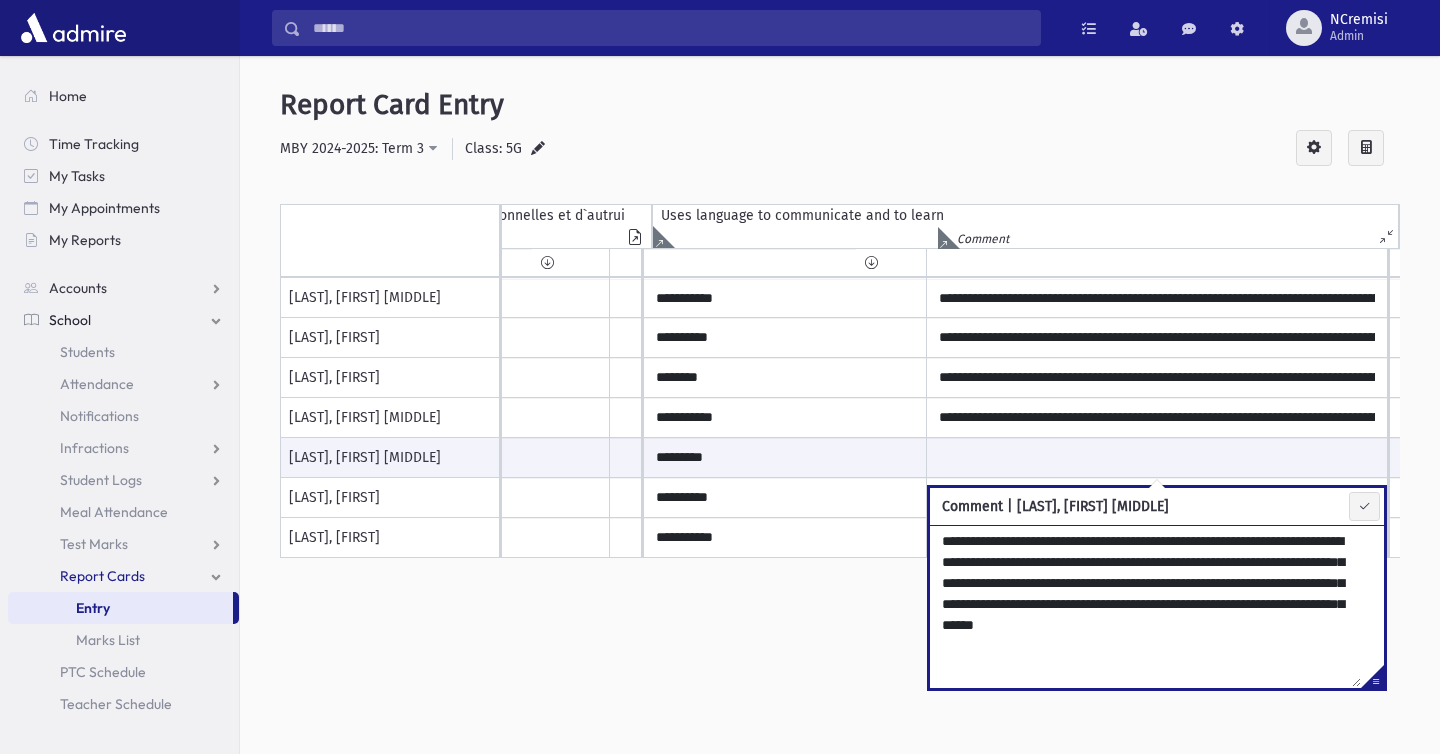 click at bounding box center [2971, 502] 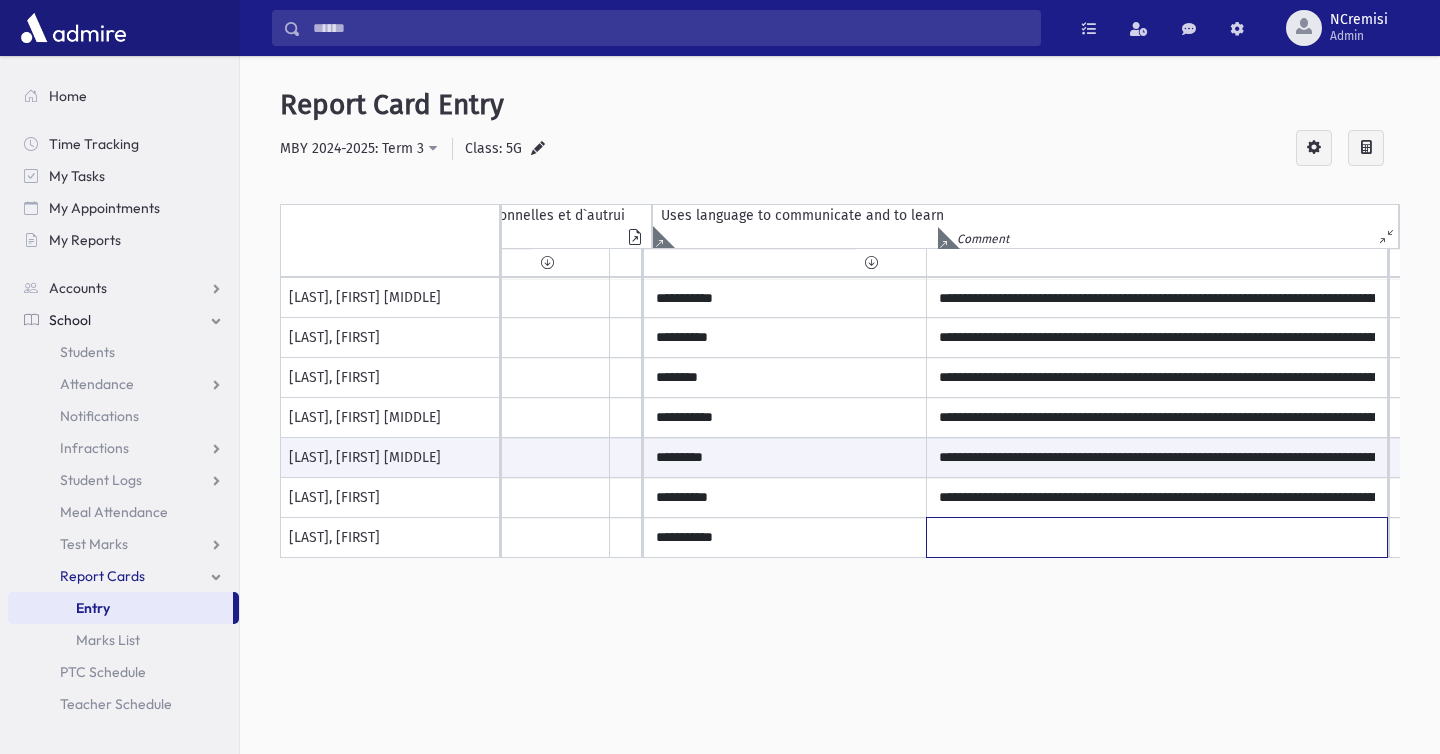 click at bounding box center (1157, 298) 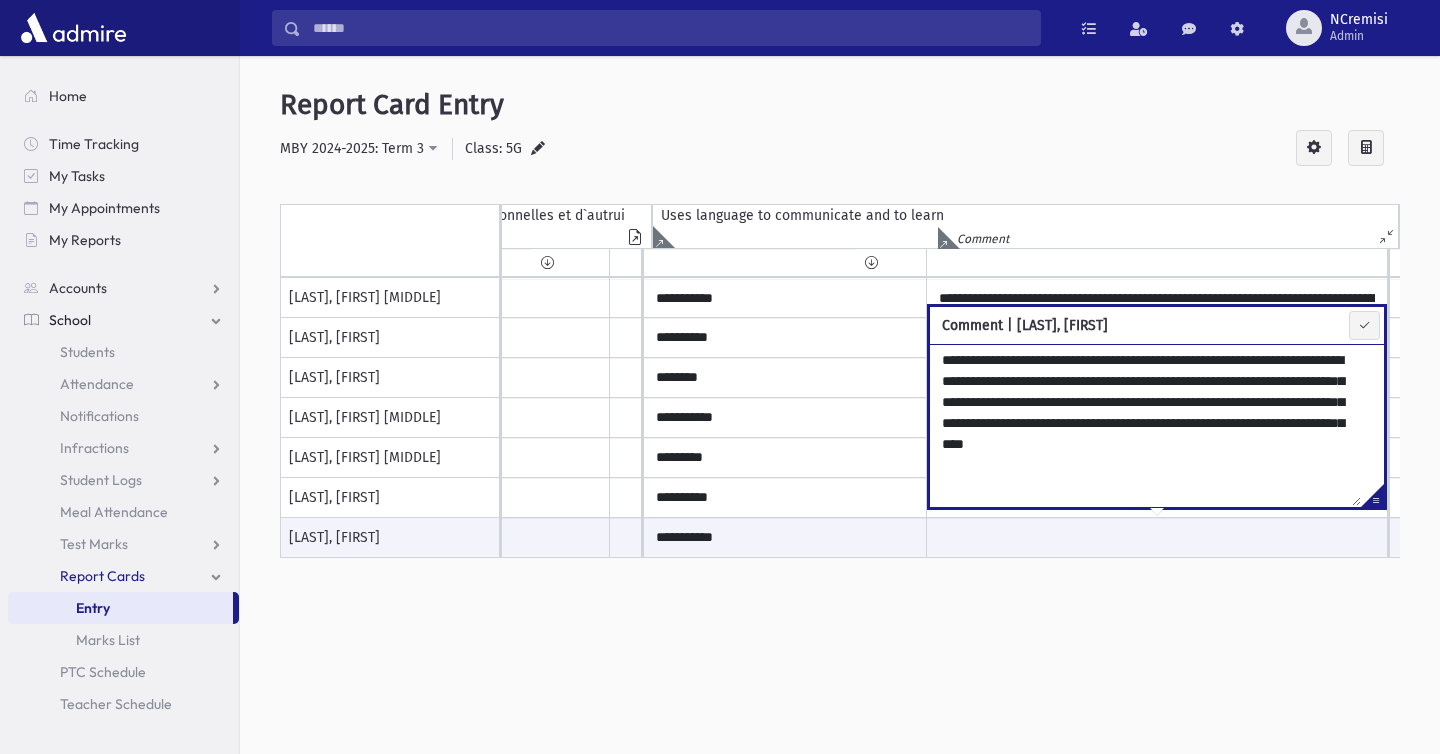 scroll, scrollTop: 9, scrollLeft: 0, axis: vertical 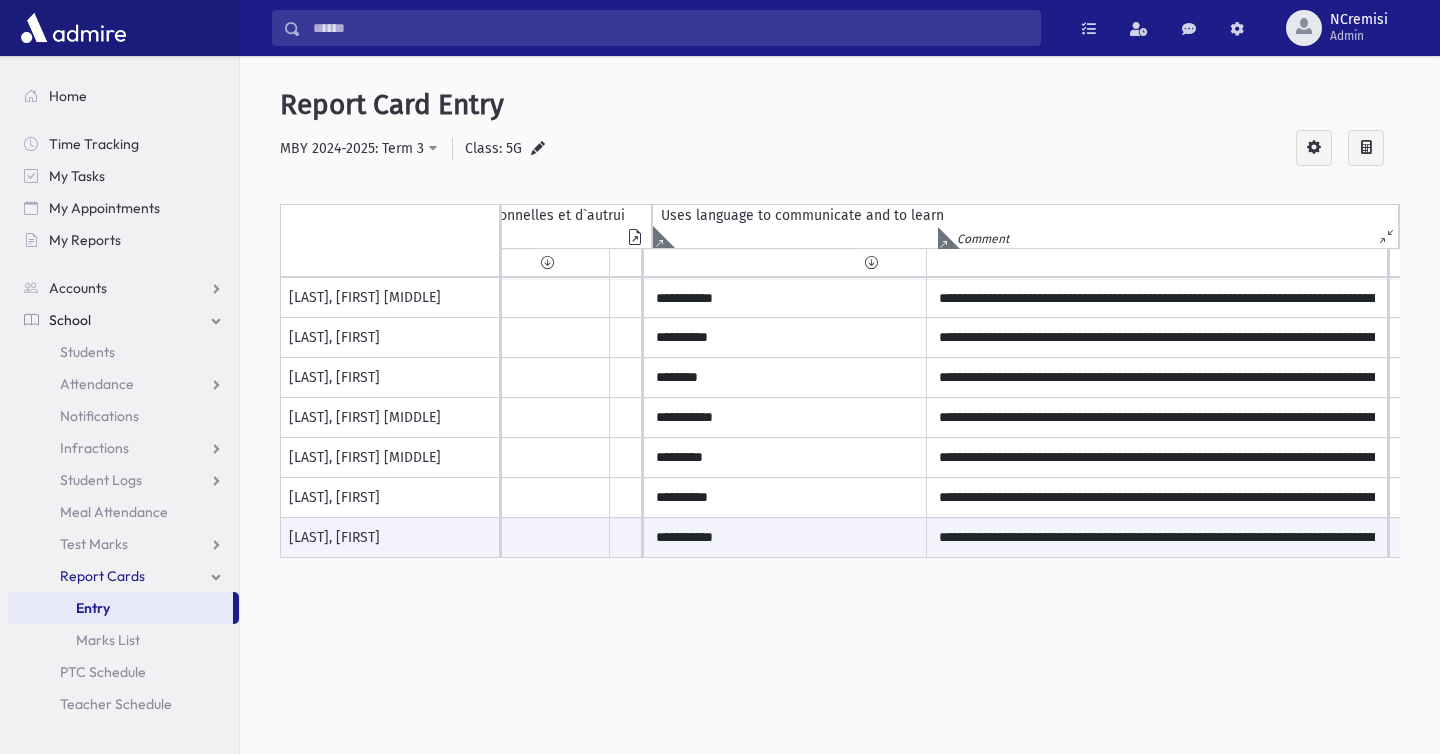 click on "Report Card Entry" at bounding box center (840, 105) 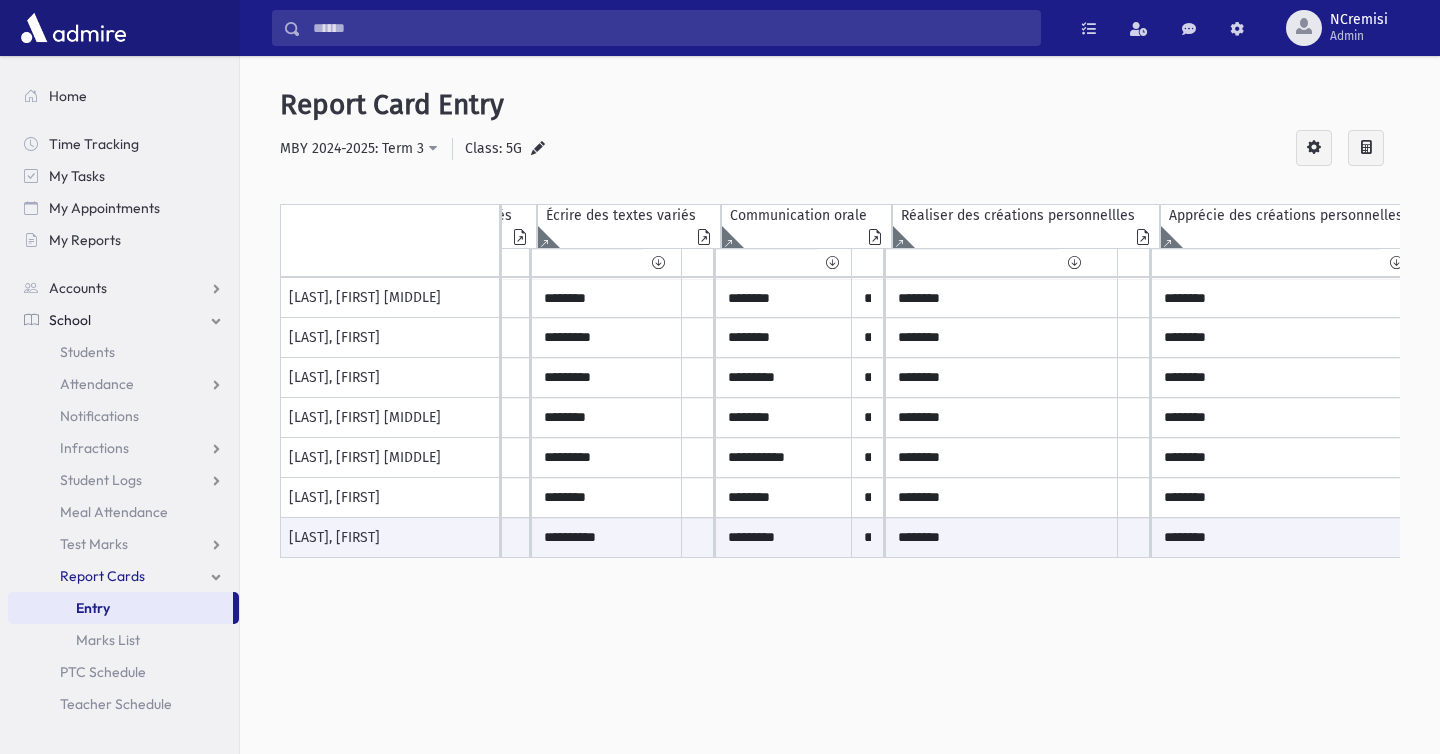 scroll, scrollTop: 0, scrollLeft: 466, axis: horizontal 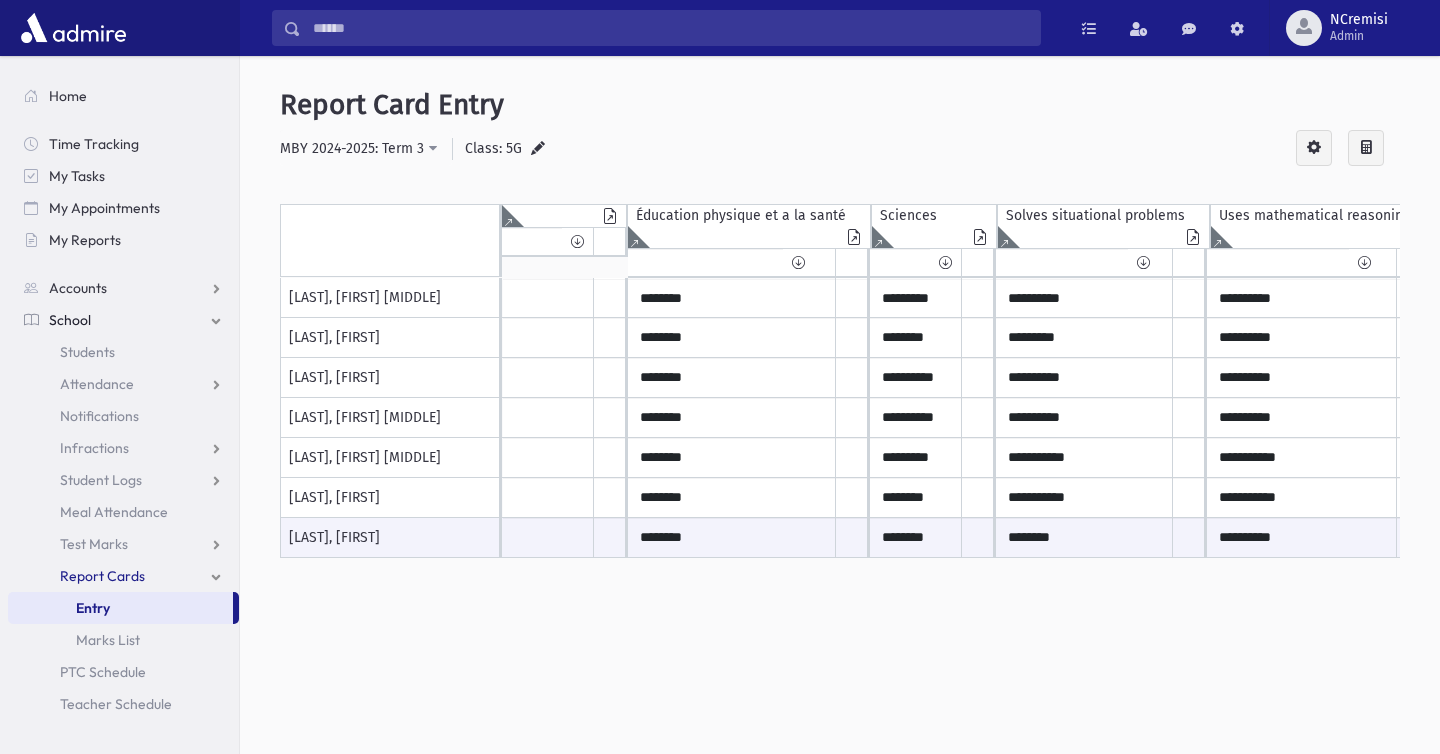click on "School" at bounding box center [123, 320] 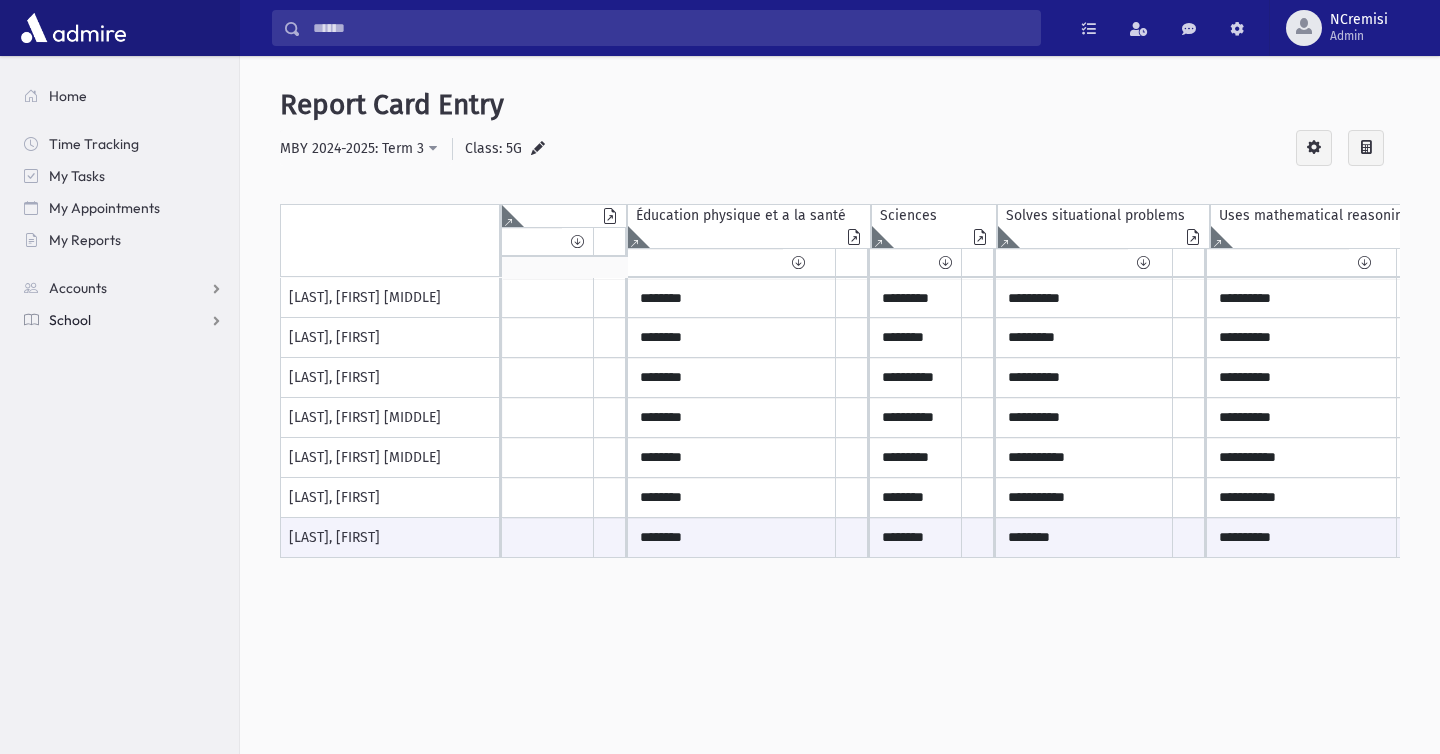 click on "School" at bounding box center [123, 320] 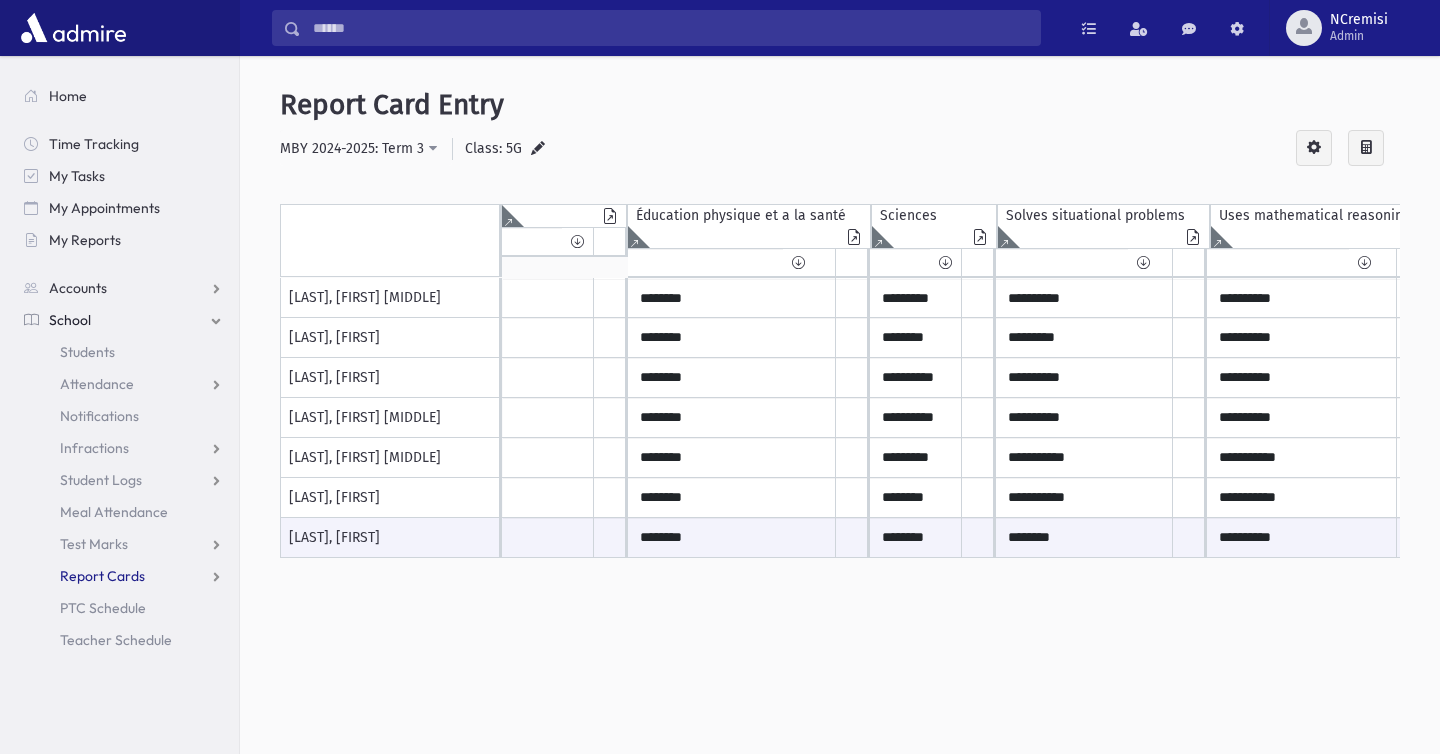 click on "Report Cards" at bounding box center (102, 576) 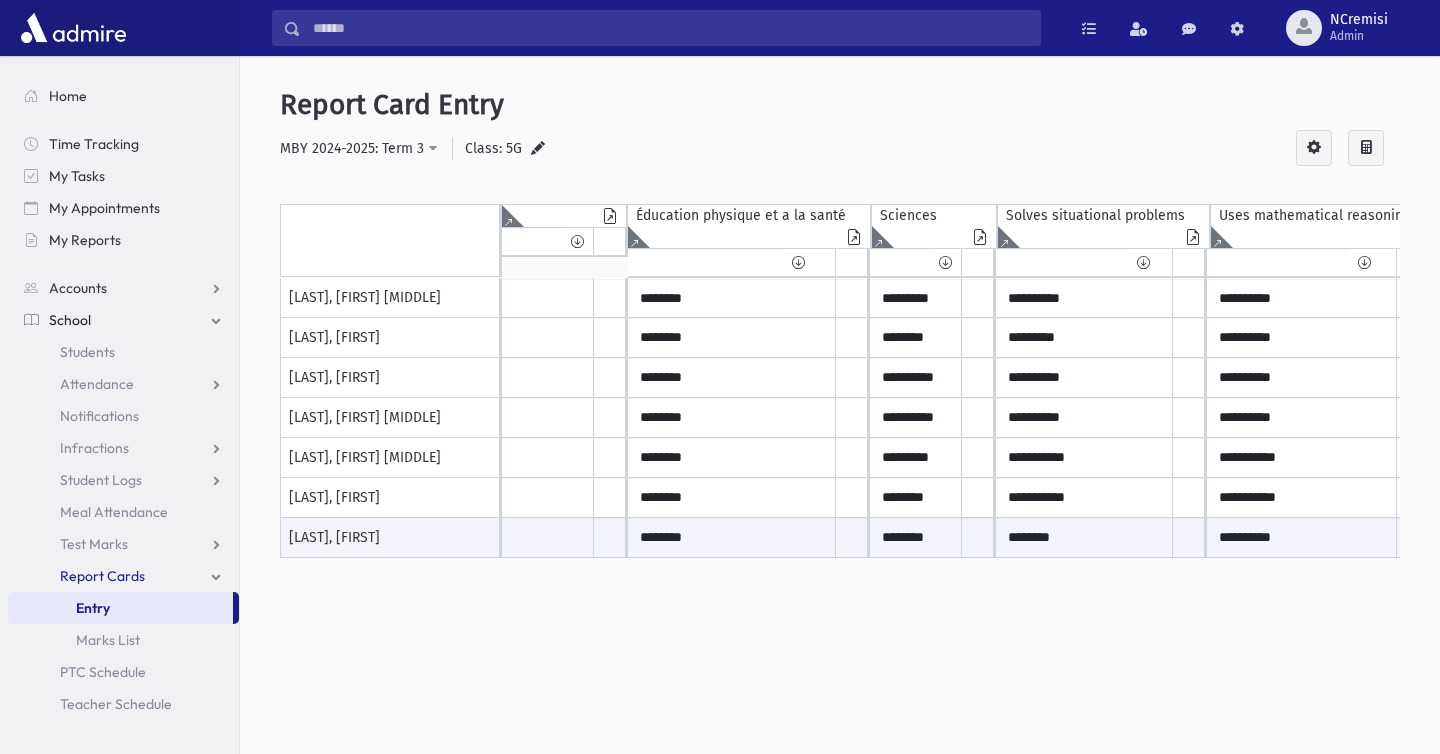 click on "Entry" at bounding box center [120, 608] 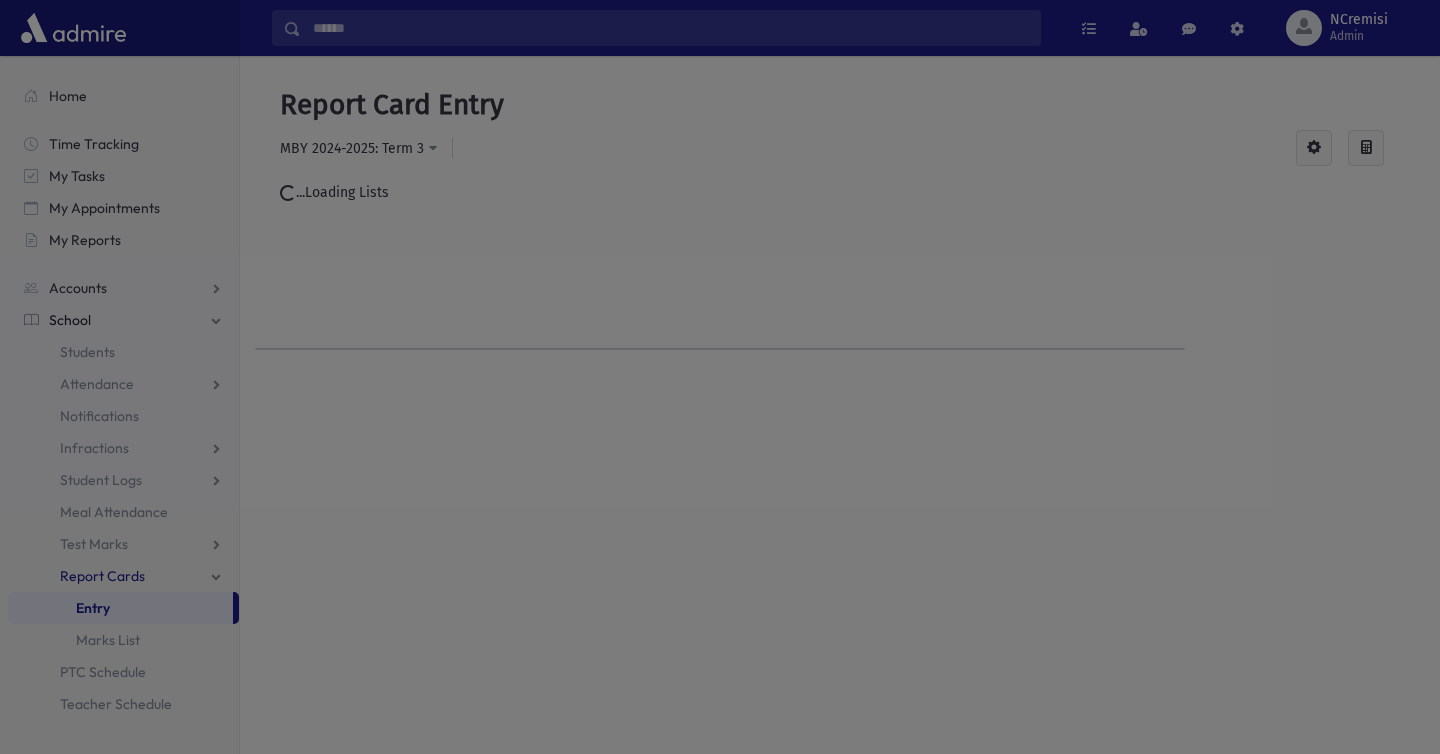 scroll, scrollTop: 0, scrollLeft: 0, axis: both 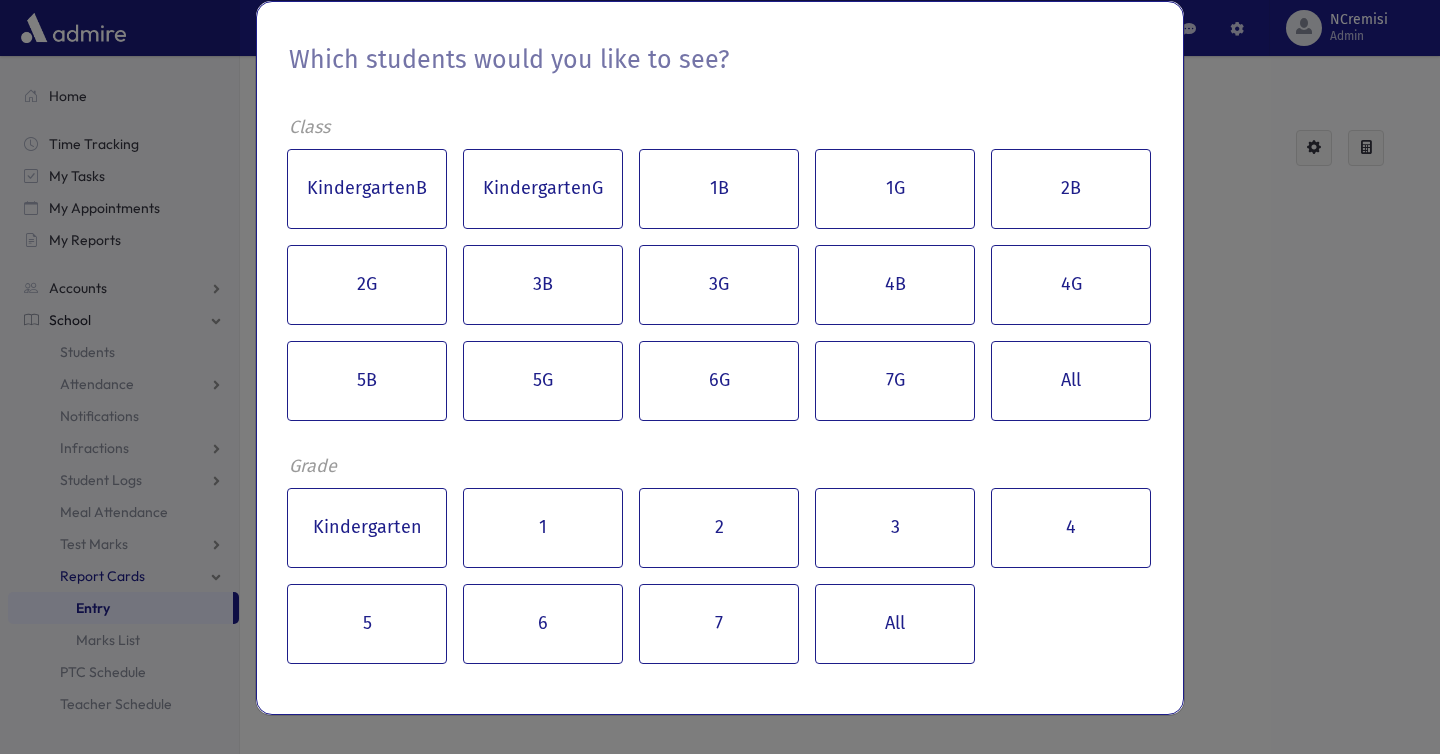 click on "Which students would you like to see?
Class
KindergartenB
KindergartenG
1B
1G
2B
2G
3B
3G
4B
4G
5B
5G
6G
7G
All
Grade
Kindergarten
1
2
3
4
5
6
7
All" at bounding box center (720, 377) 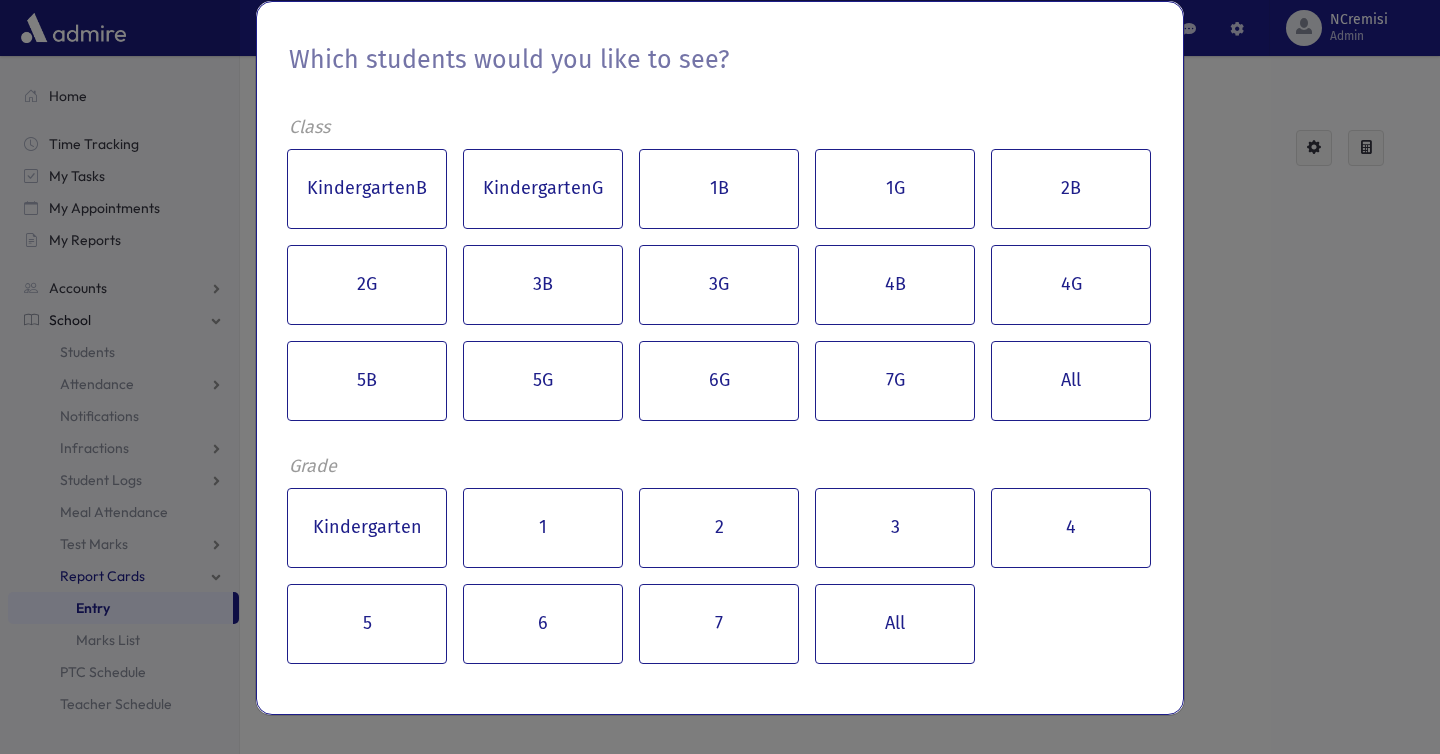 drag, startPoint x: 1204, startPoint y: 80, endPoint x: 1204, endPoint y: 68, distance: 12 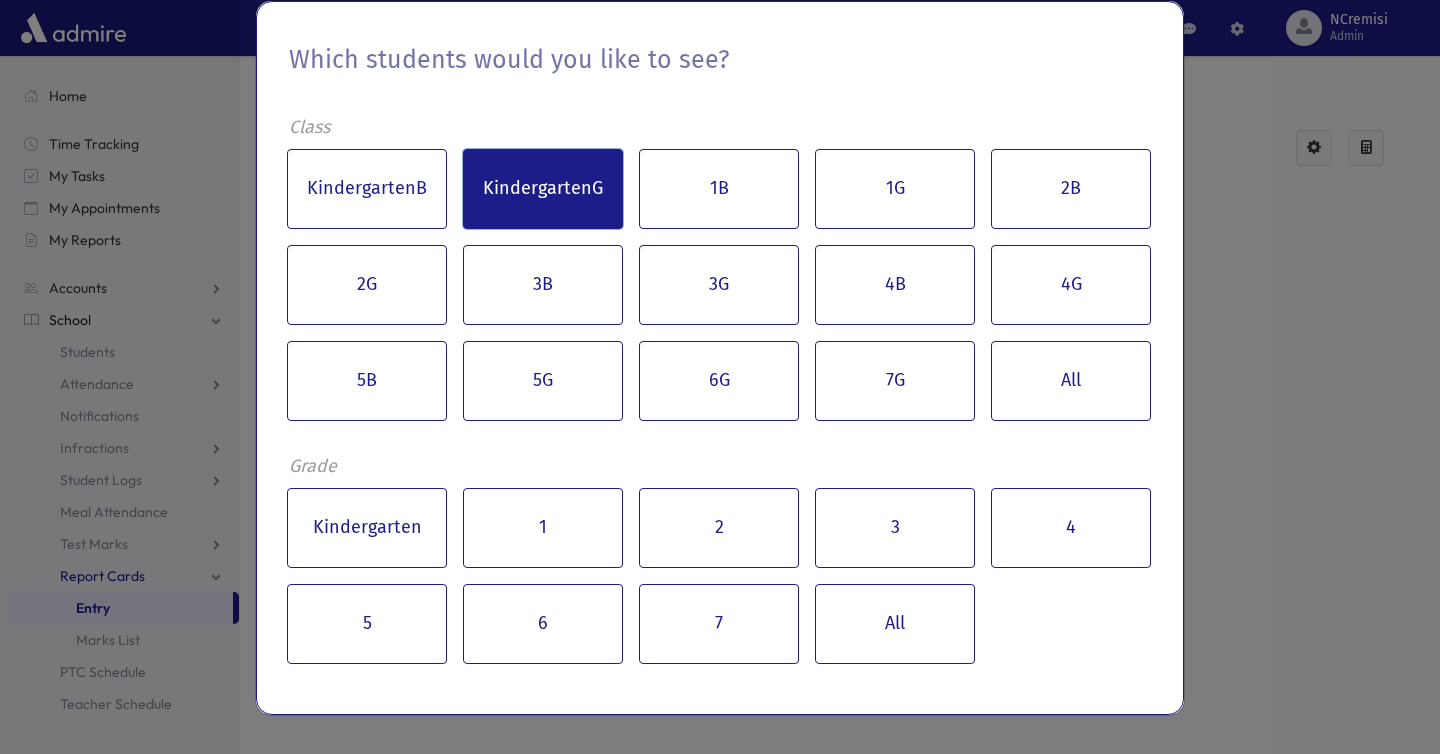 click on "KindergartenG" at bounding box center (543, 189) 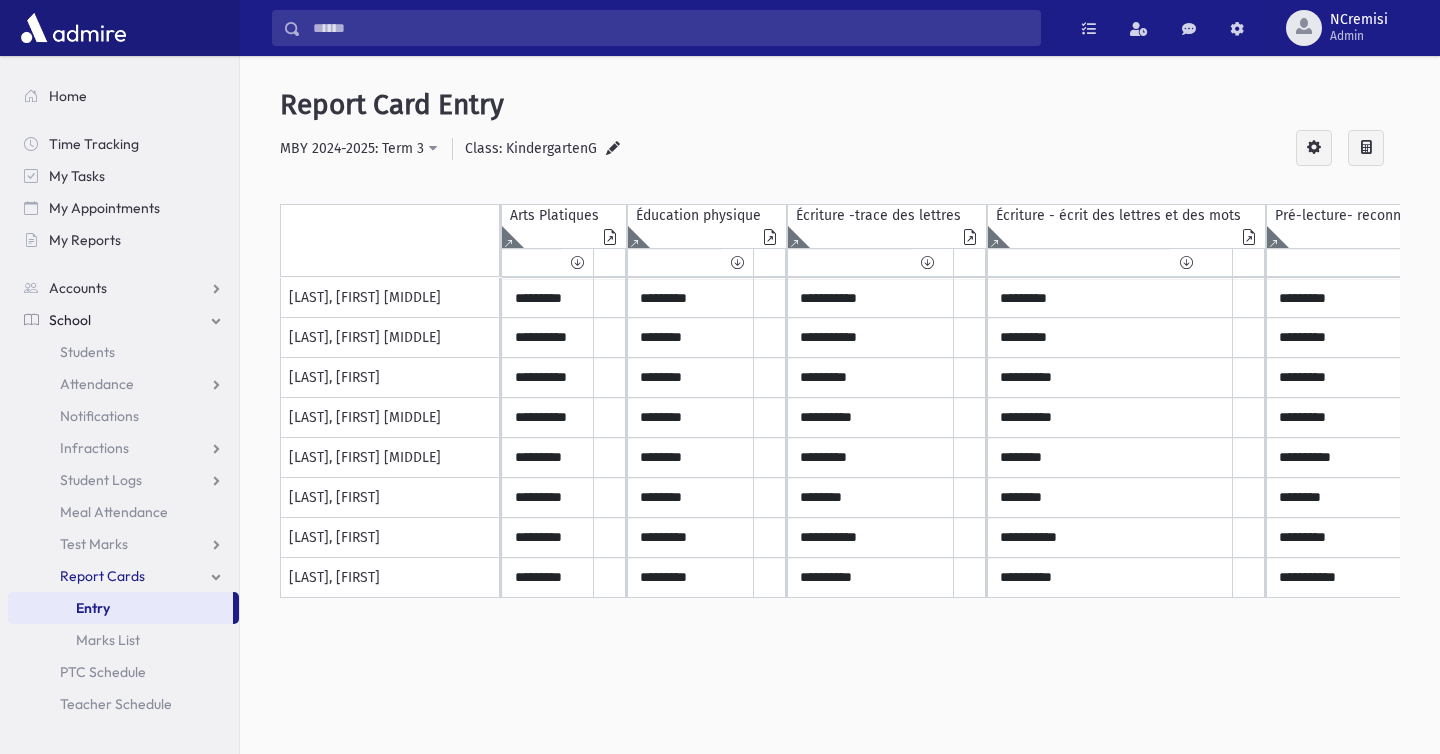 click at bounding box center [613, 149] 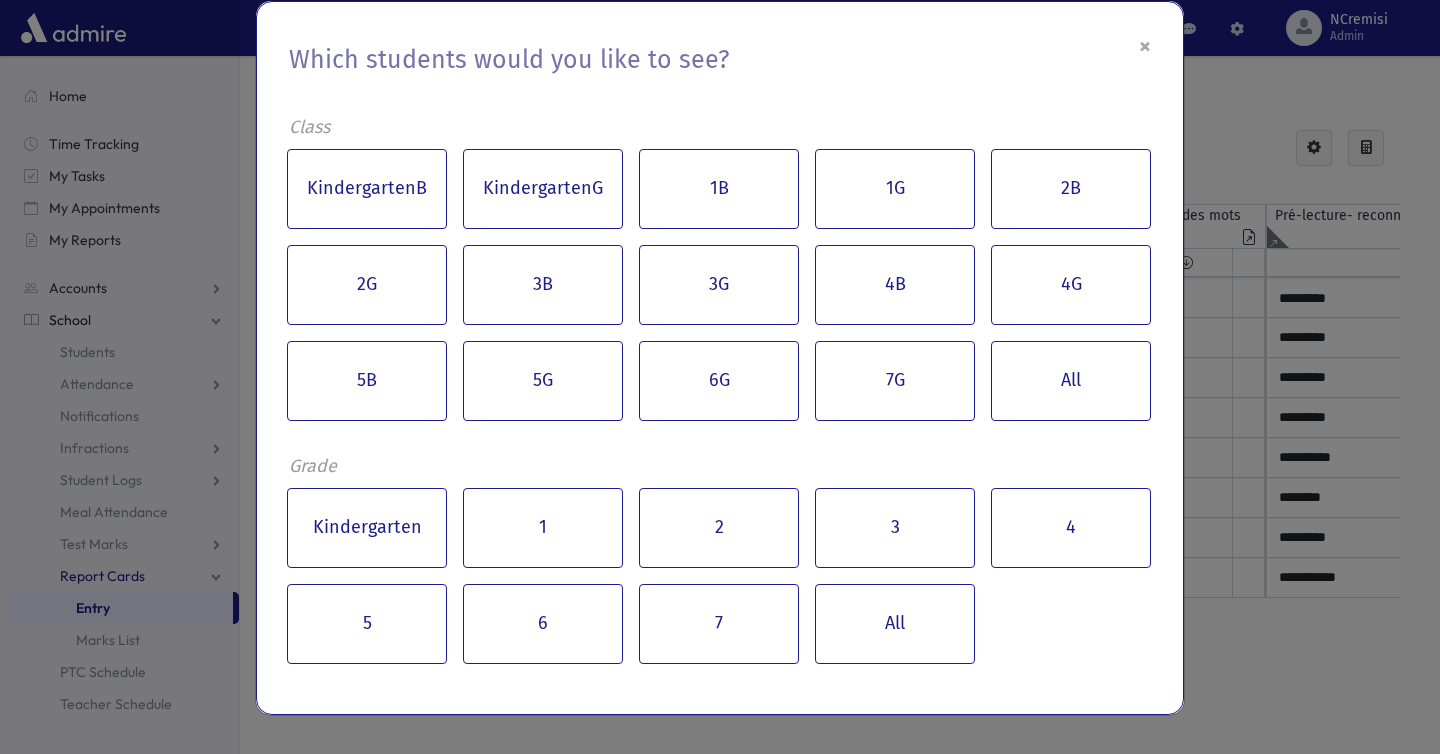 click on "×" at bounding box center [1145, 46] 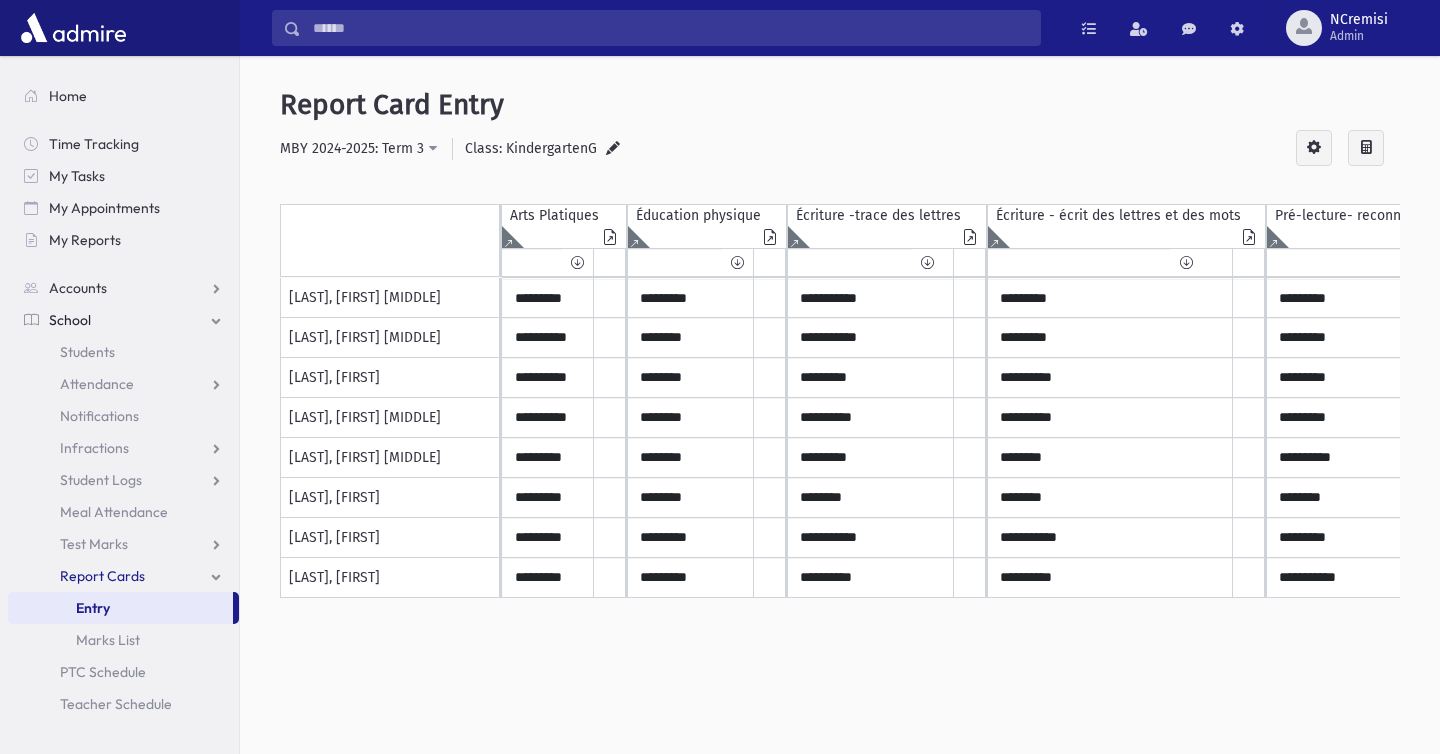 click at bounding box center (1361, 147) 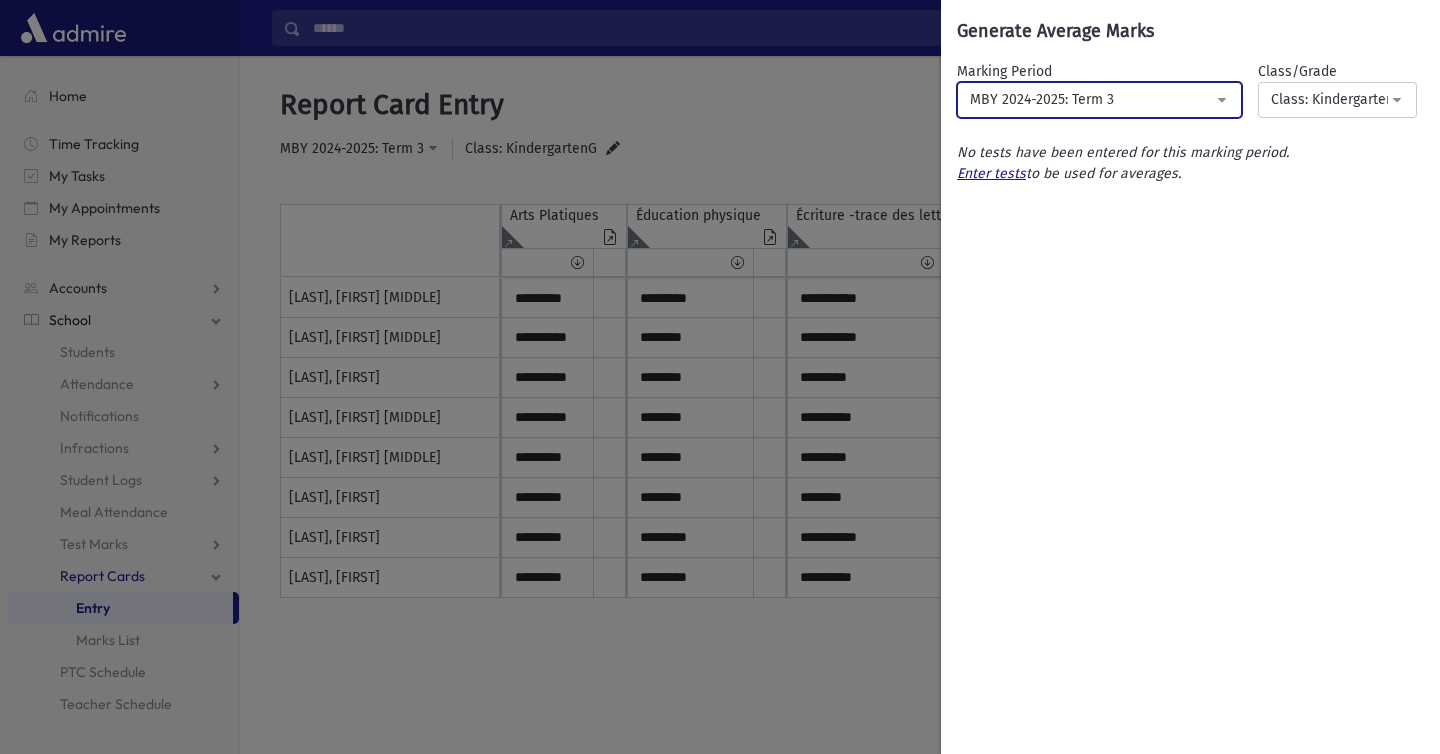 click on "MBY 2024-2025: Term 3" at bounding box center (1091, 99) 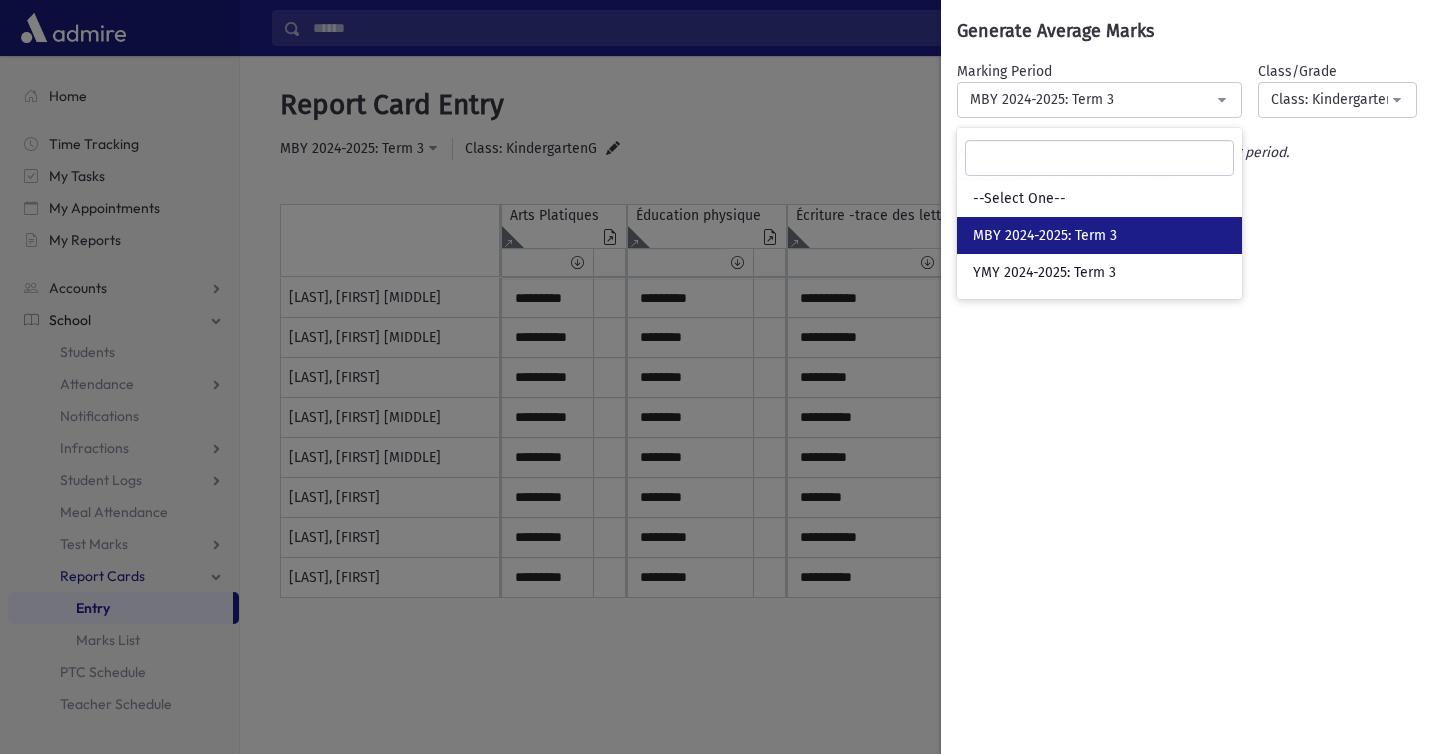 click on "**********" at bounding box center [720, 377] 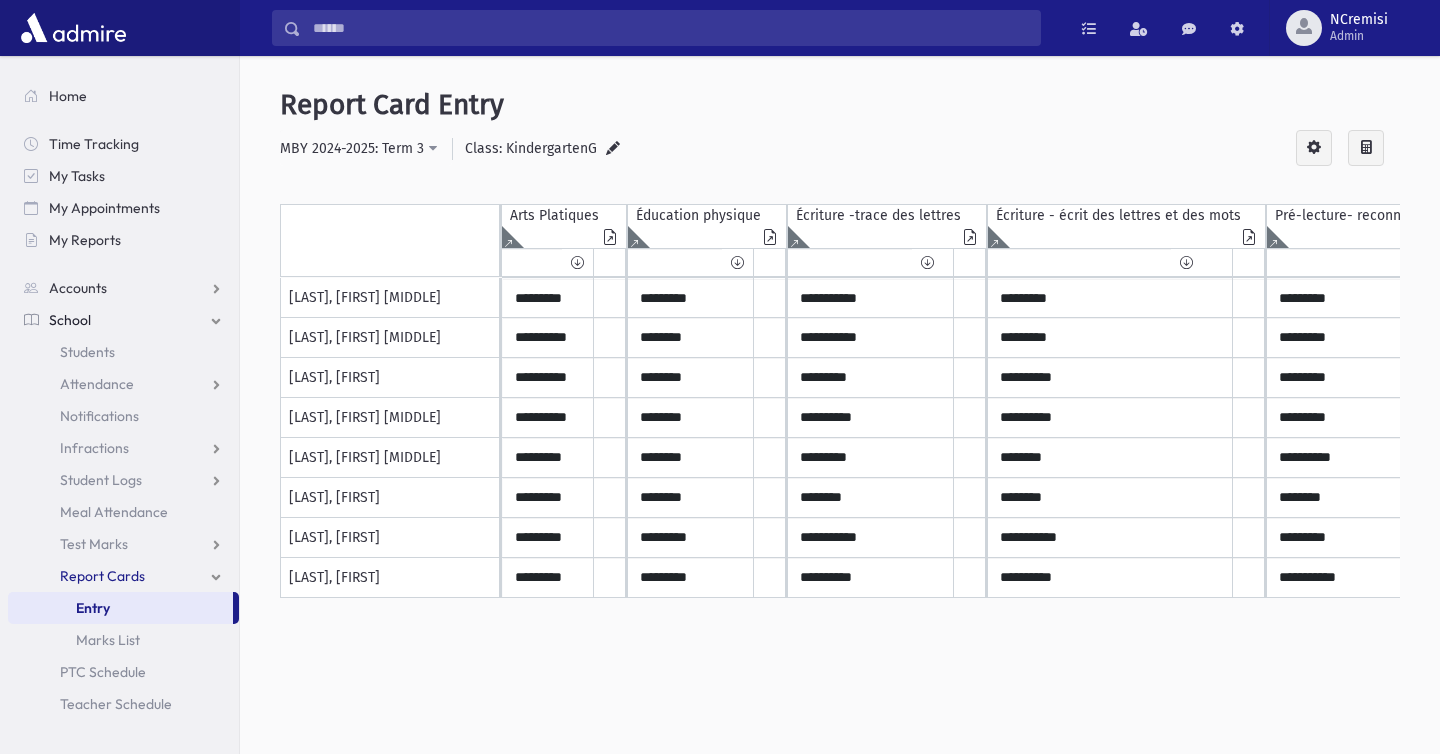 click at bounding box center (613, 149) 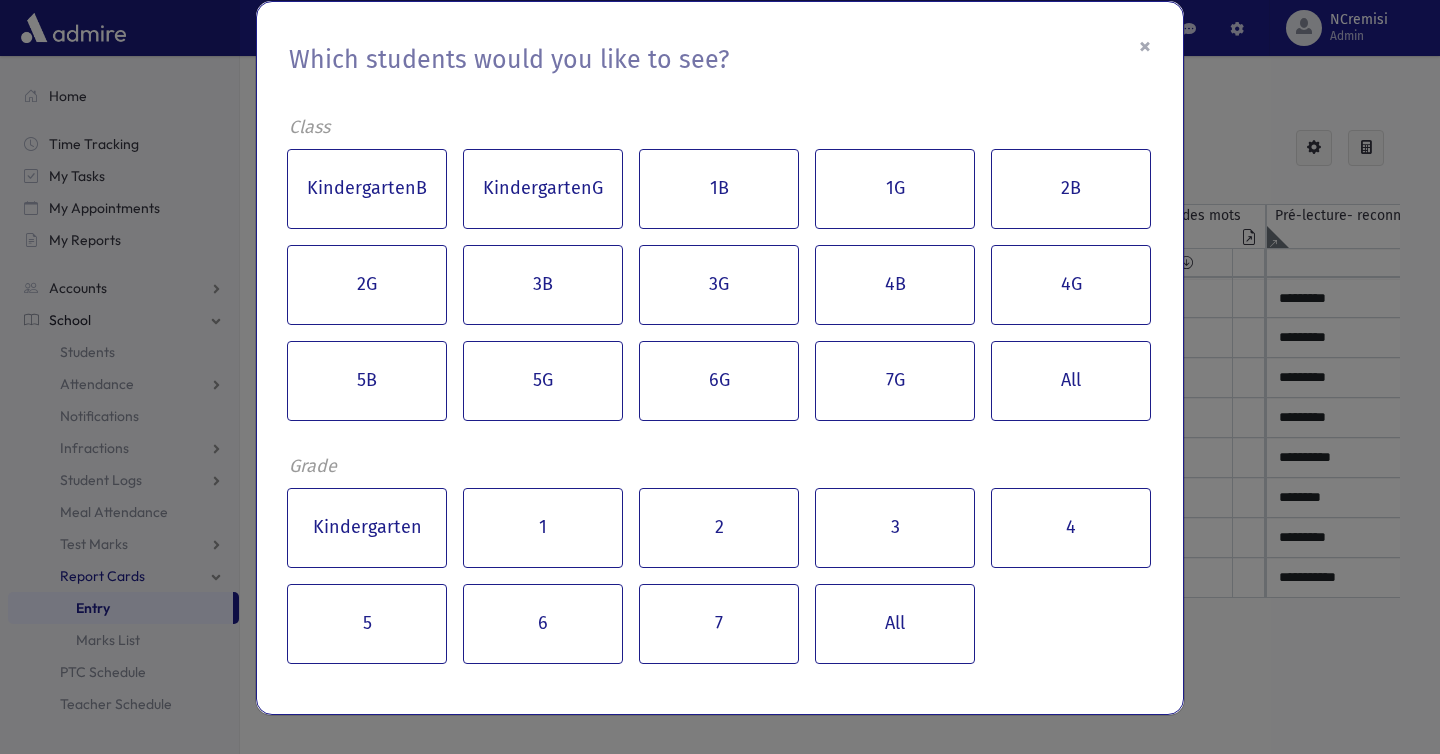 click on "×" at bounding box center [1145, 46] 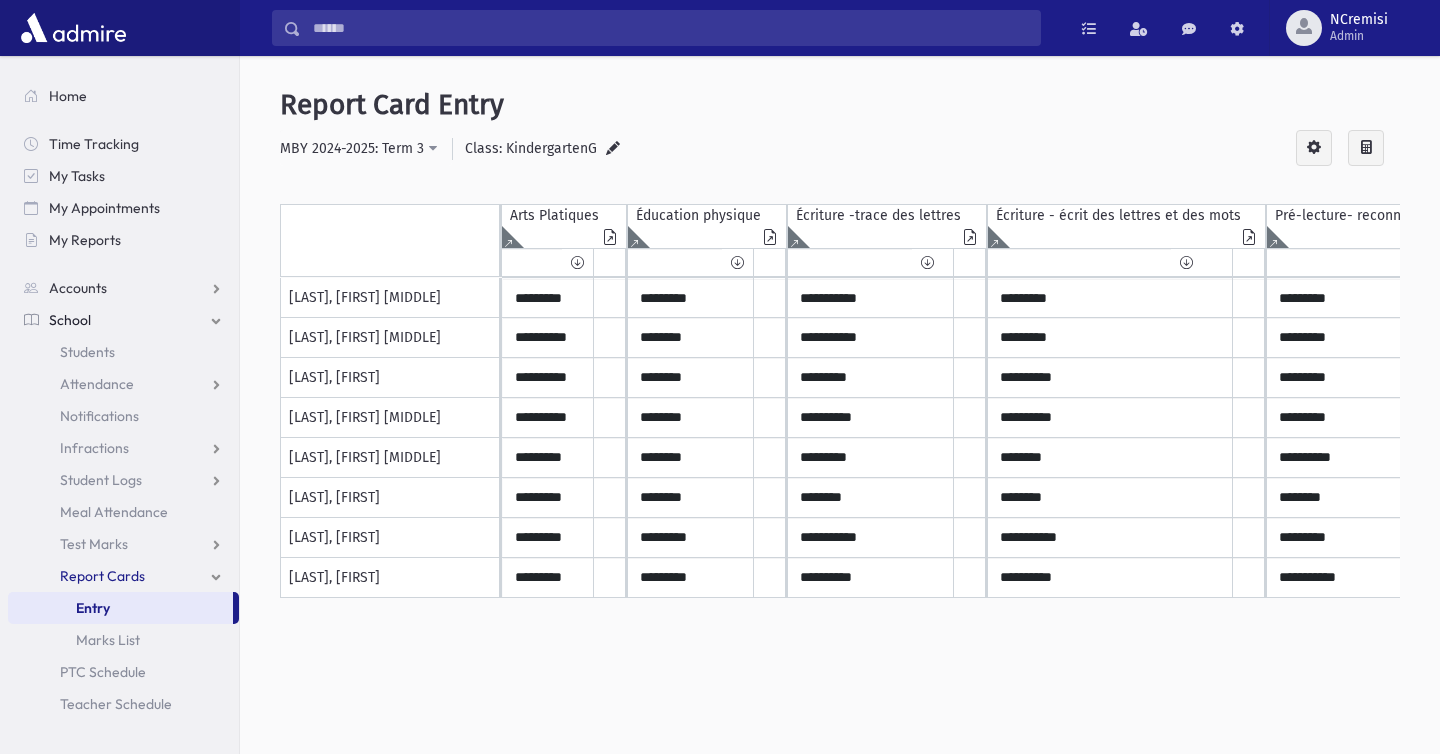 scroll, scrollTop: 0, scrollLeft: 418, axis: horizontal 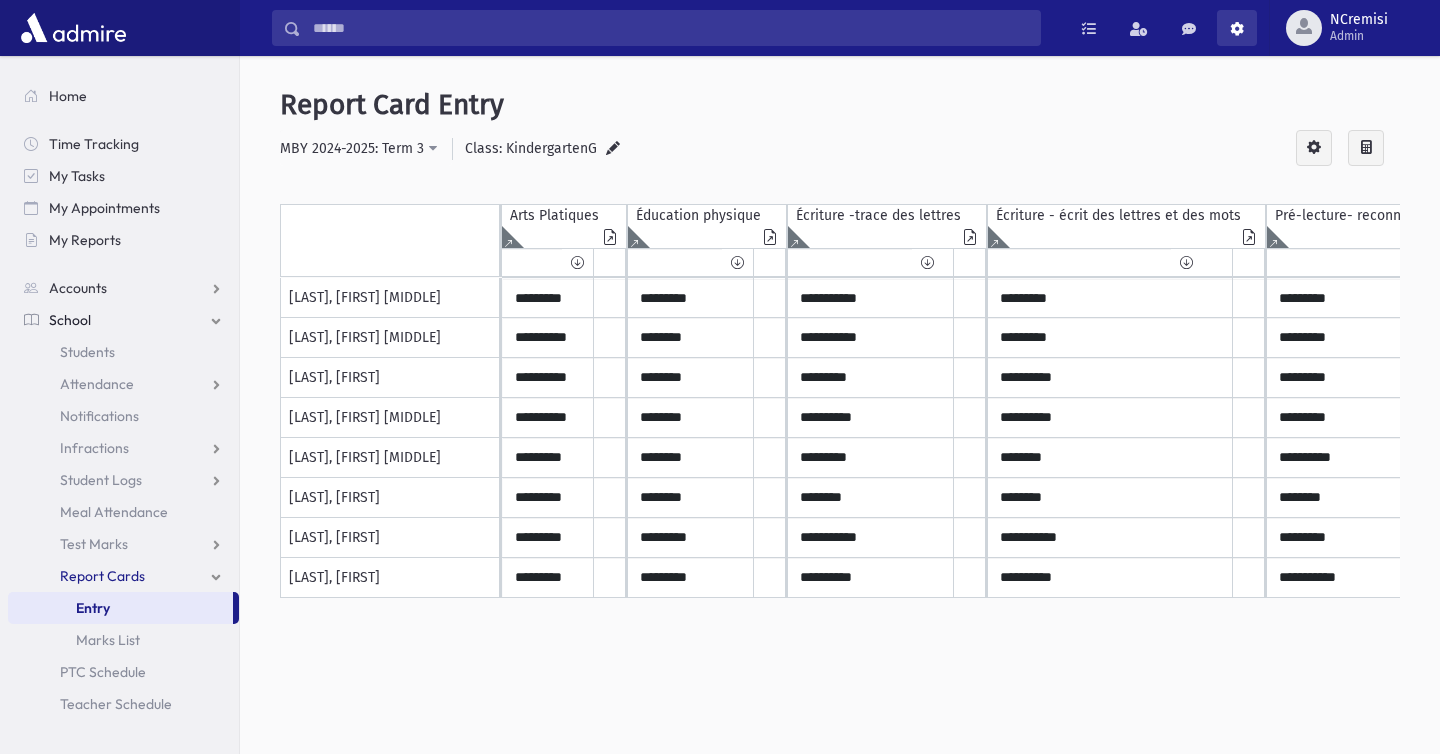 click at bounding box center (1237, 29) 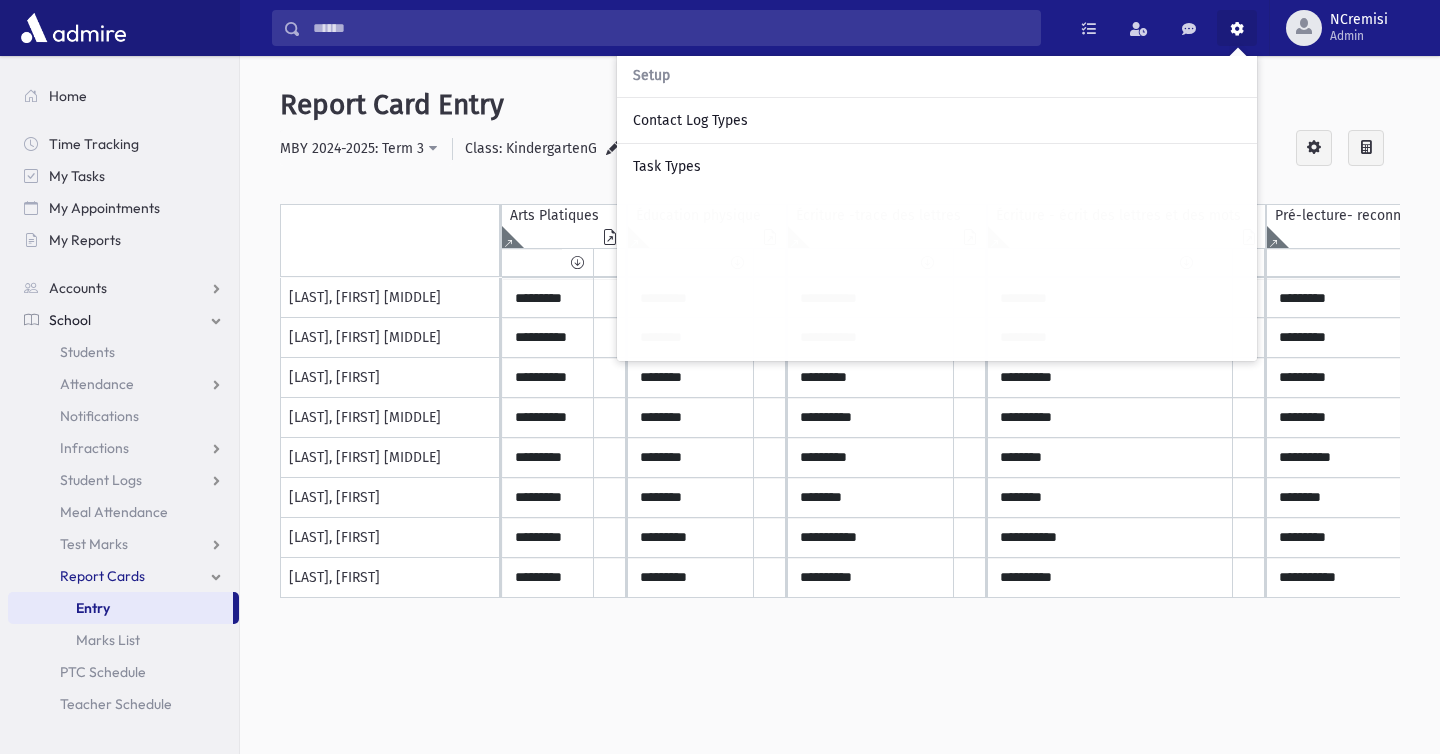 click on "Report Card Entry" at bounding box center (840, 105) 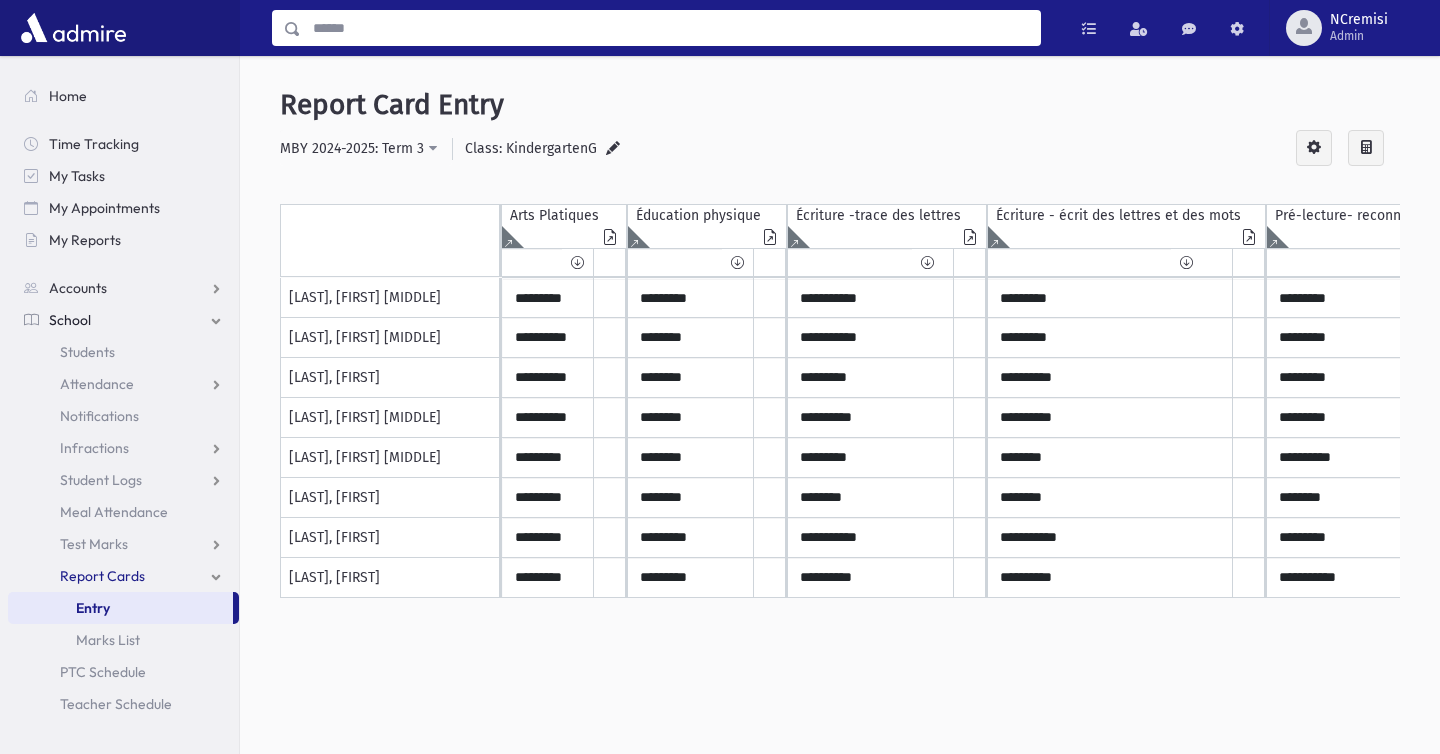click at bounding box center [670, 28] 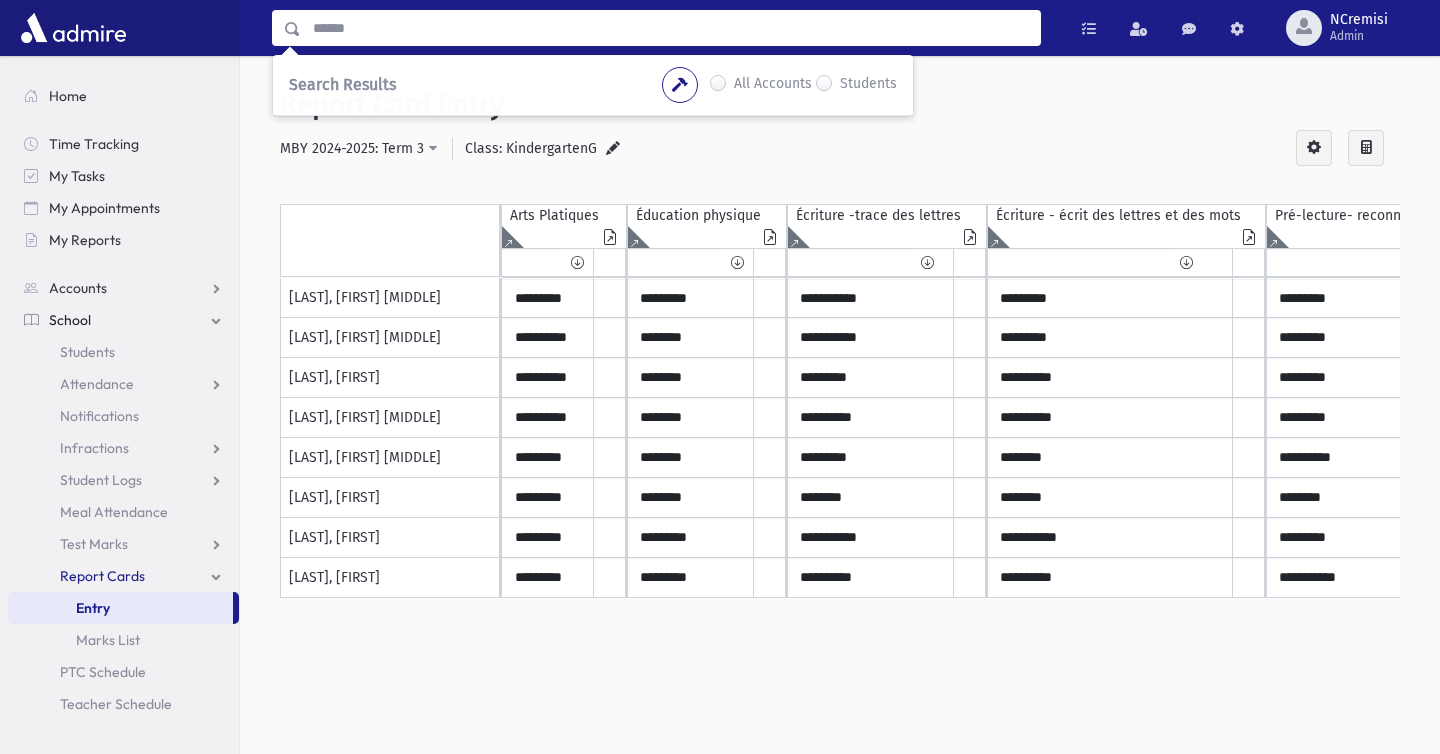 type on "*" 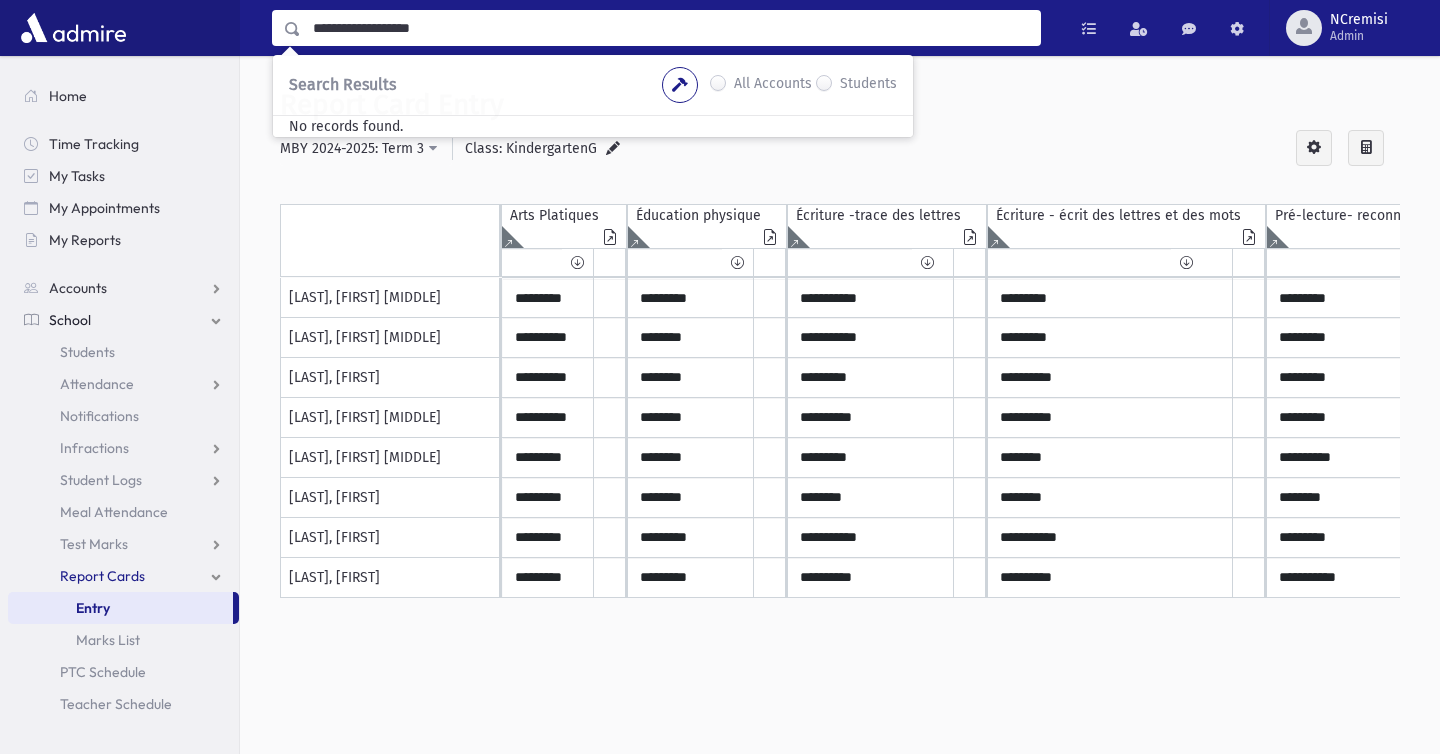 click on "**********" at bounding box center [670, 28] 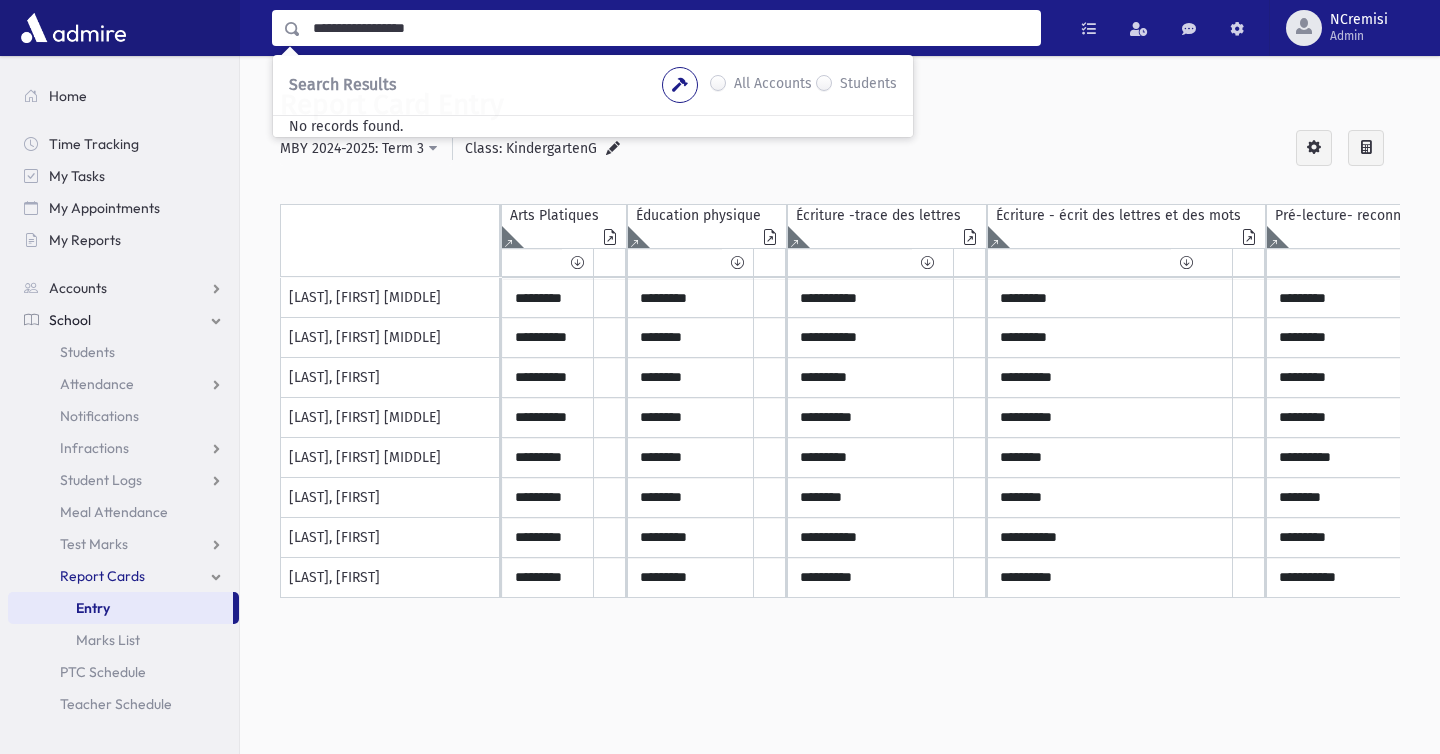 type on "**********" 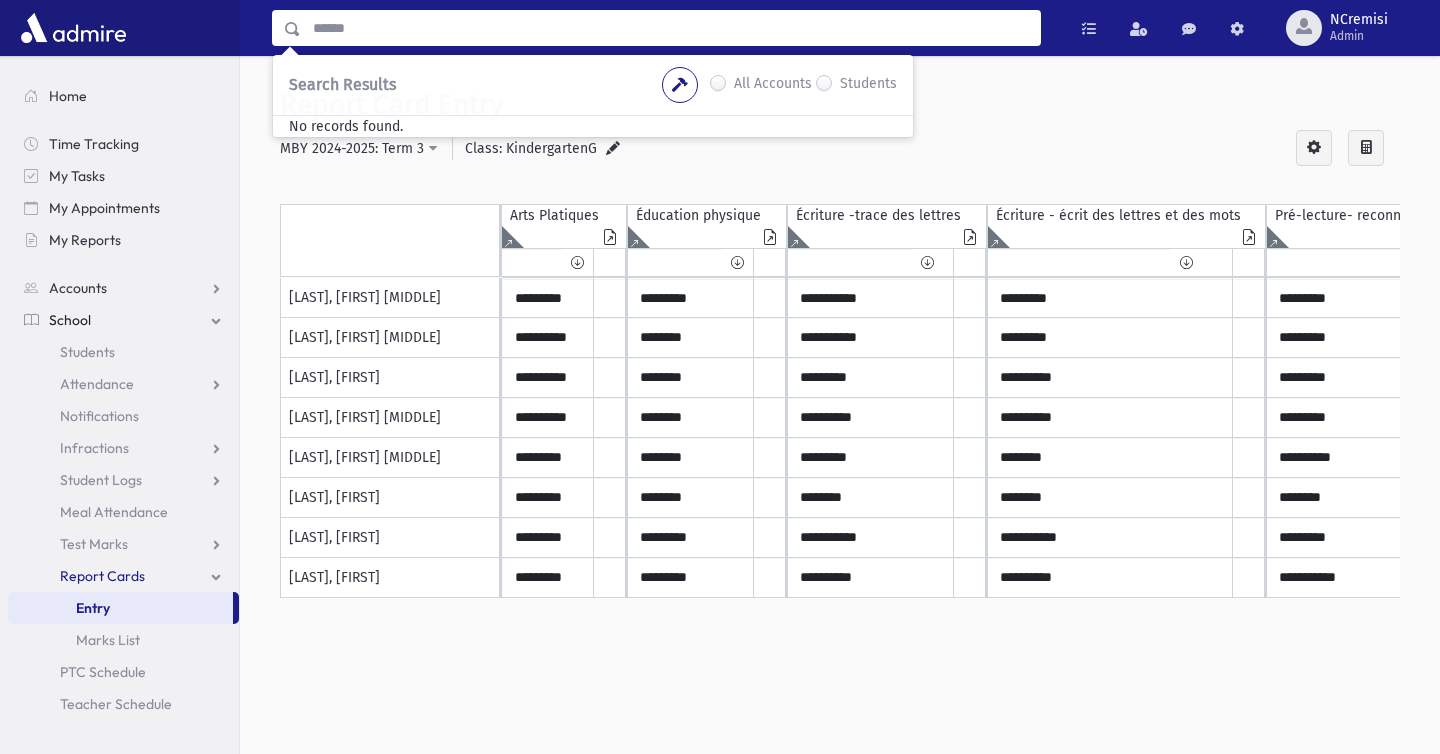 type 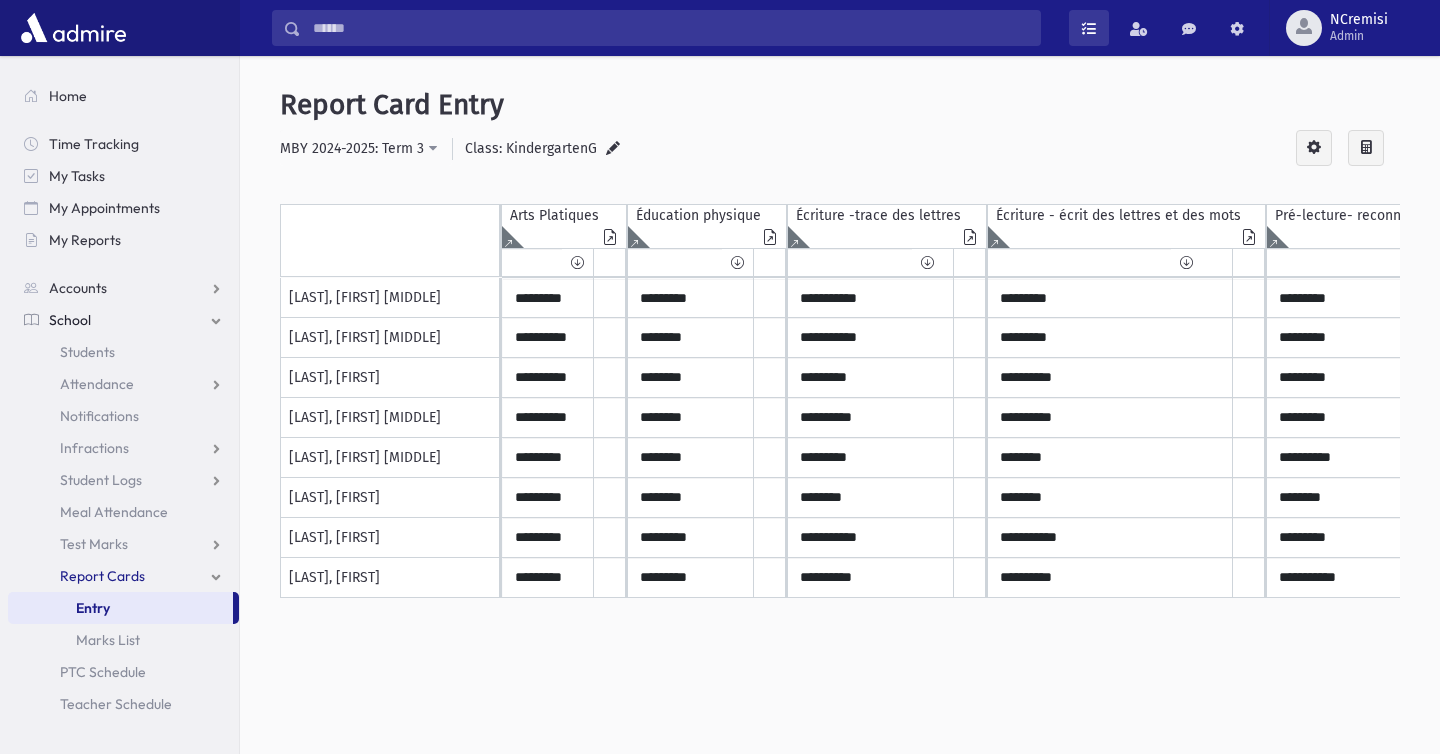 click at bounding box center (1089, 28) 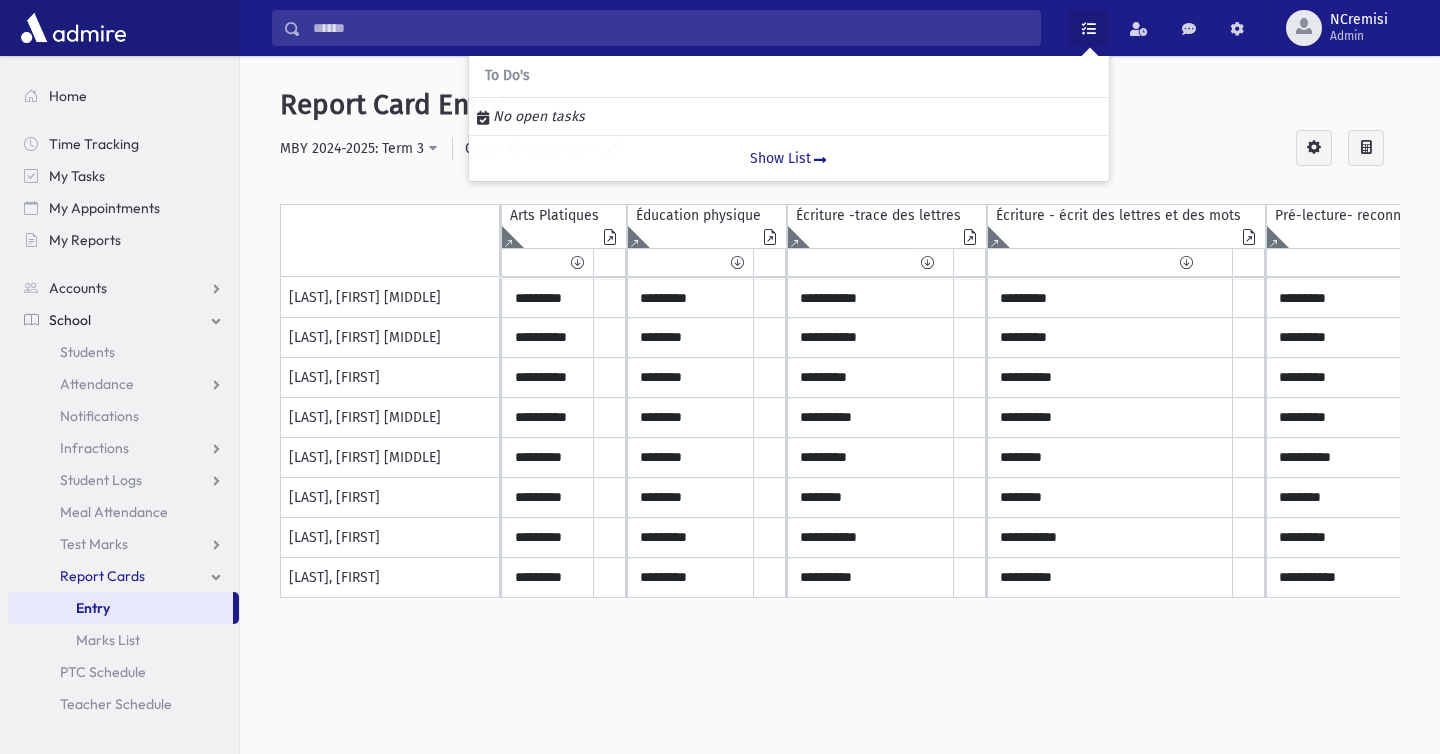 click on "**********" at bounding box center (840, 420) 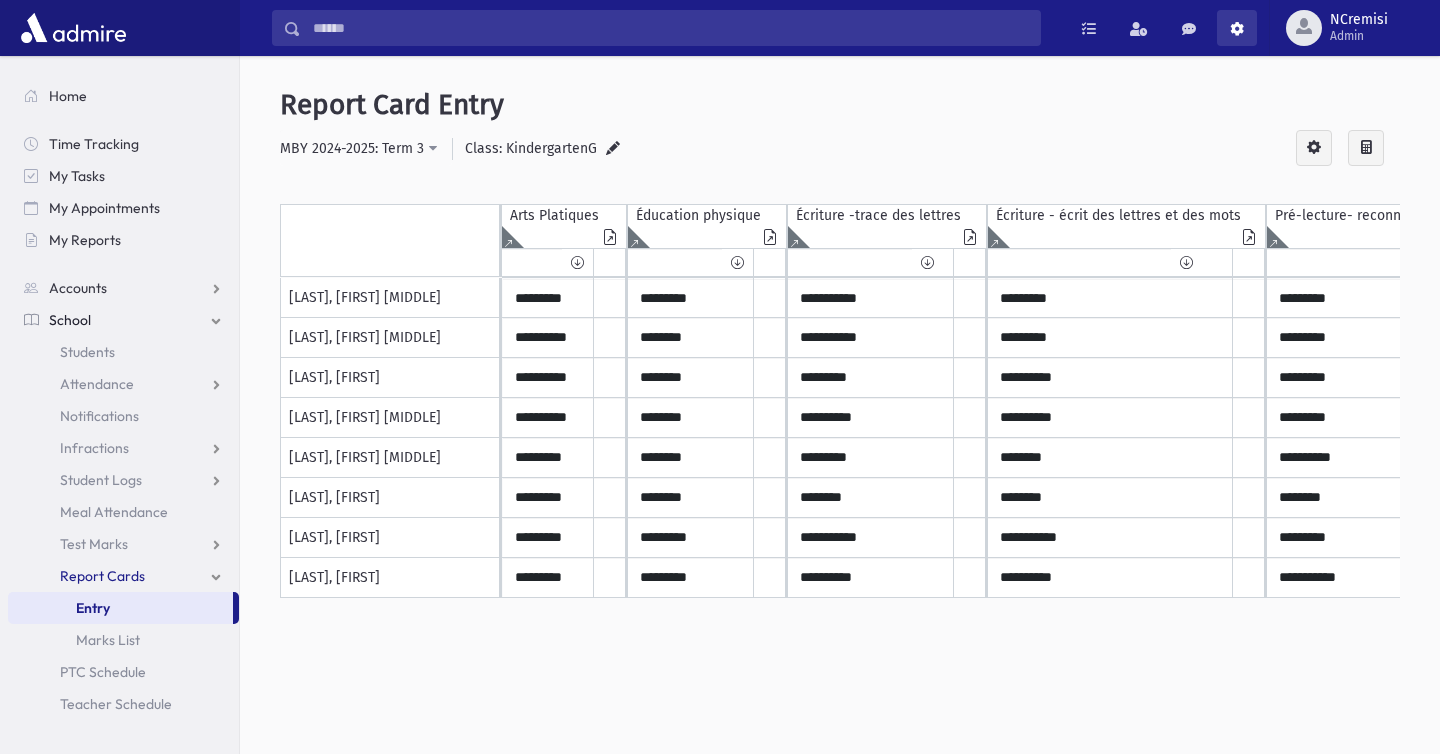click at bounding box center (1237, 29) 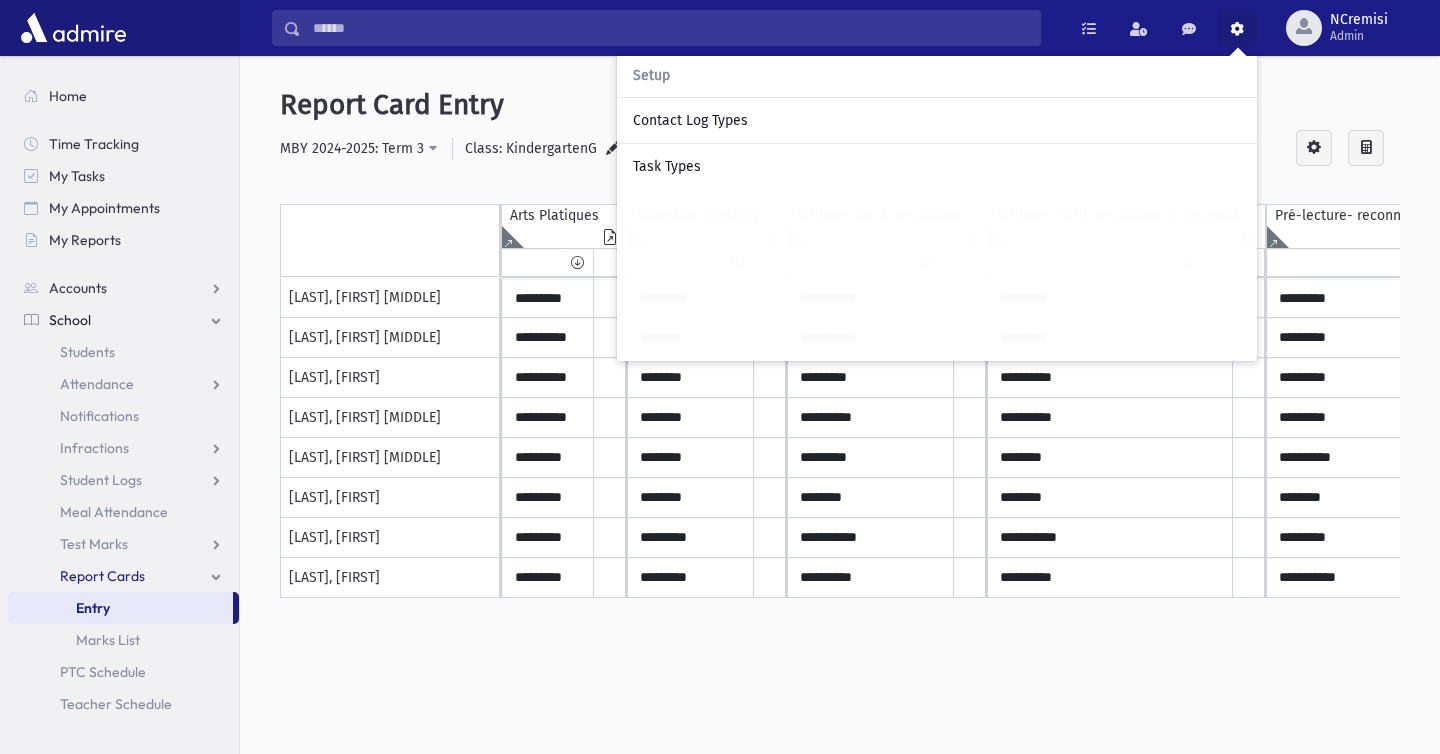 click on "**********" at bounding box center [840, 420] 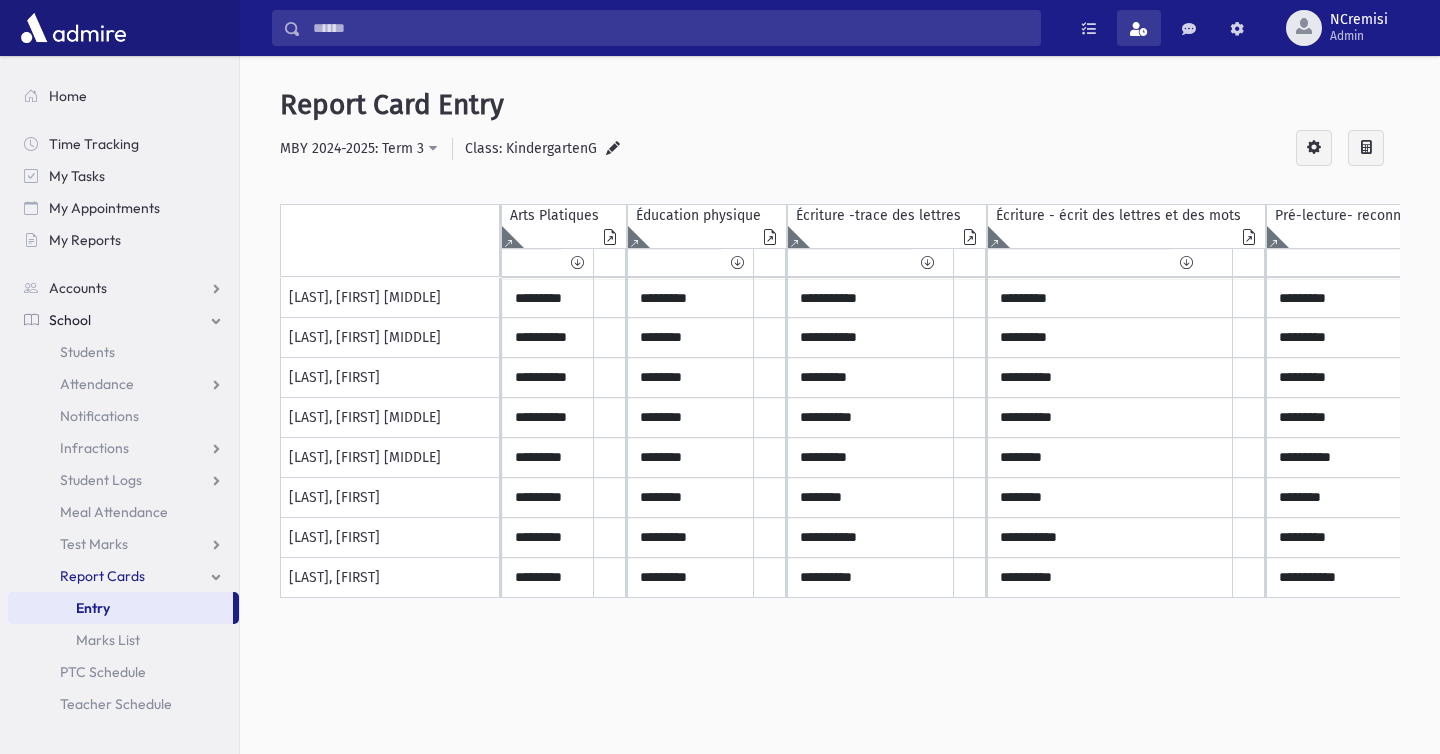 click at bounding box center [1139, 29] 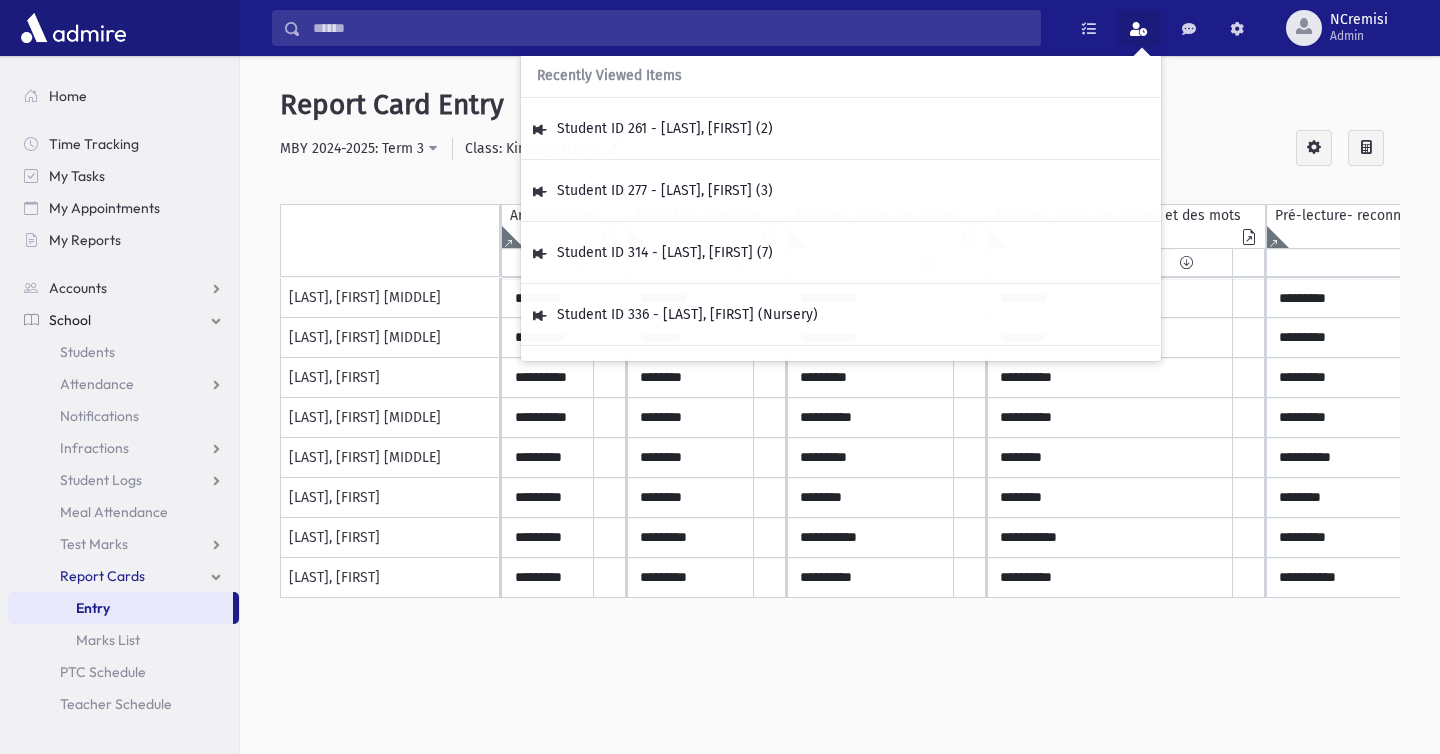 click on "**********" at bounding box center (840, 420) 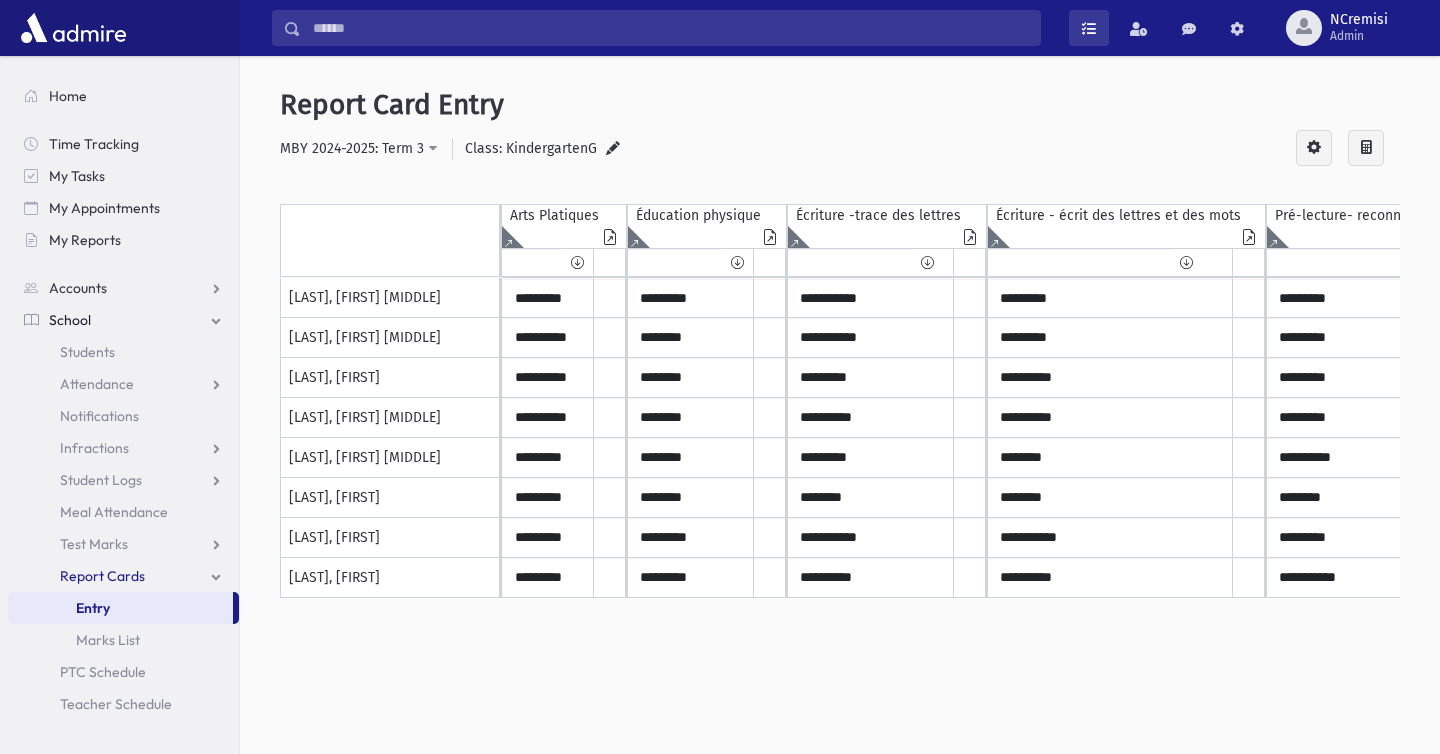 click at bounding box center (1089, 28) 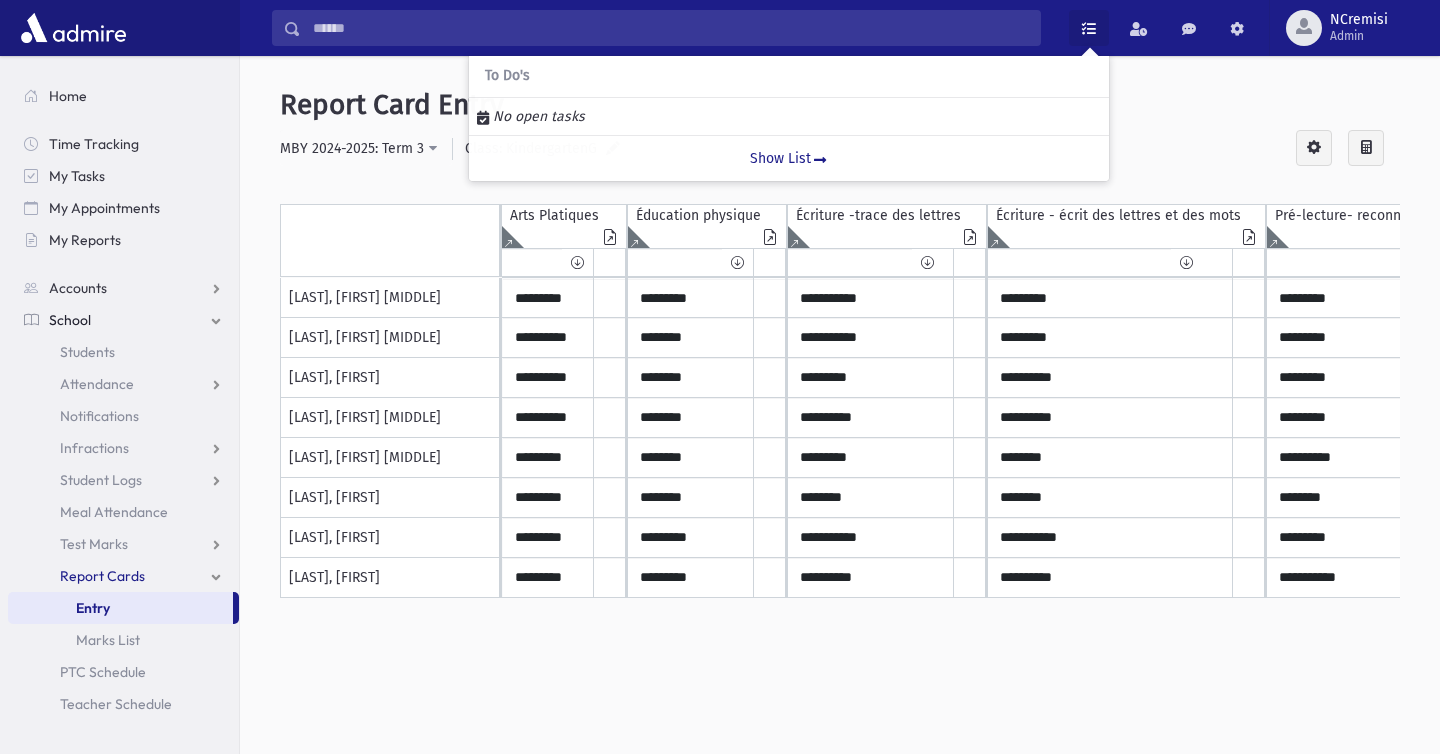 click on "**********" at bounding box center [840, 149] 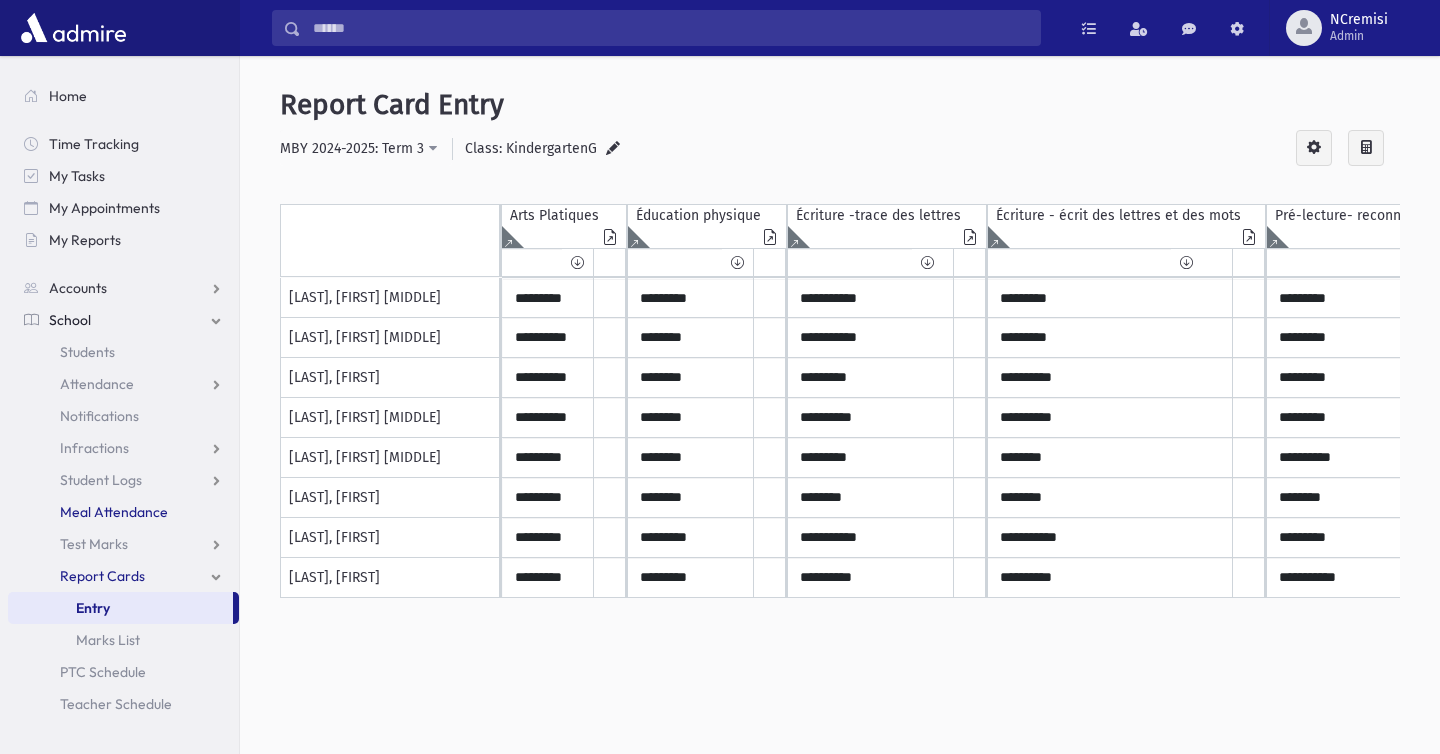click on "Meal Attendance" at bounding box center [123, 512] 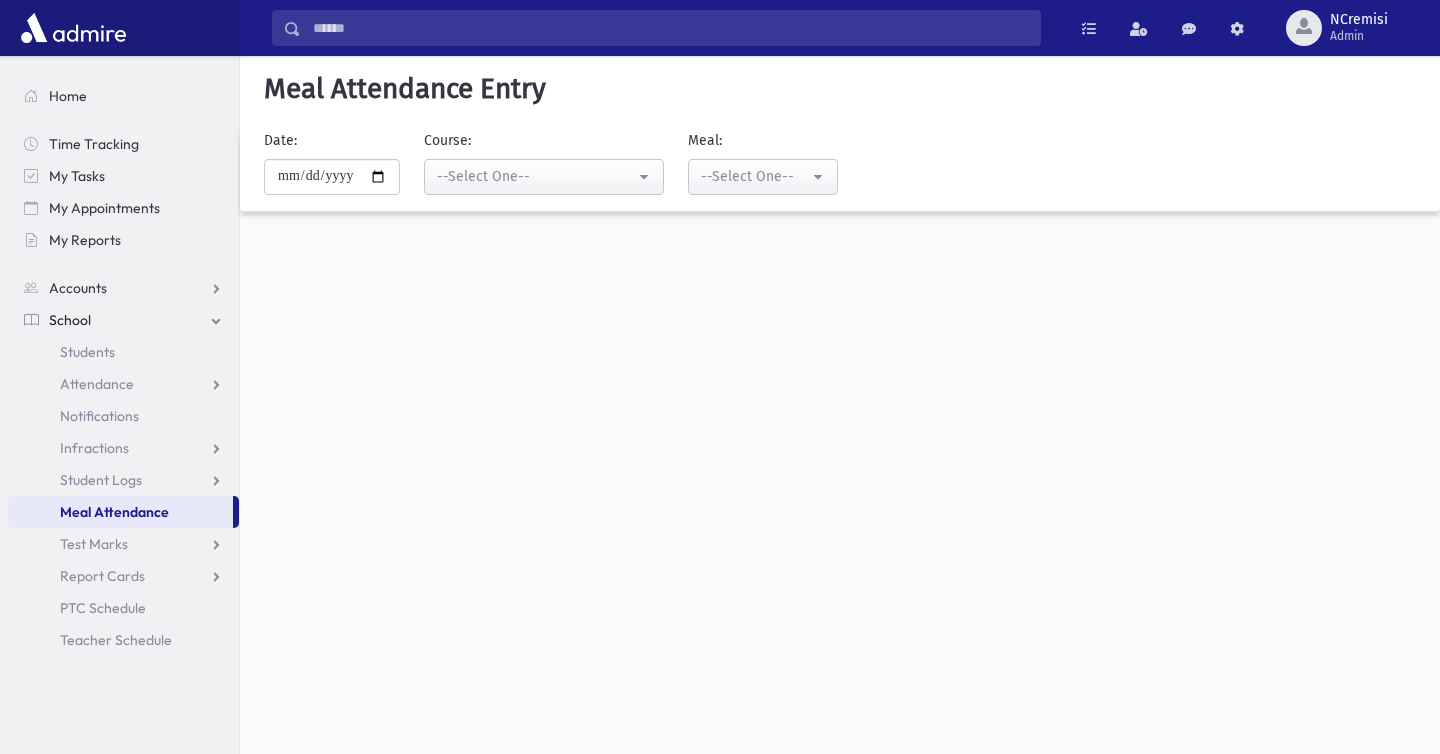 scroll, scrollTop: 0, scrollLeft: 0, axis: both 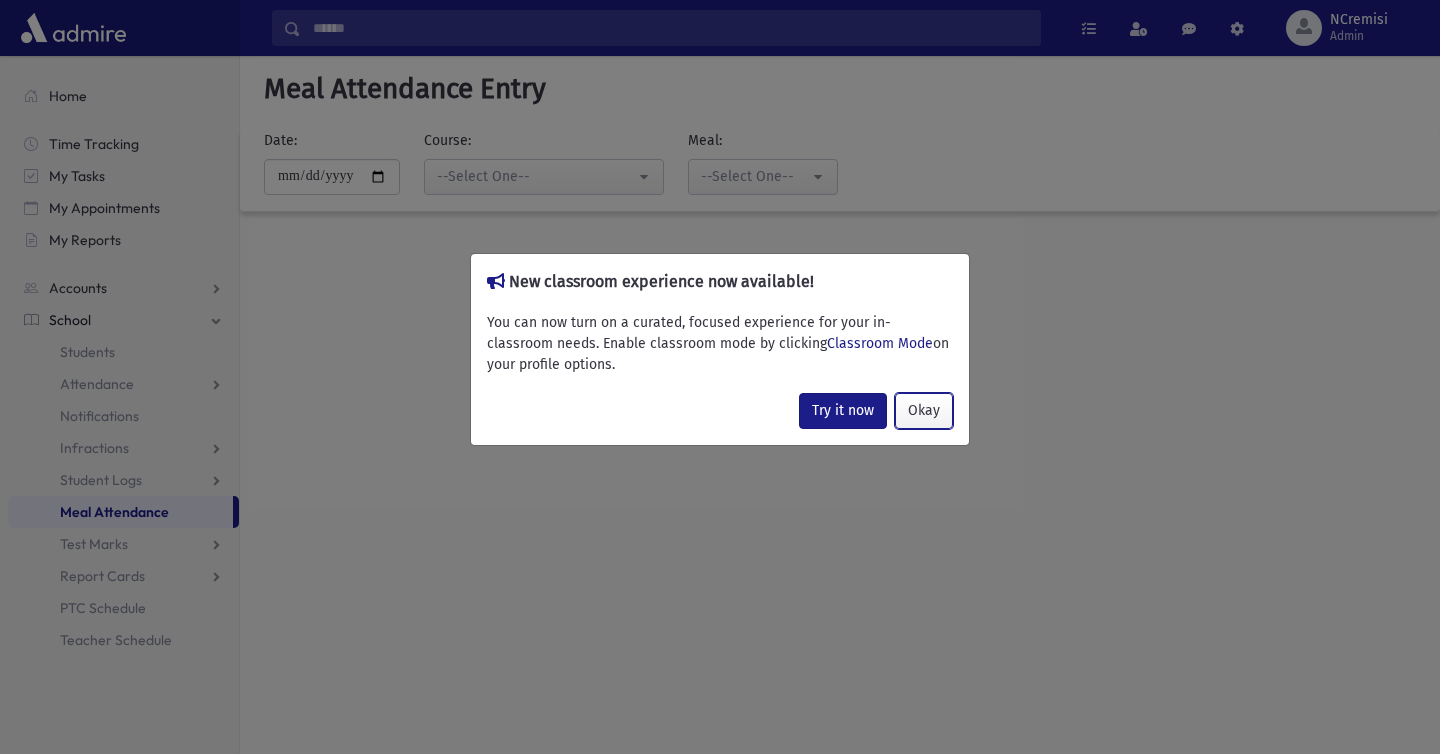 click on "Okay" at bounding box center [924, 411] 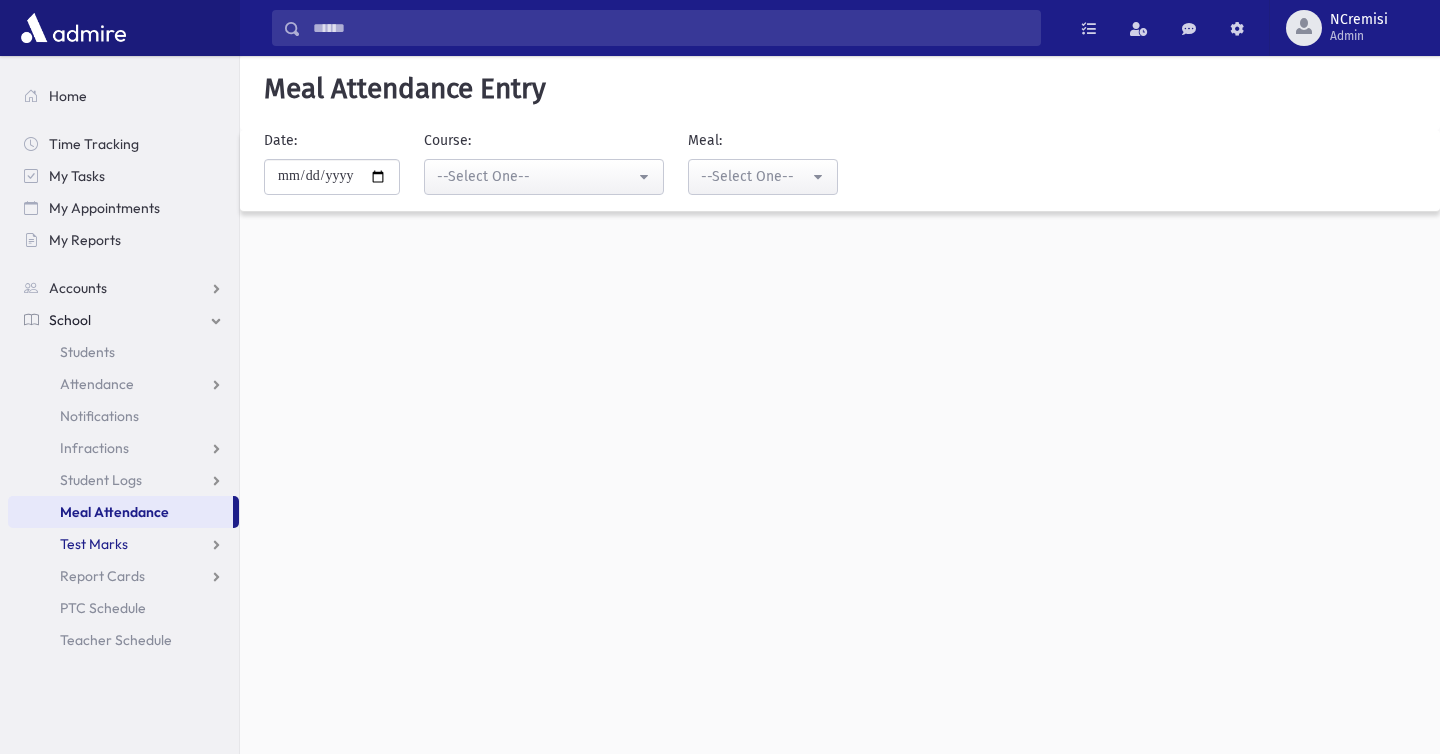 click on "Test Marks" at bounding box center (94, 544) 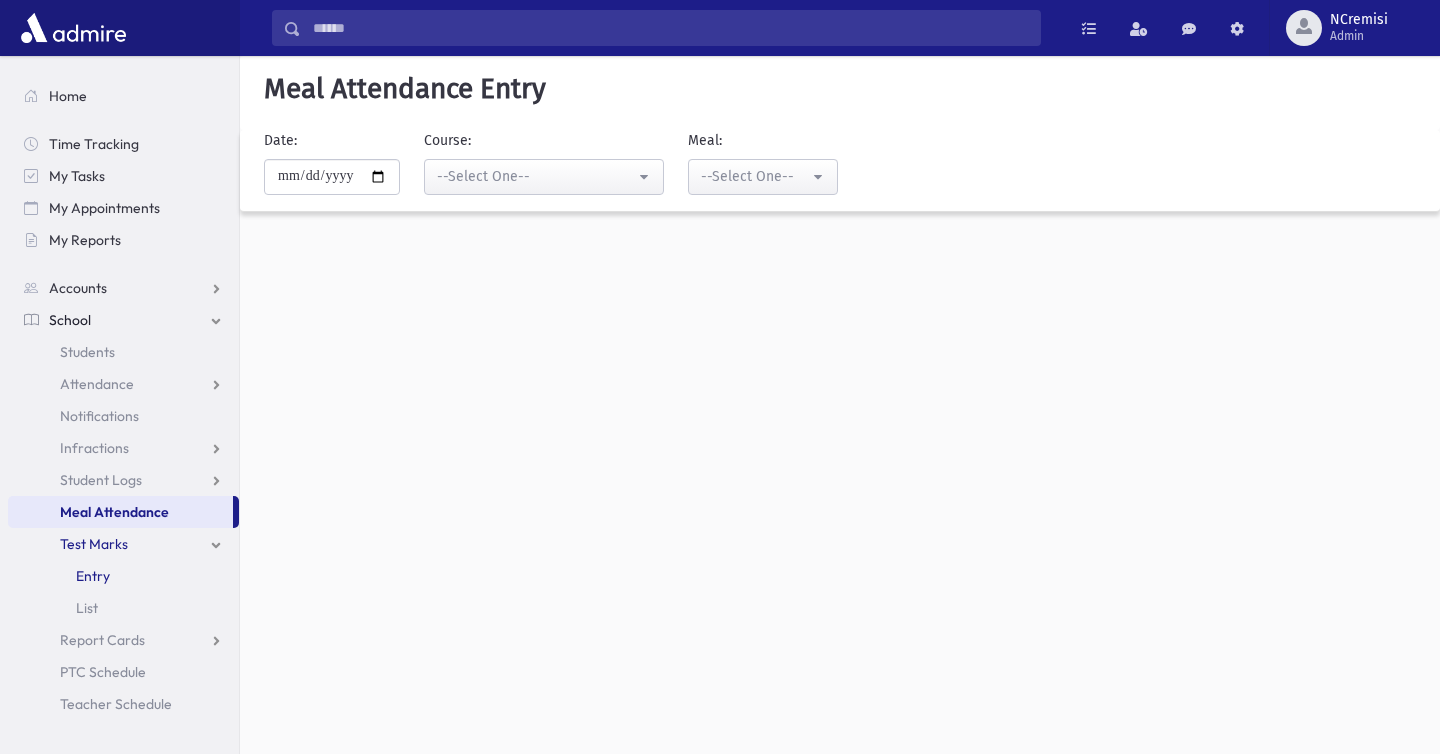 click on "Entry" at bounding box center (93, 576) 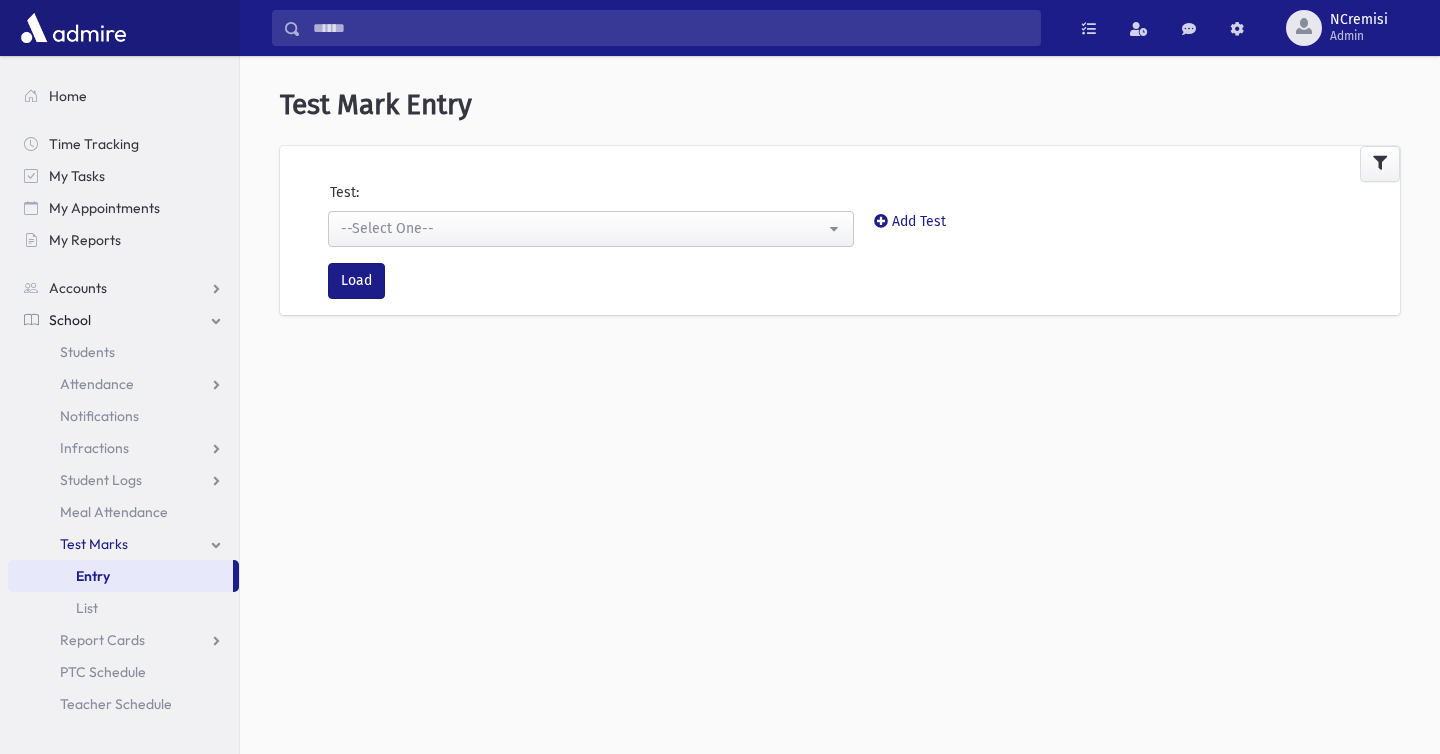 scroll, scrollTop: 0, scrollLeft: 0, axis: both 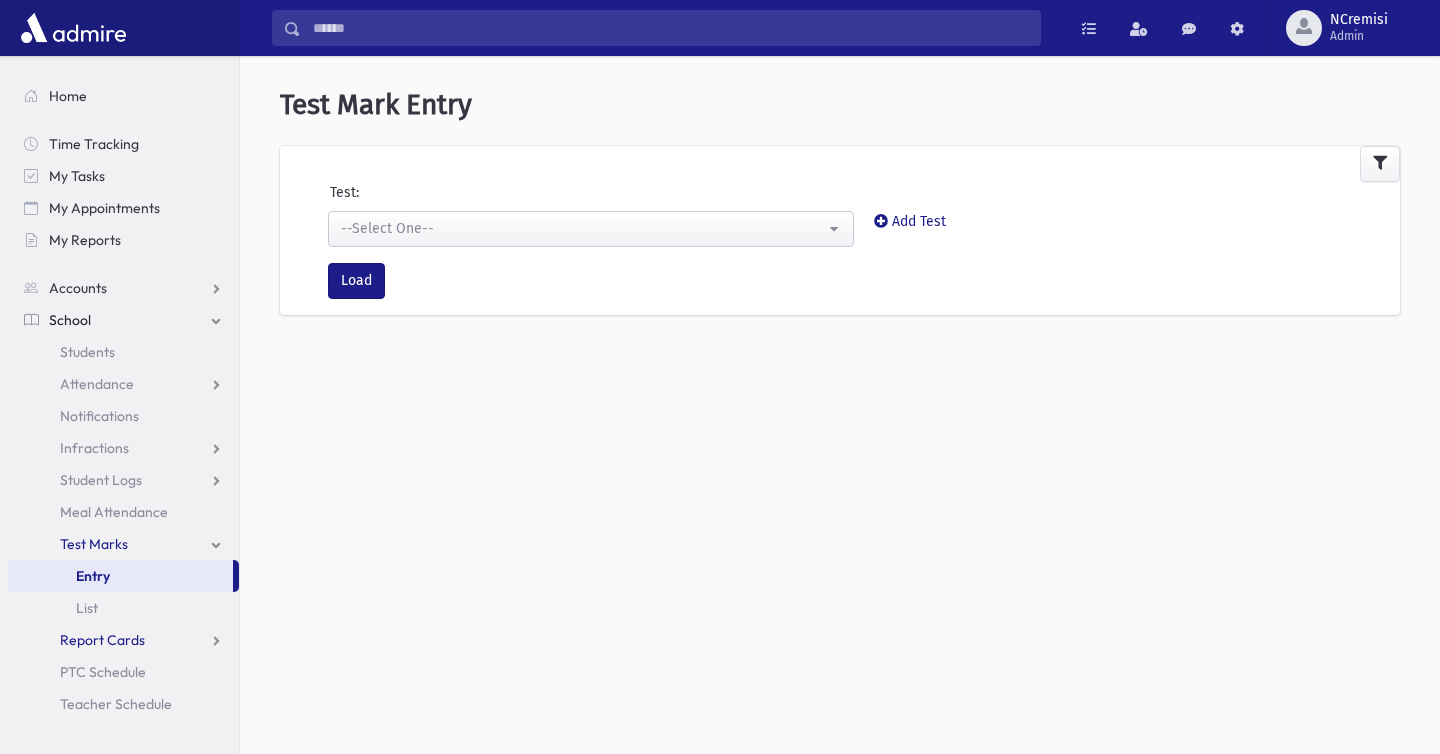 click on "Report Cards" at bounding box center [123, 640] 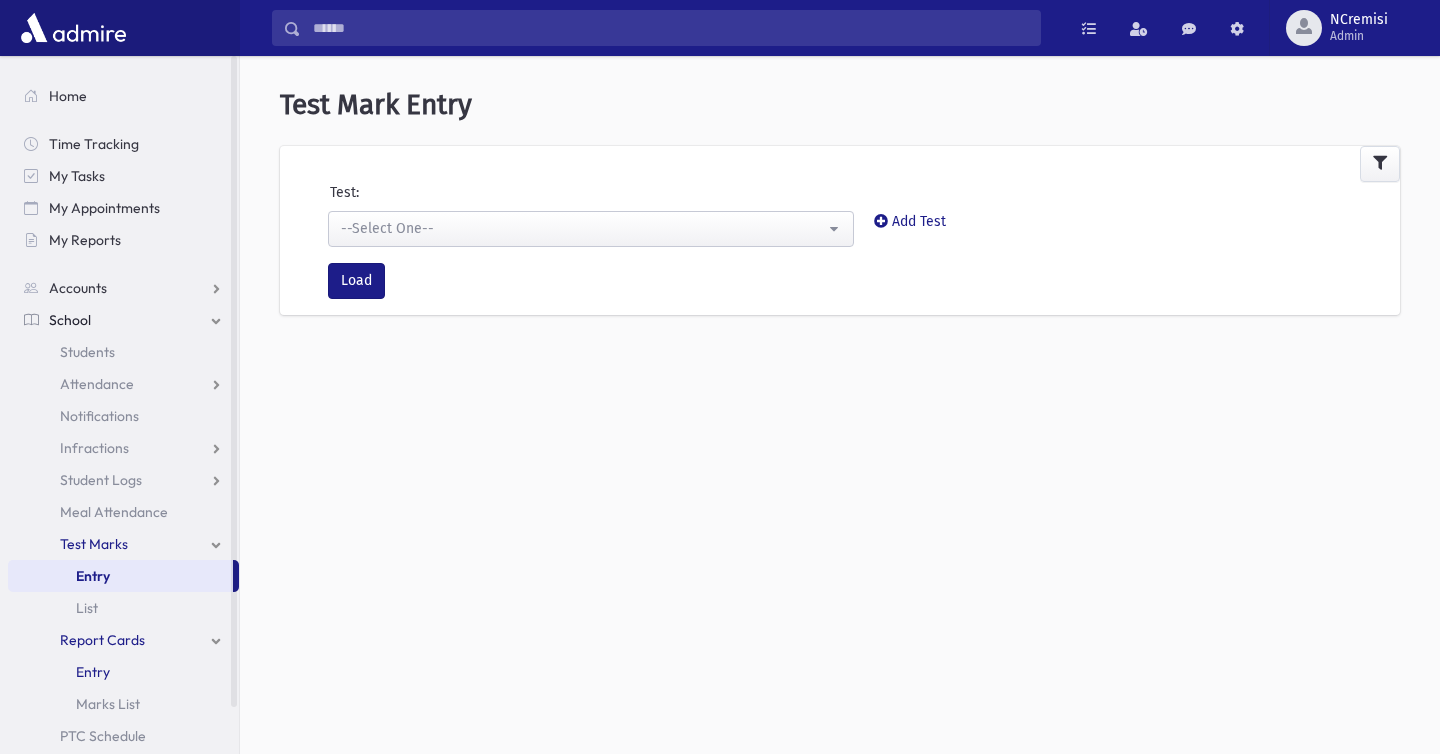 click on "Entry" at bounding box center [123, 672] 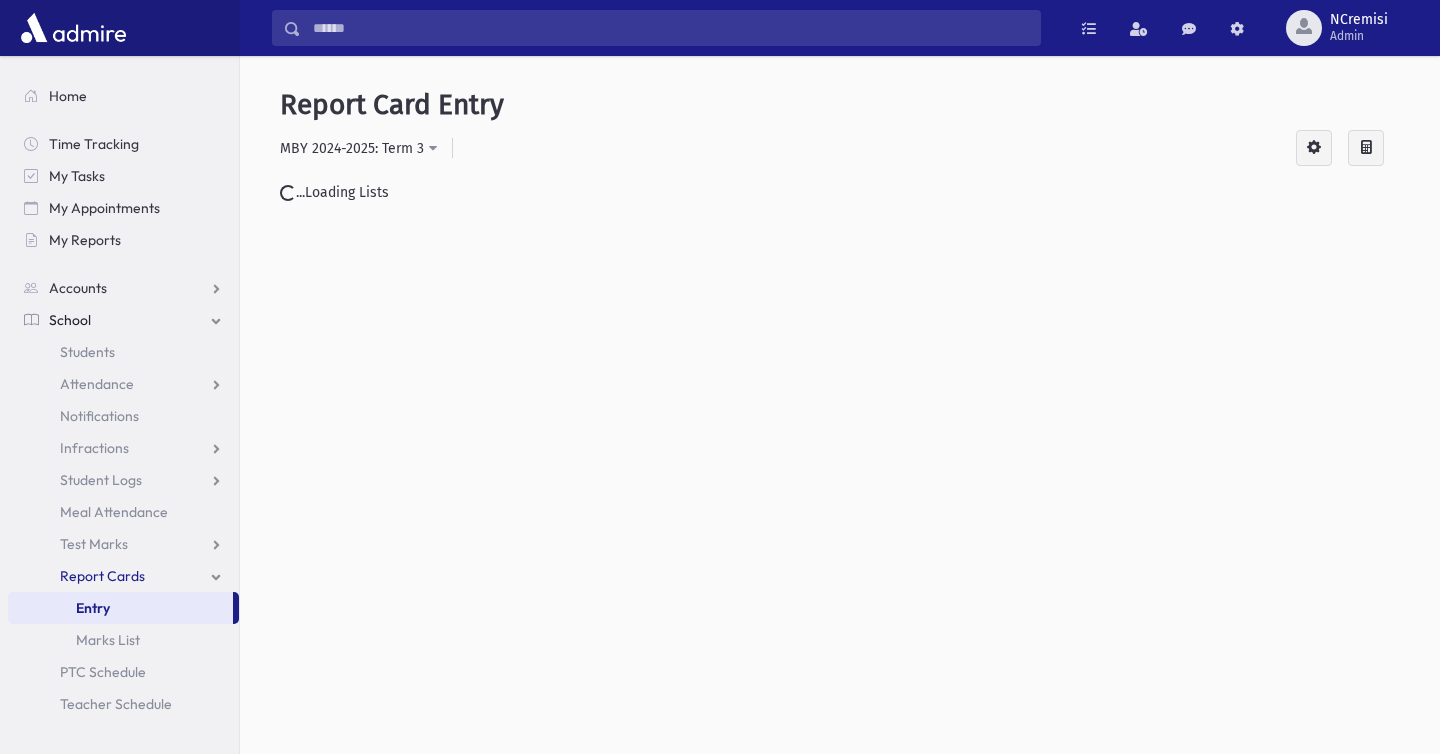 scroll, scrollTop: 0, scrollLeft: 0, axis: both 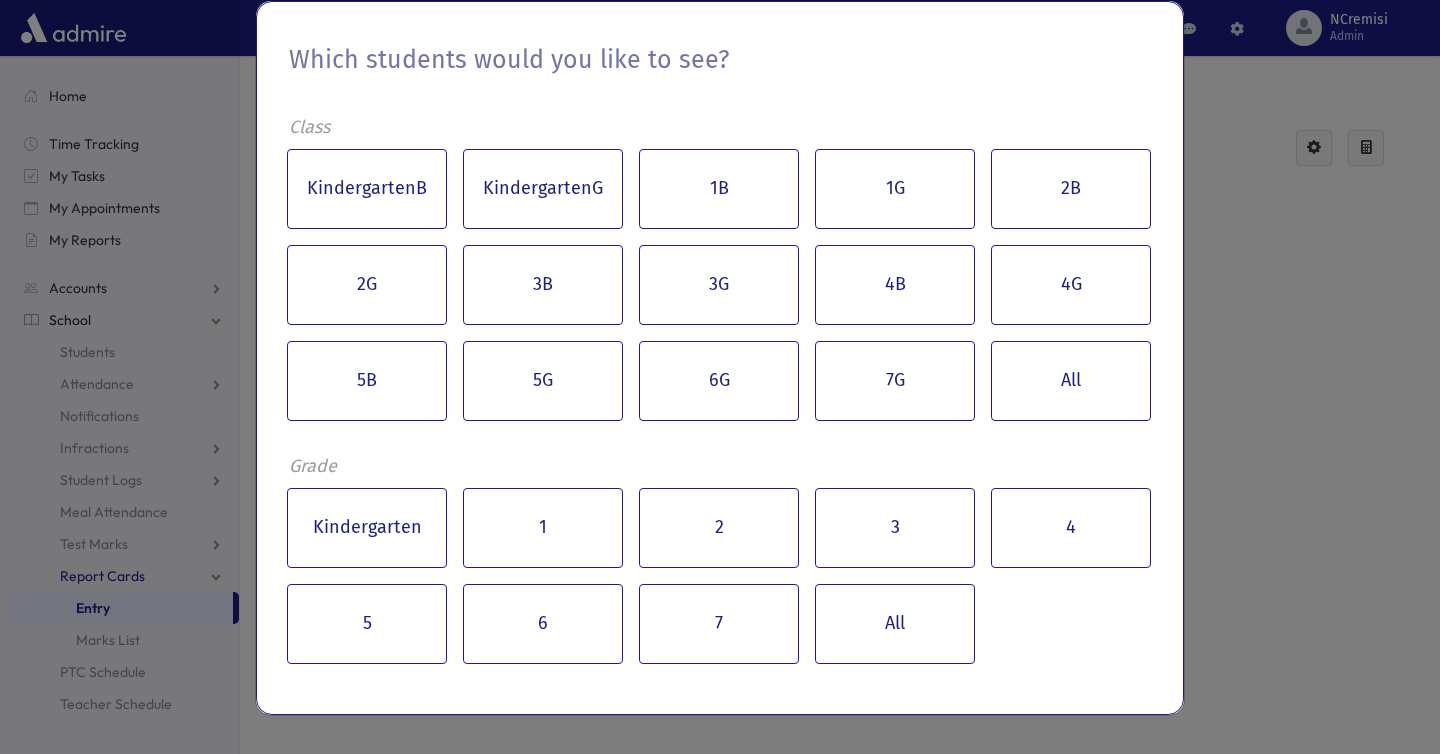 click on "Which students would you like to see?
Class
KindergartenB
KindergartenG
1B
1G
2B
2G
3B
3G
4B
4G
5B
5G
6G
7G
All
Grade
Kindergarten
1
2
3
4
5
6
7
All" at bounding box center [720, 377] 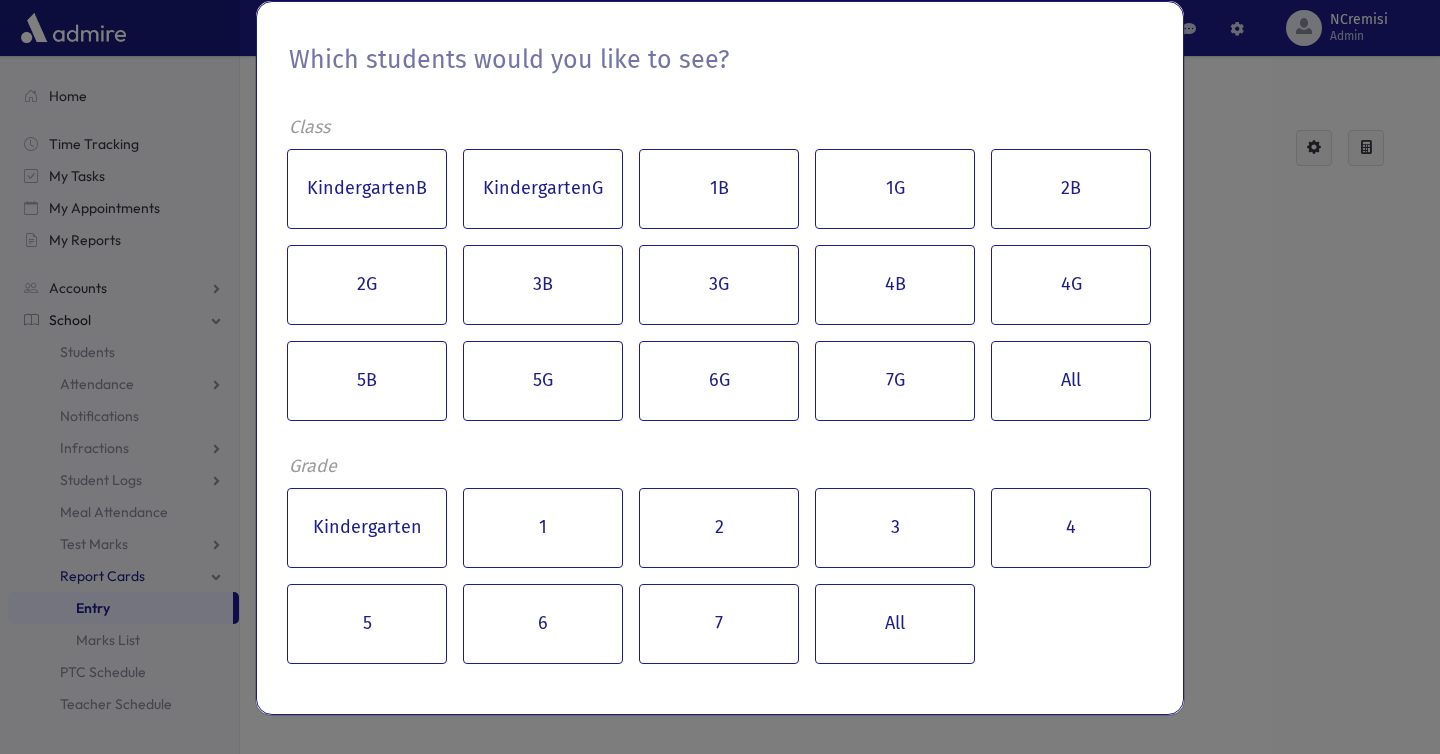 click on "Kindergarten
1
2
3
4
5
6
7
All" at bounding box center (720, 576) 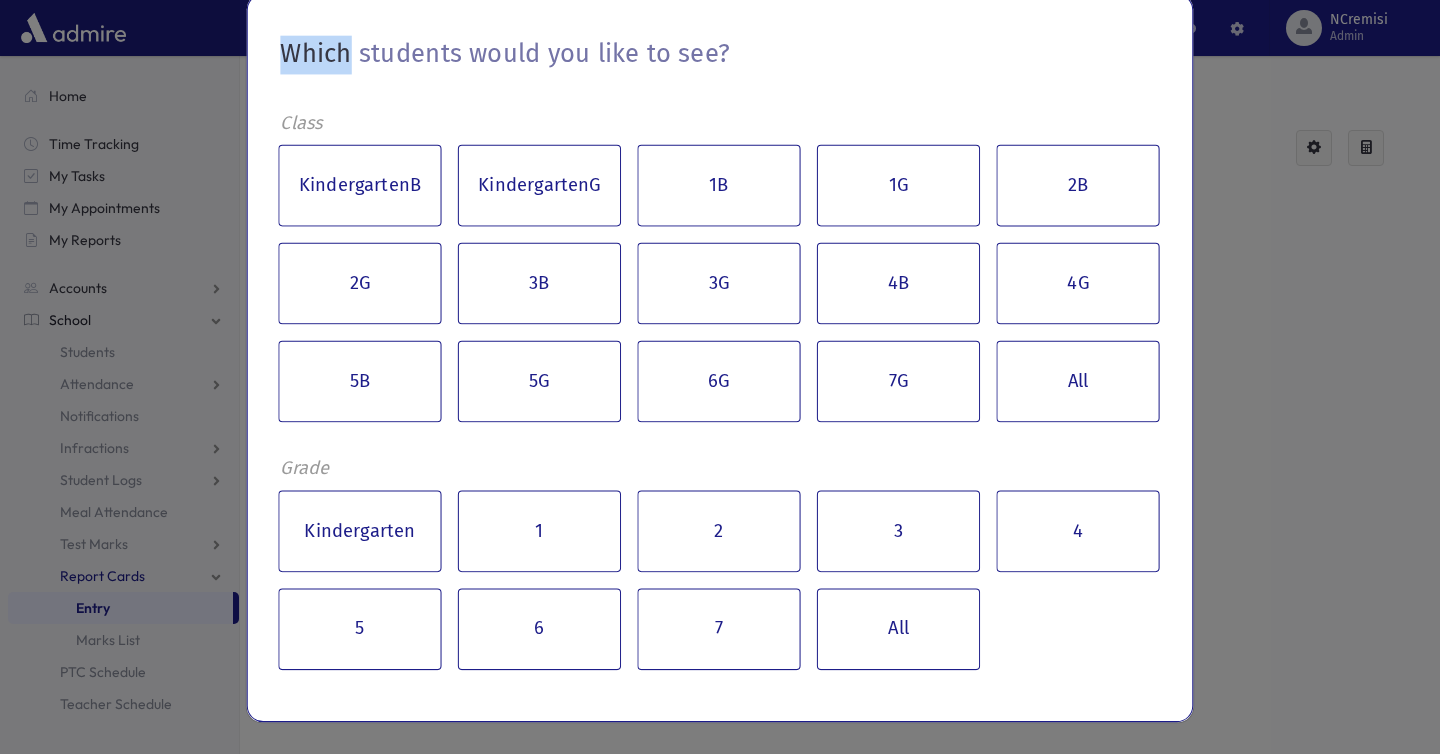 click on "Which students would you like to see?
Class
KindergartenB
KindergartenG
1B
1G
2B
2G
3B
3G
4B
4G
5B
5G
6G
7G
All
Grade
Kindergarten
1
2
3
4
5
6
7
All" at bounding box center (720, 377) 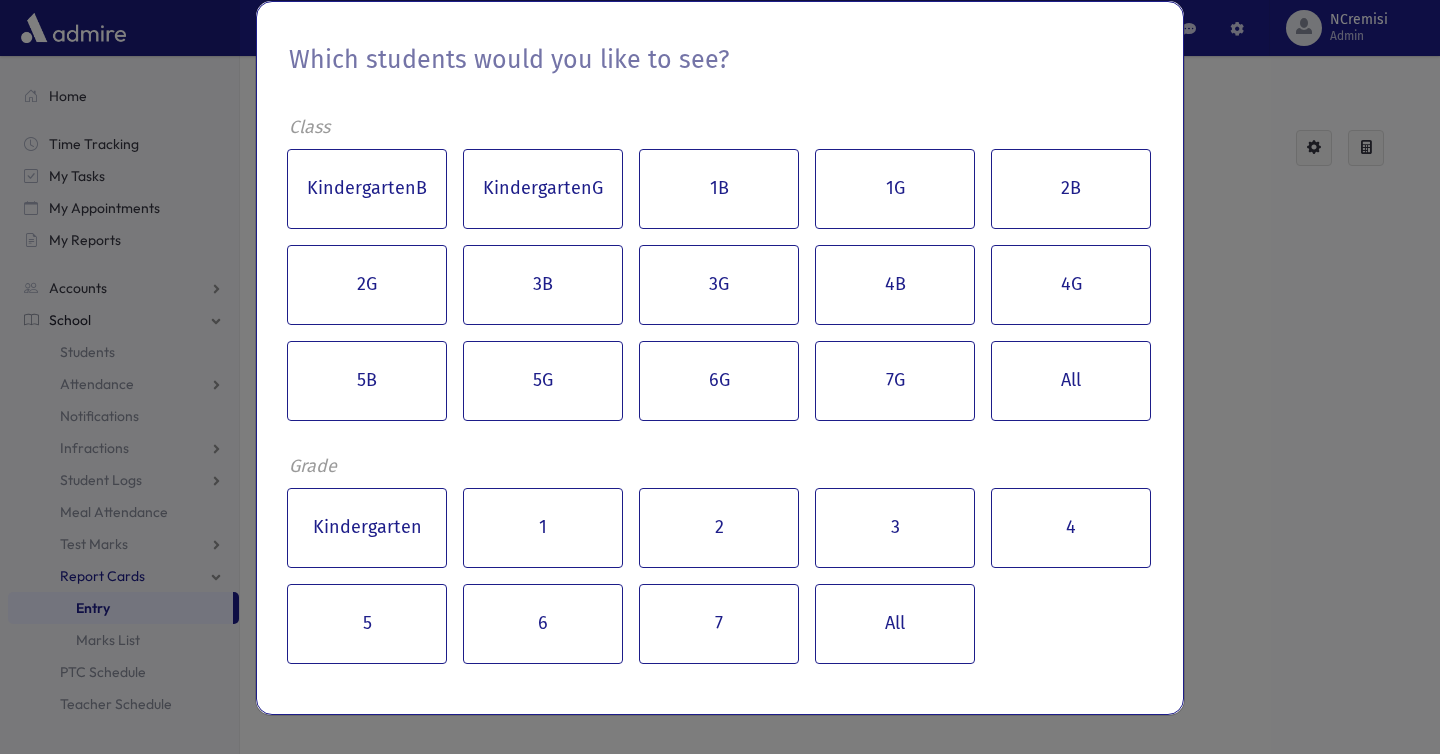 click on "Which students would you like to see?
Class
KindergartenB
KindergartenG
1B
1G
2B
2G
3B
3G
4B
4G
5B
5G
6G
7G
All
Grade
Kindergarten
1
2
3
4
5
6
7
All" at bounding box center (720, 377) 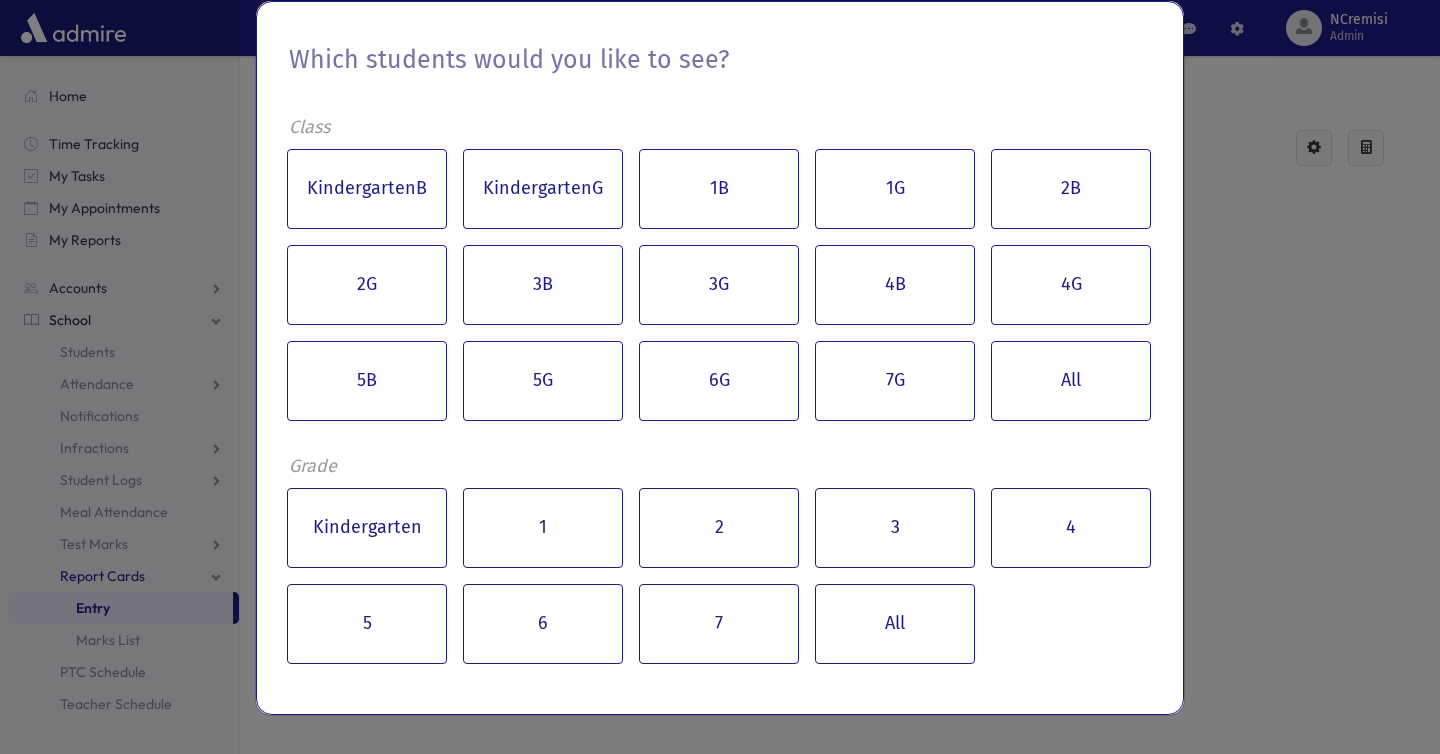 click on "Which students would you like to see?
Class
KindergartenB
KindergartenG
1B
1G
2B
2G
3B
3G
4B
4G
5B
5G
6G
7G
All
Grade
Kindergarten
1
2
3
4
5
6
7
All" at bounding box center (720, 377) 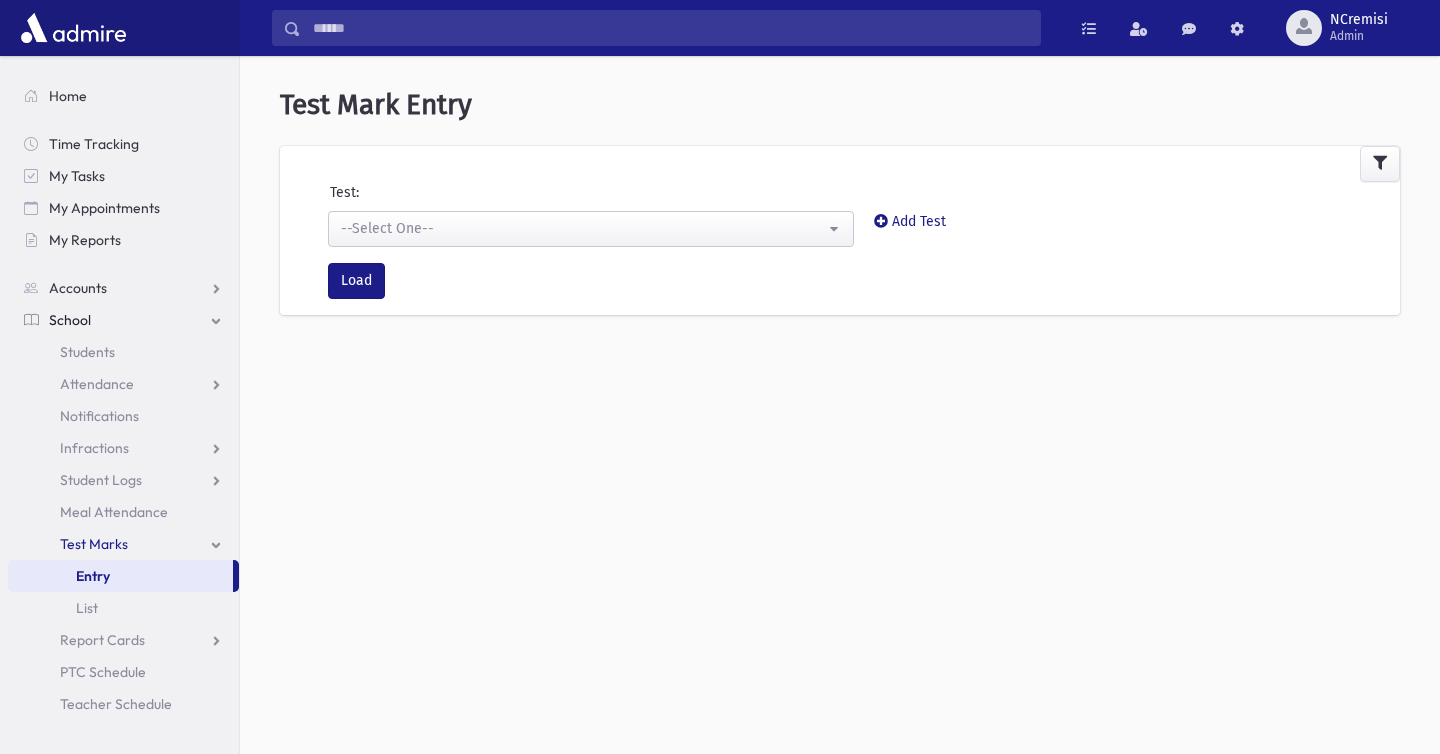 scroll, scrollTop: 0, scrollLeft: 0, axis: both 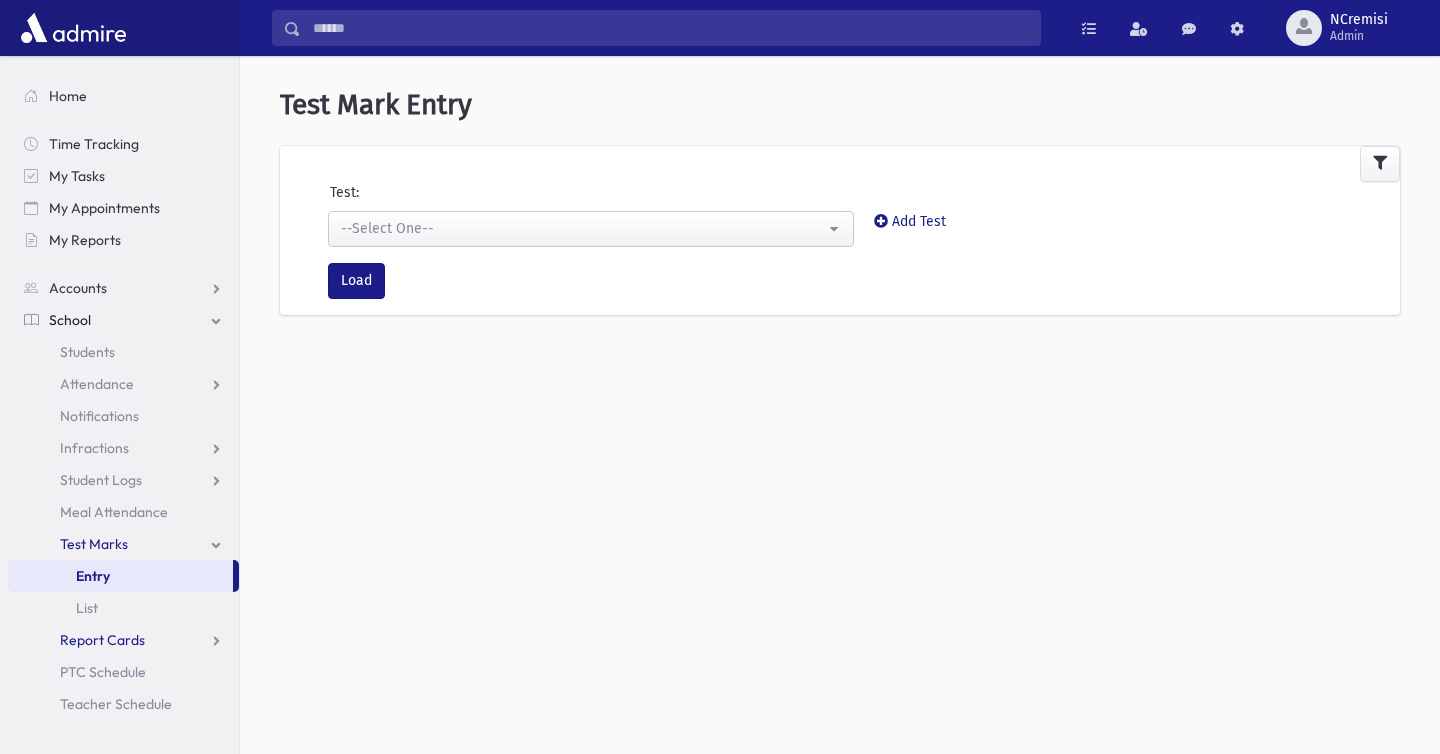 click on "Report Cards" at bounding box center [102, 640] 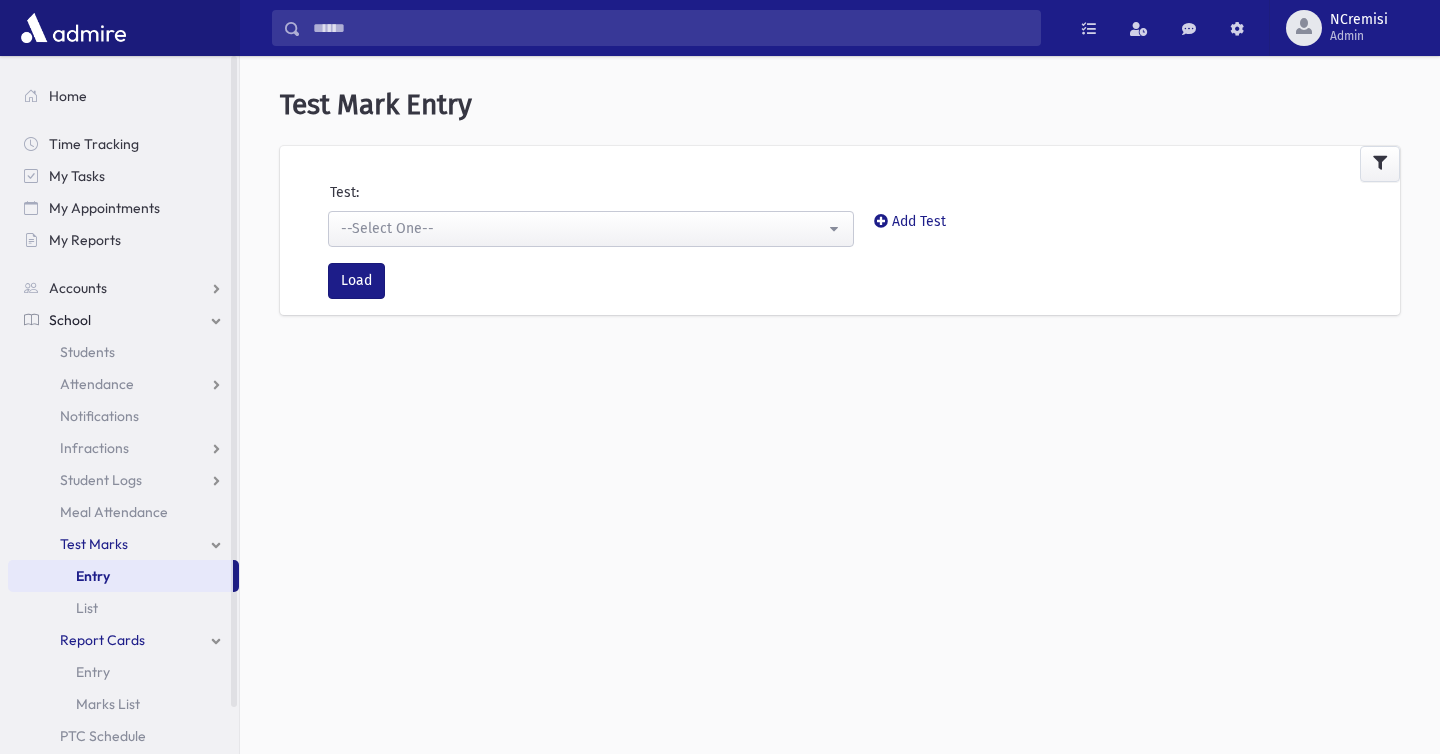 scroll, scrollTop: 50, scrollLeft: 0, axis: vertical 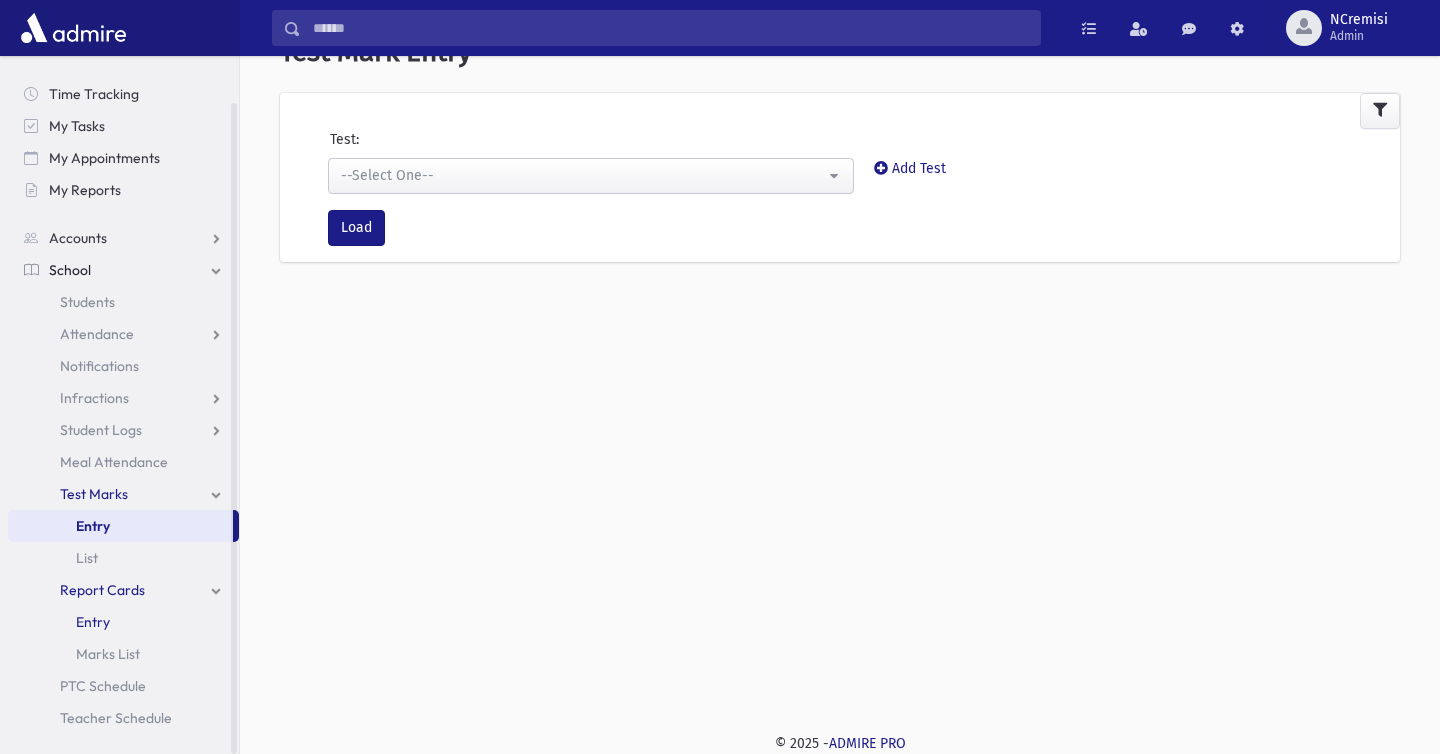 click on "Entry" at bounding box center [123, 622] 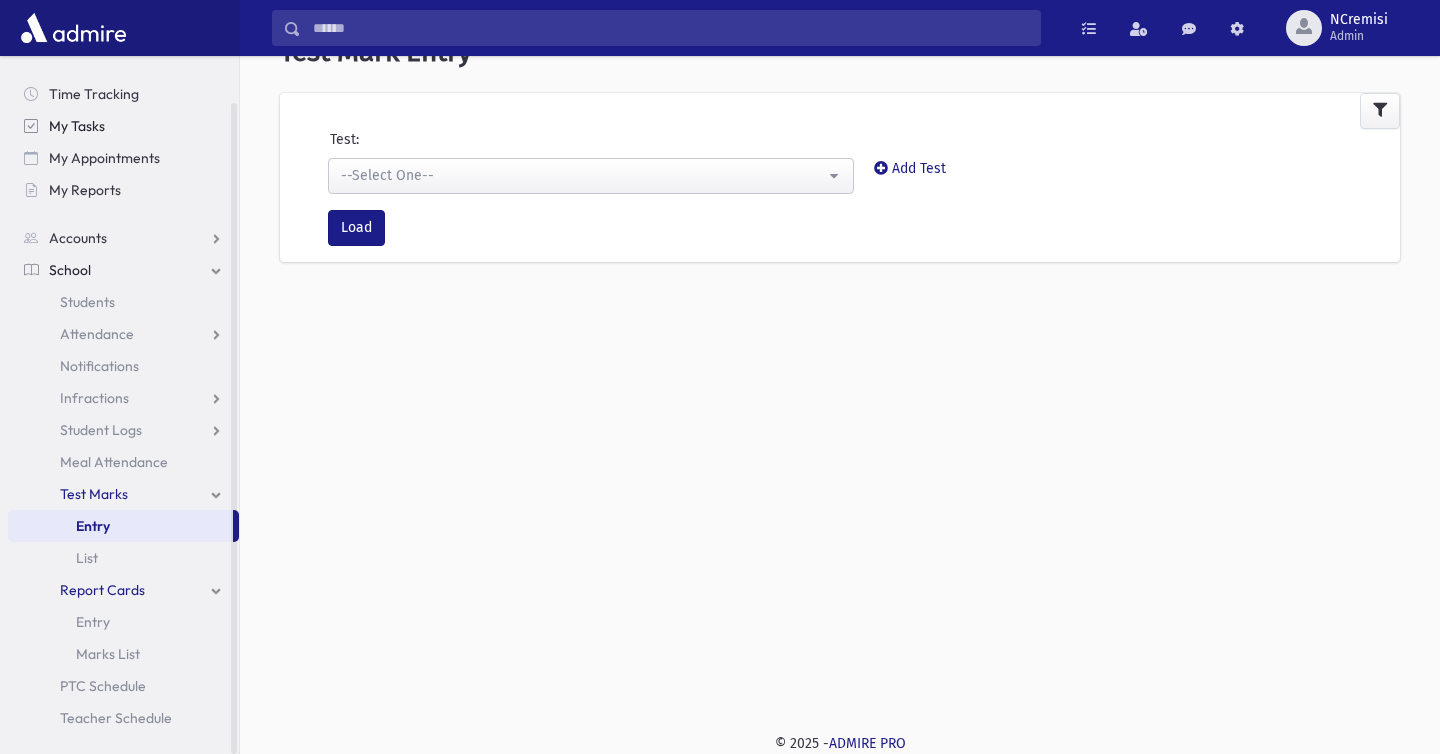 scroll, scrollTop: 0, scrollLeft: 0, axis: both 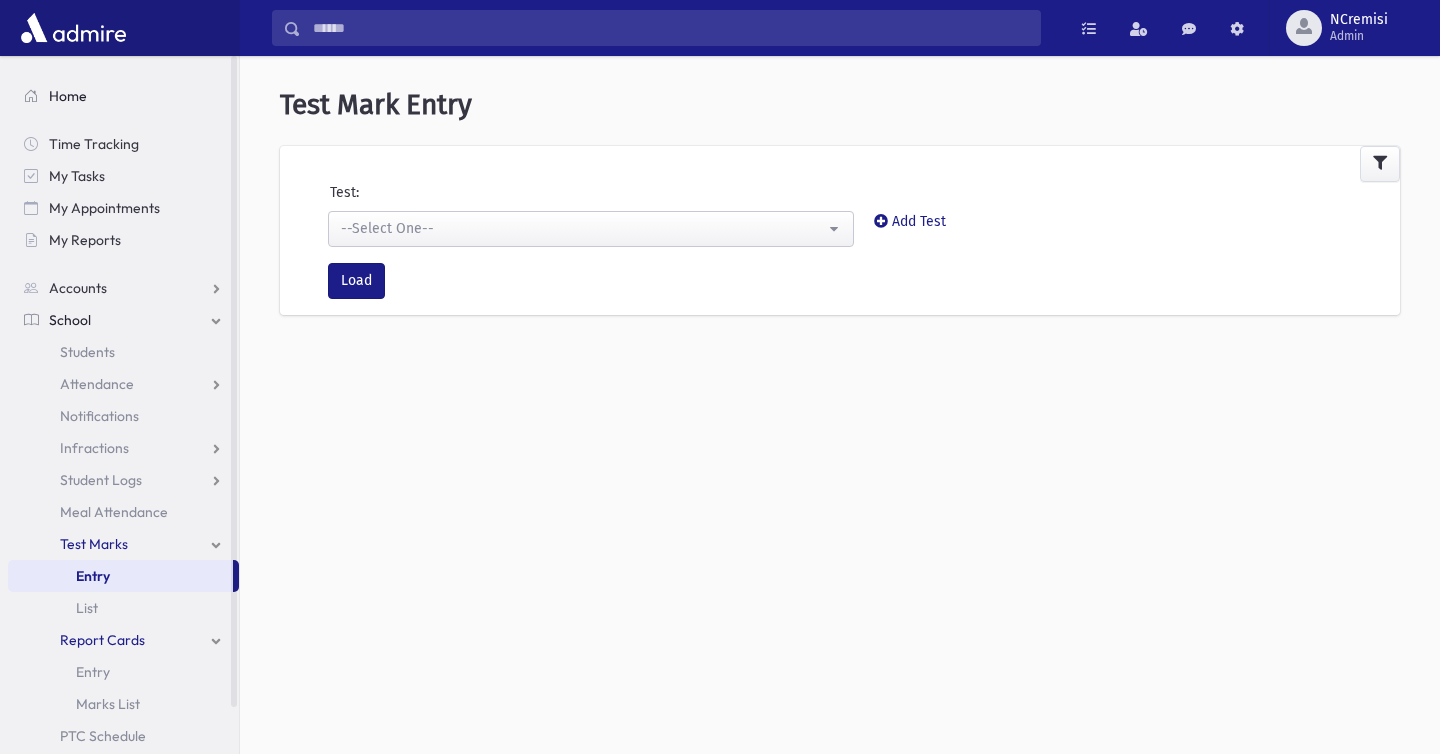 click on "Home" at bounding box center [123, 96] 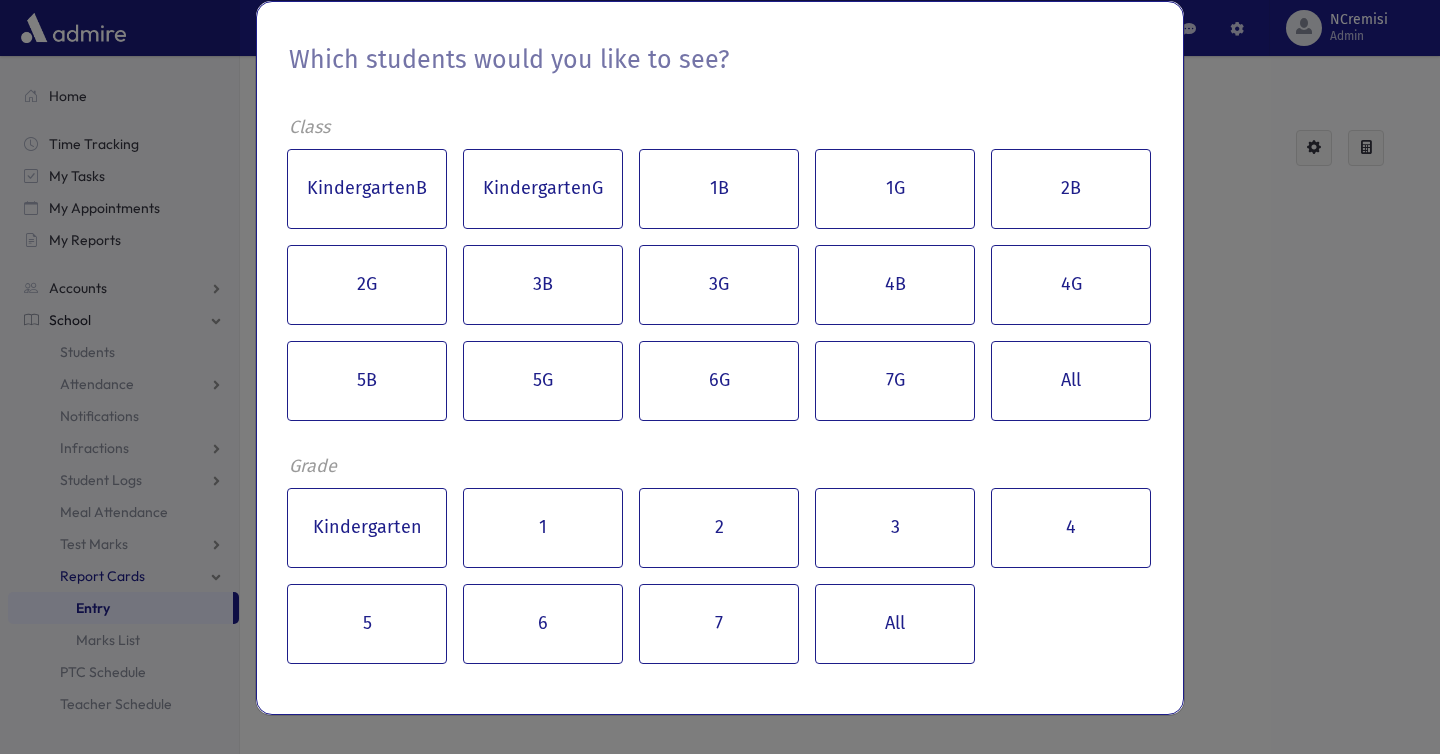 scroll, scrollTop: 0, scrollLeft: 0, axis: both 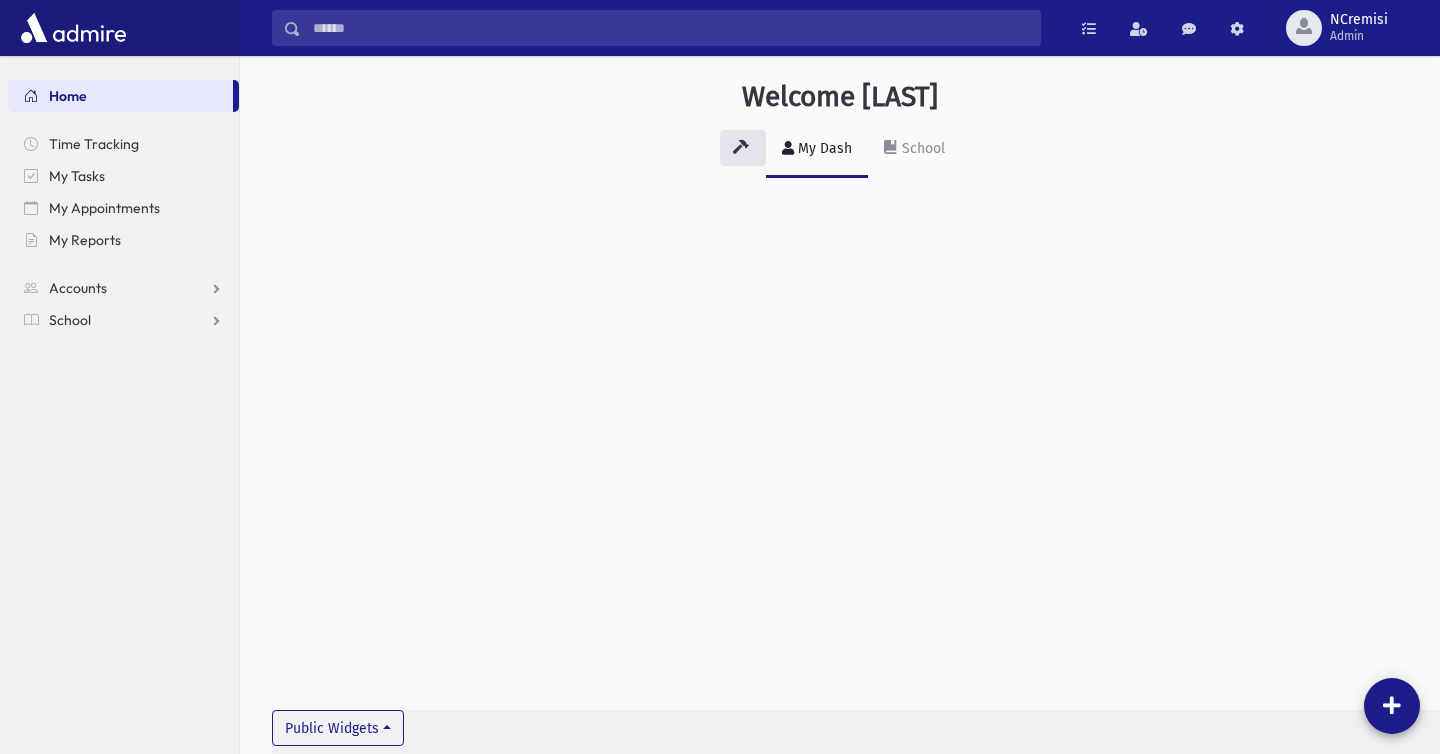 click at bounding box center [670, 28] 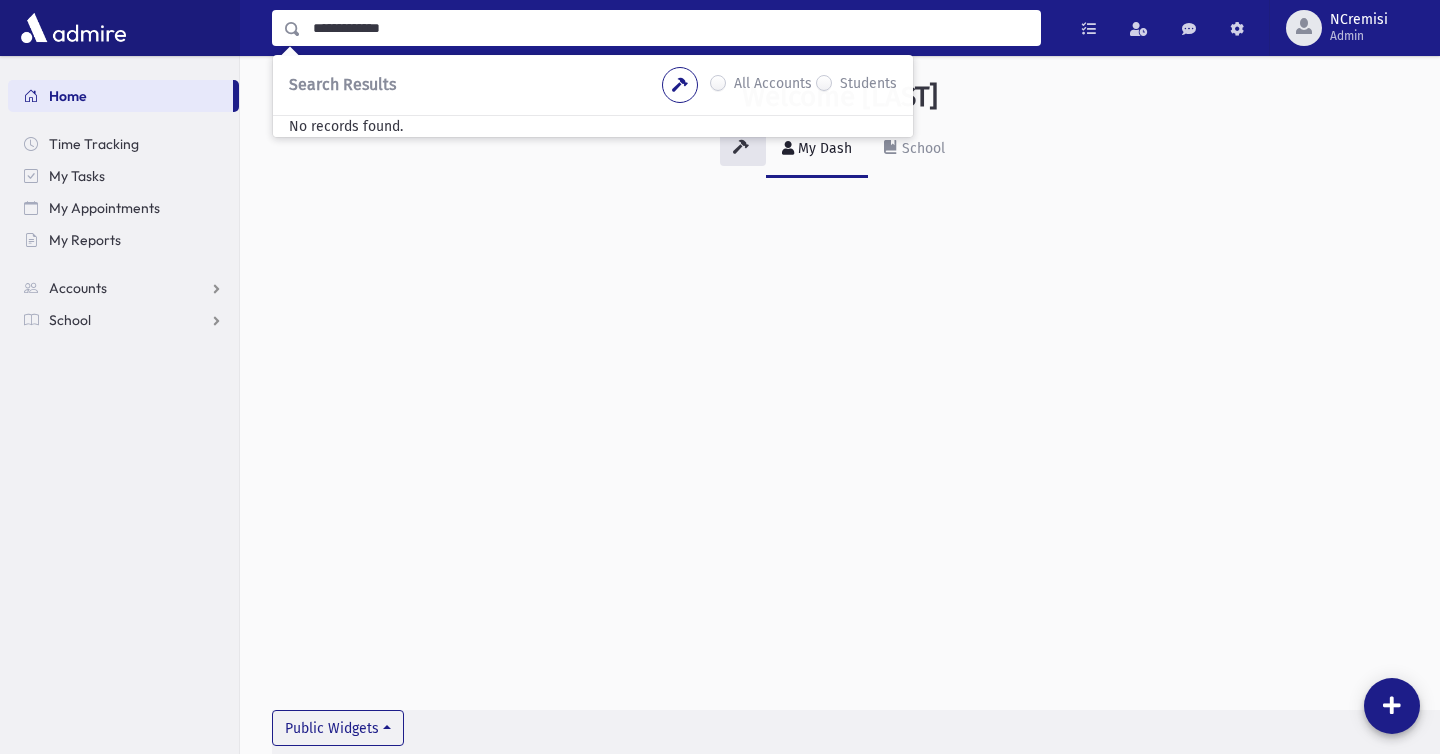 drag, startPoint x: 491, startPoint y: 29, endPoint x: 302, endPoint y: 36, distance: 189.12958 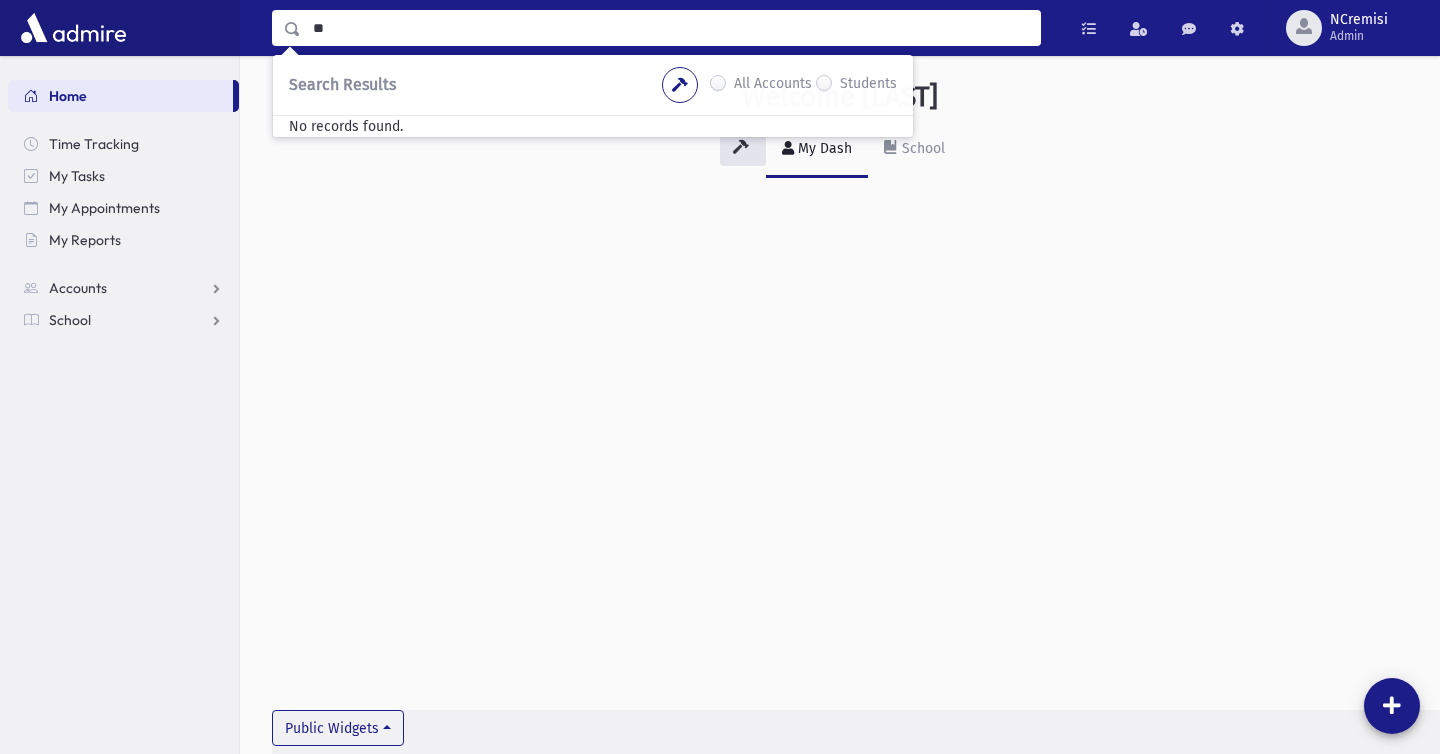 type on "*" 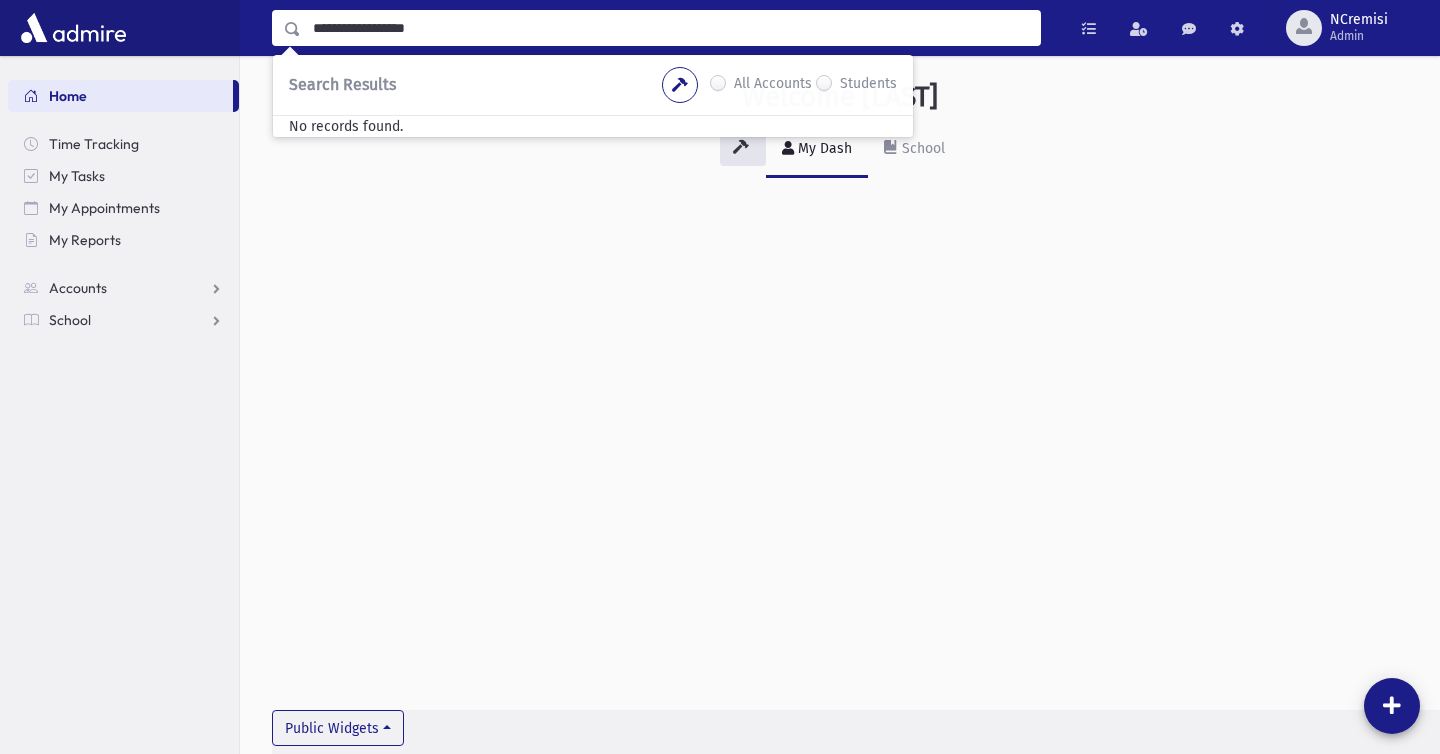 type on "**********" 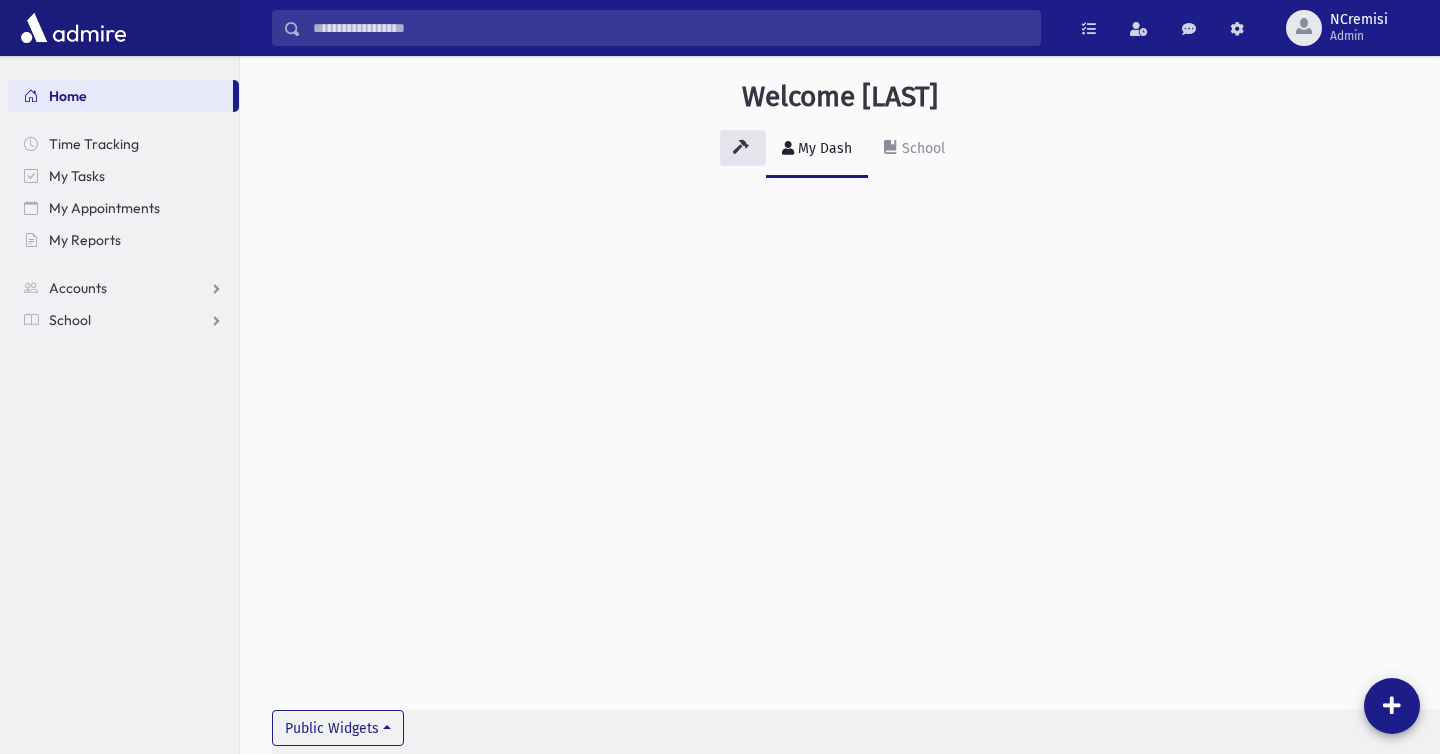 click on "**********" at bounding box center [670, 28] 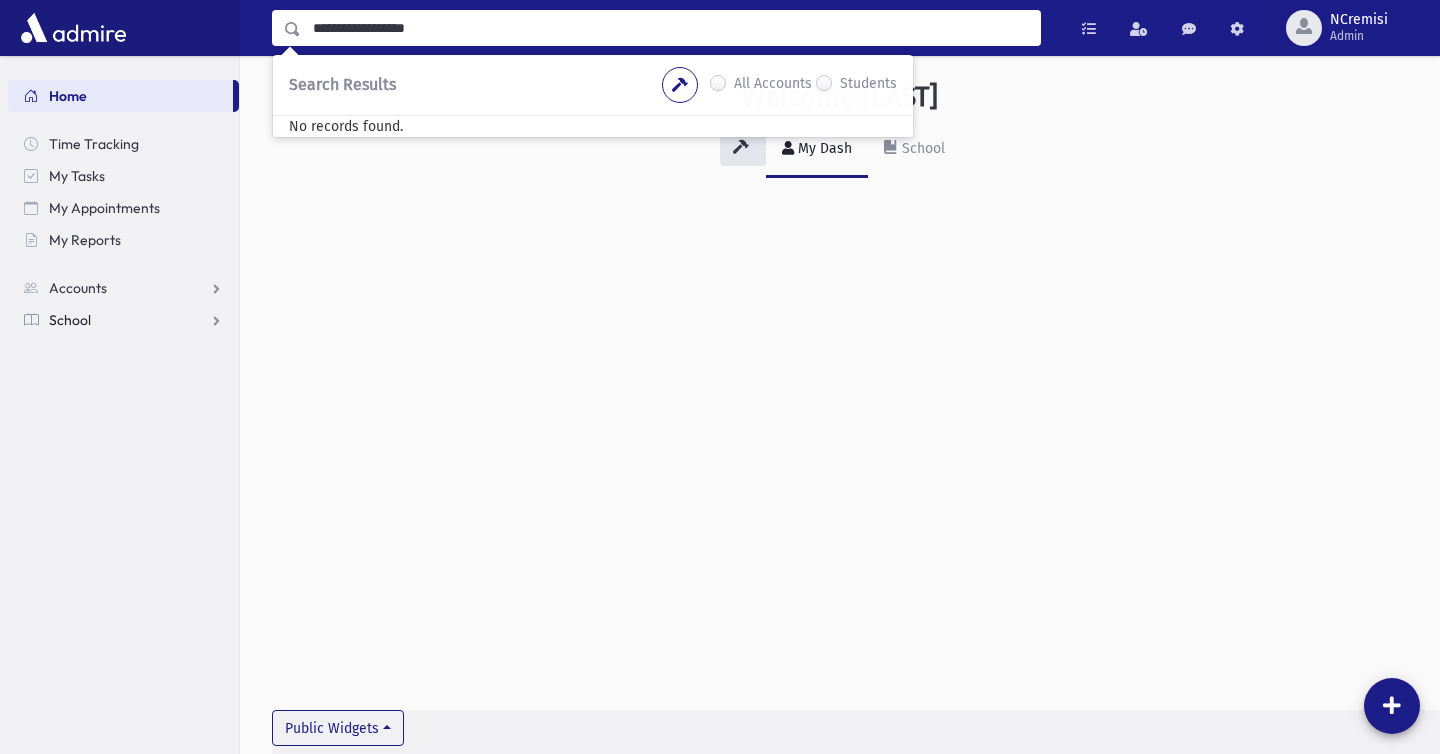 click on "School" at bounding box center [123, 320] 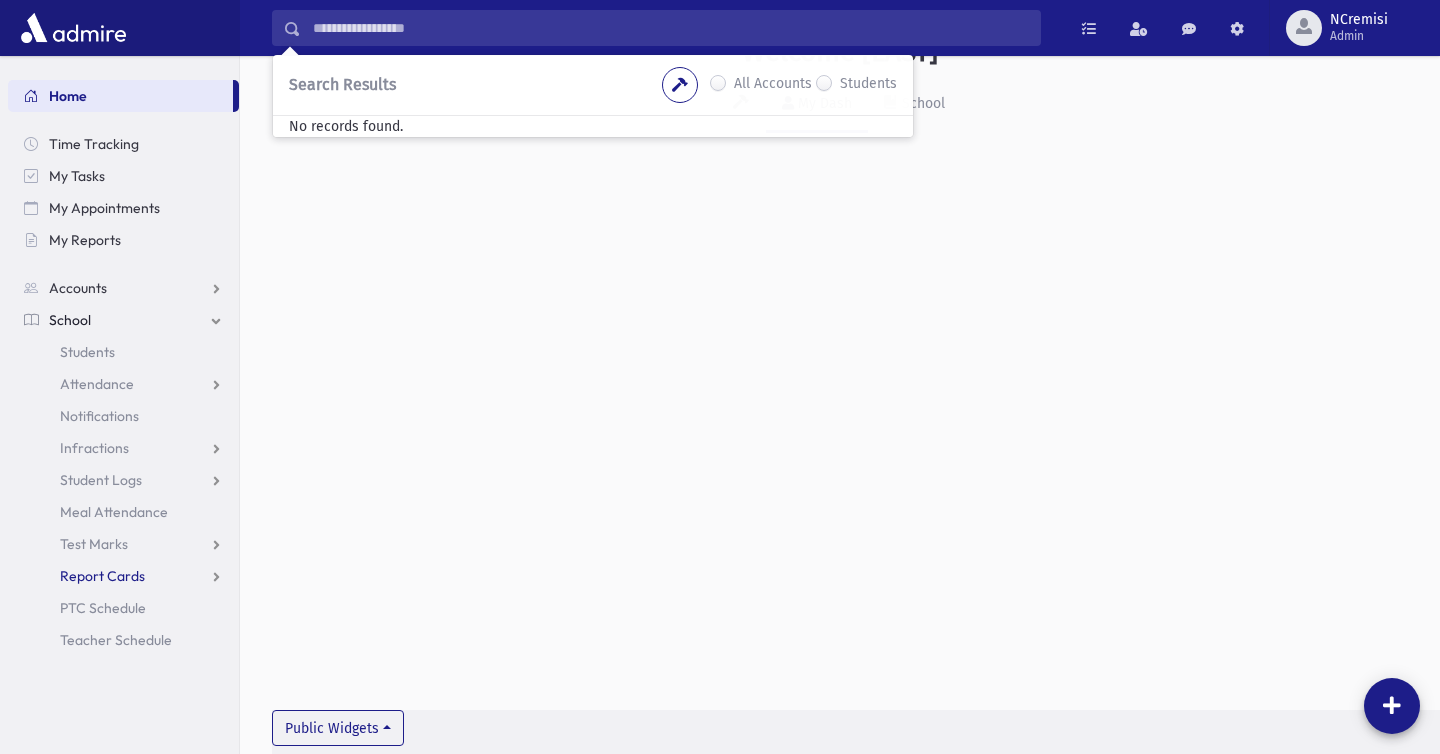 scroll, scrollTop: 0, scrollLeft: 0, axis: both 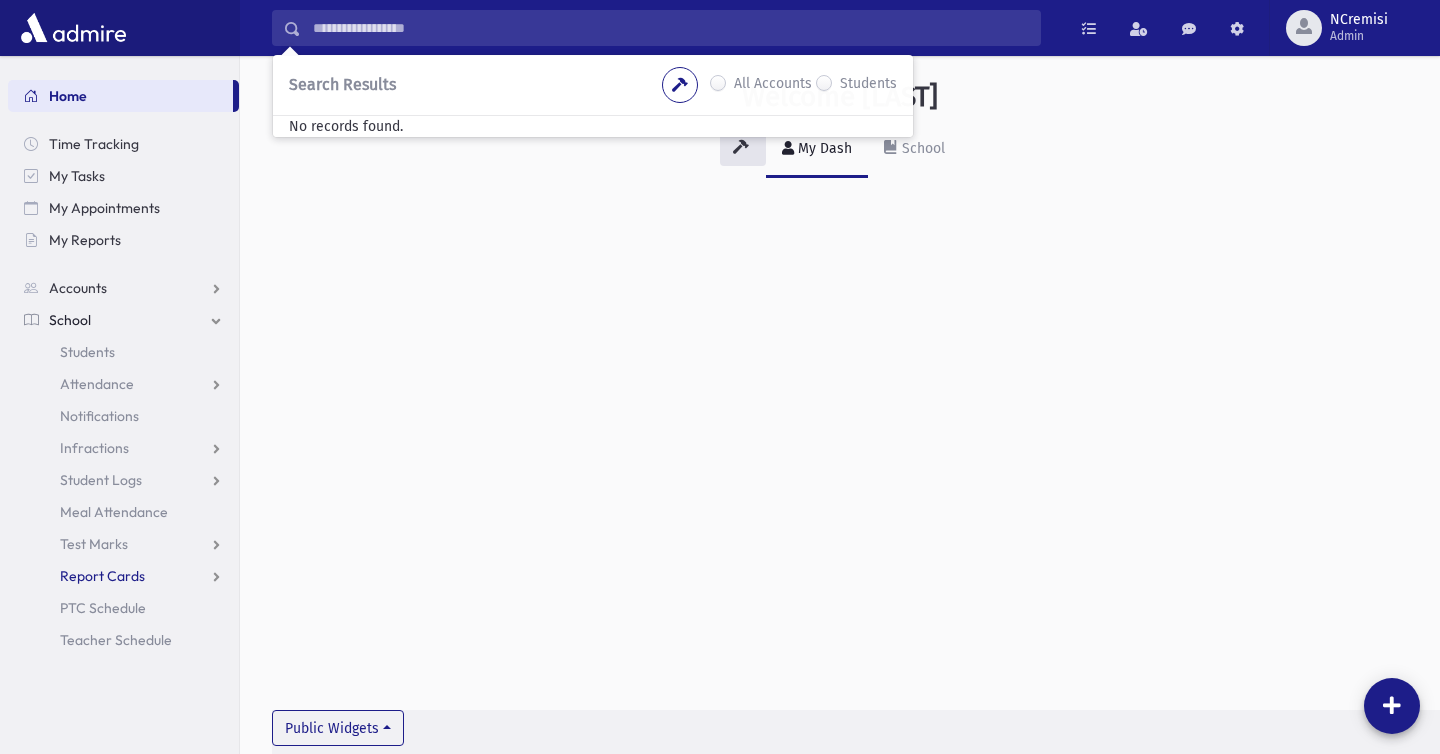 click on "Report Cards" at bounding box center [102, 576] 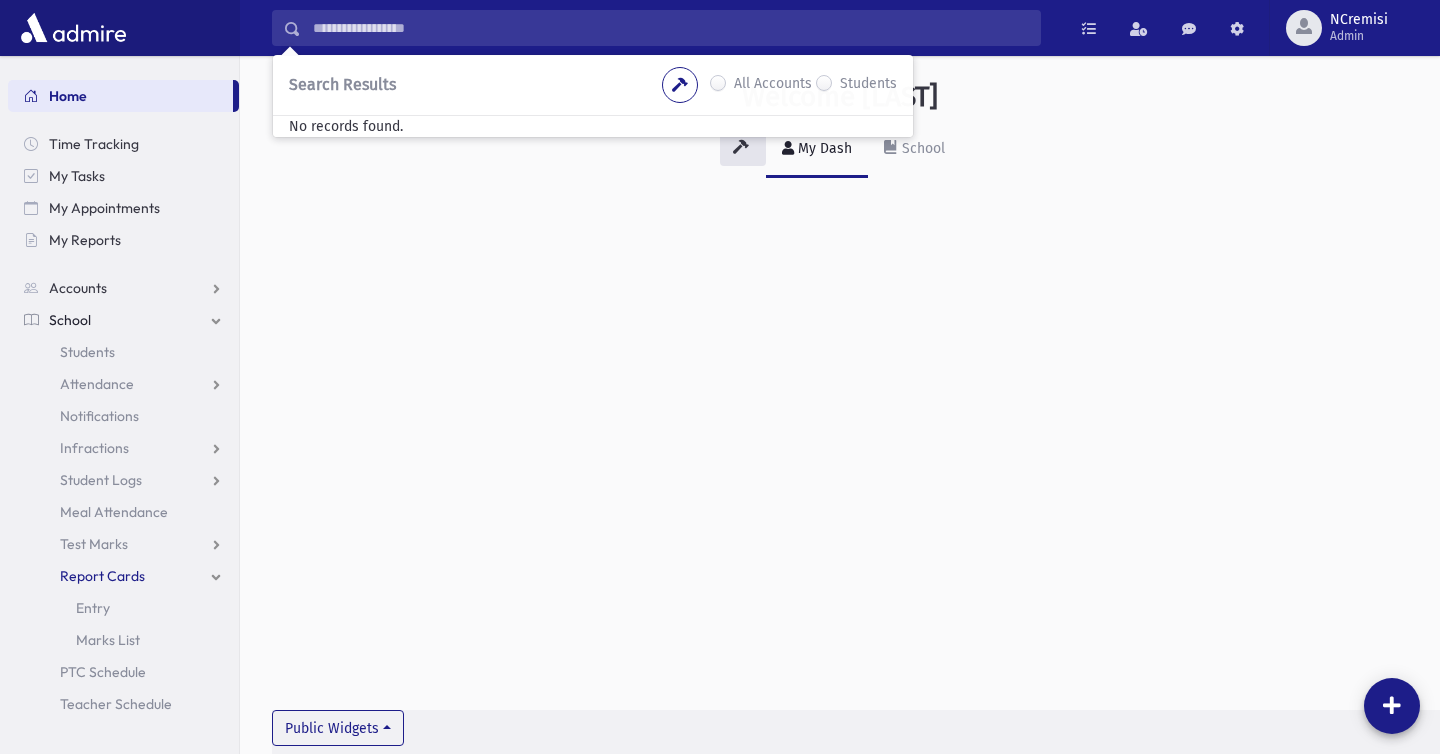 click on "Welcome [LAST]
My Dash
School
Public Widgets" at bounding box center (840, 405) 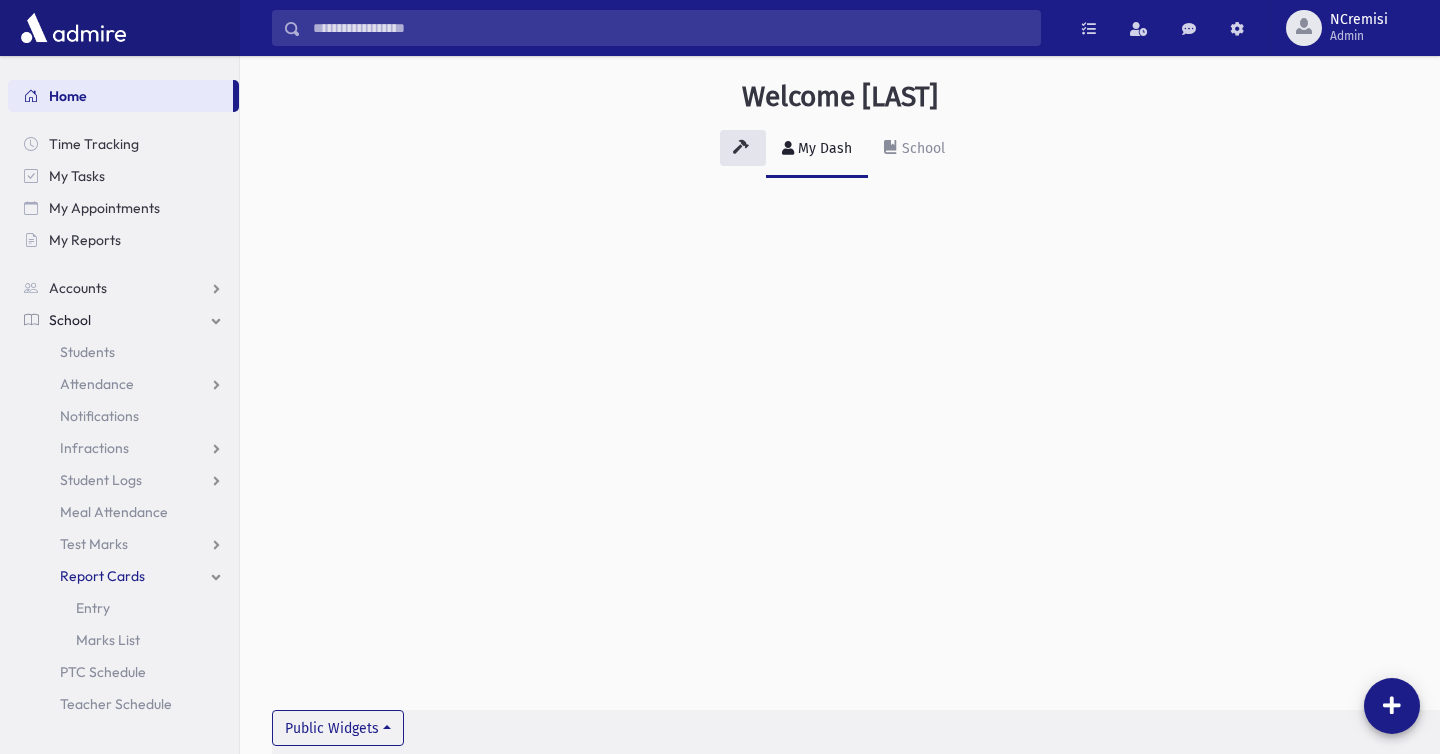 click on "My Dash
School" at bounding box center [840, 158] 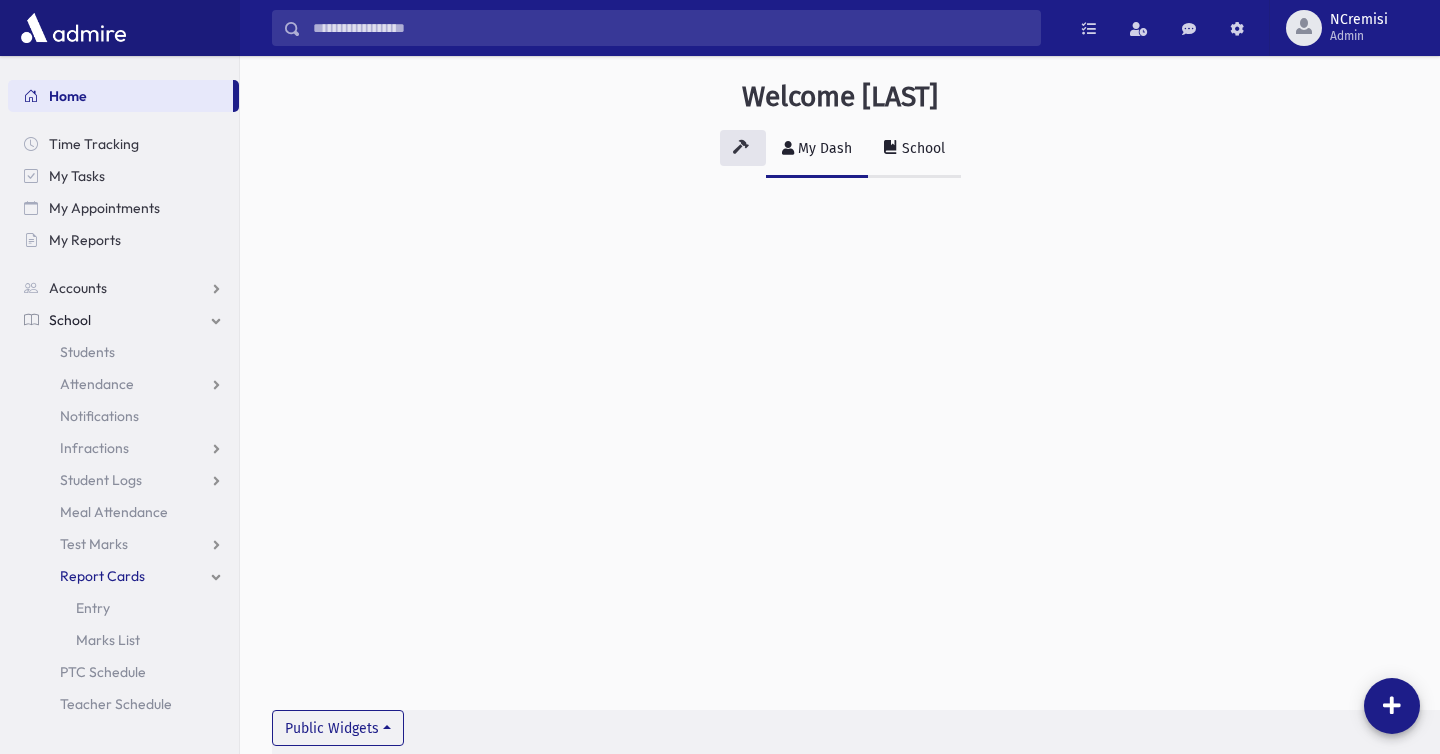 click on "School" at bounding box center [914, 150] 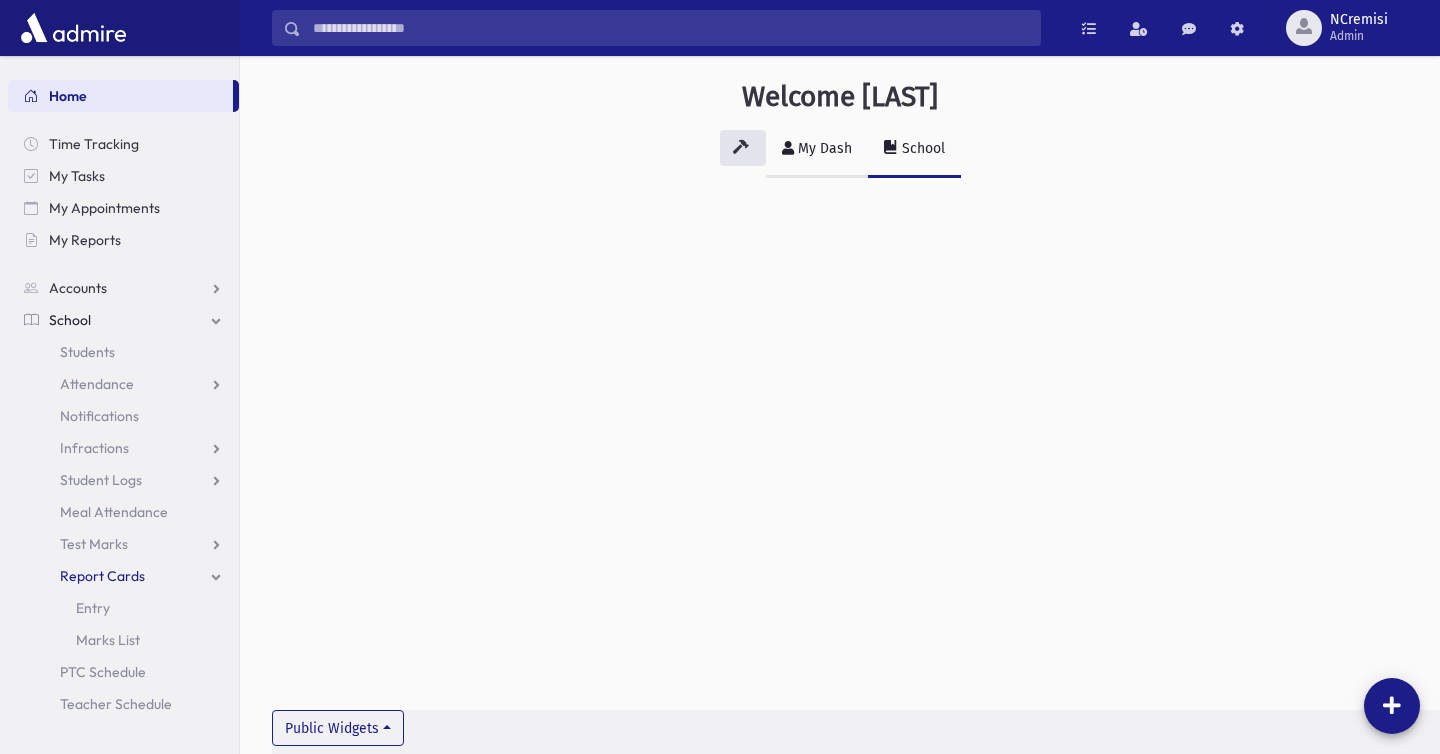 click on "My Dash" at bounding box center [817, 150] 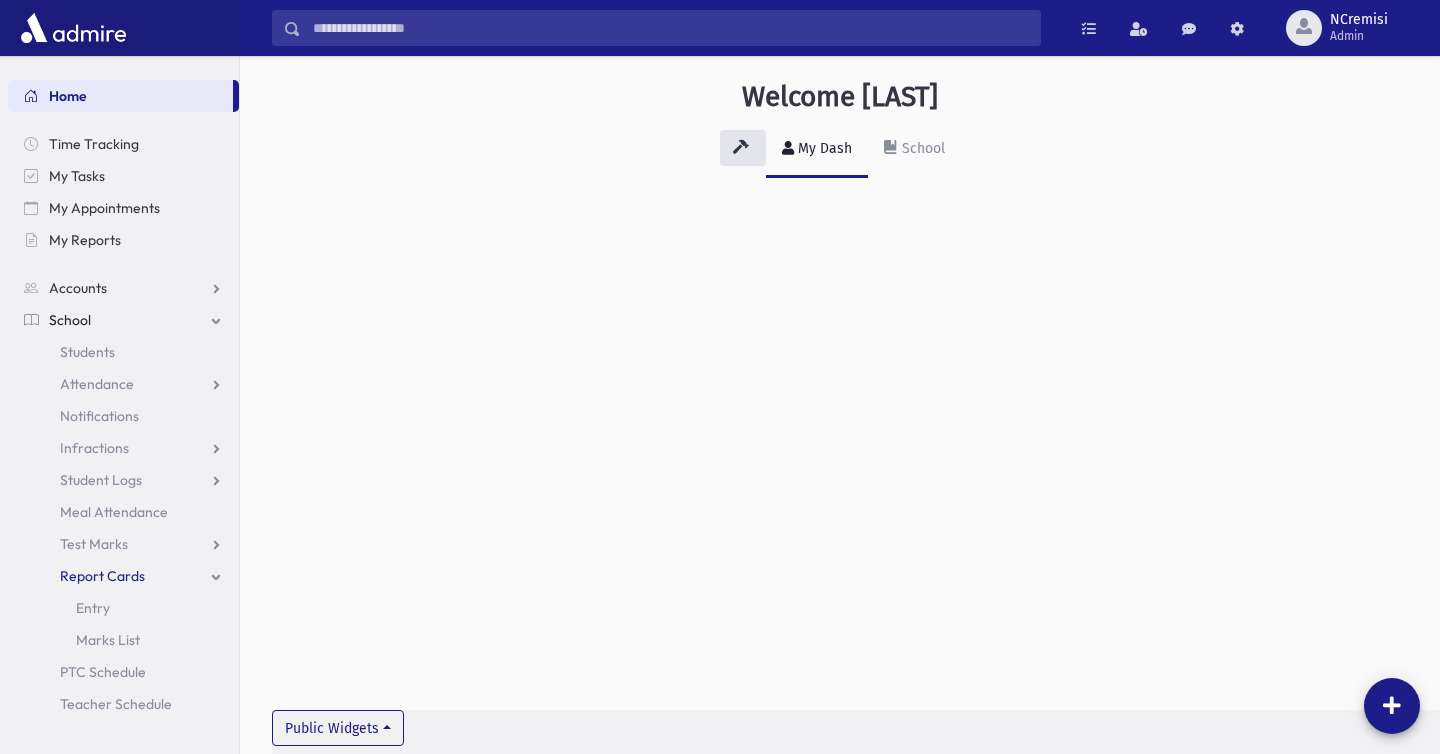 click on "Report Cards" at bounding box center [102, 576] 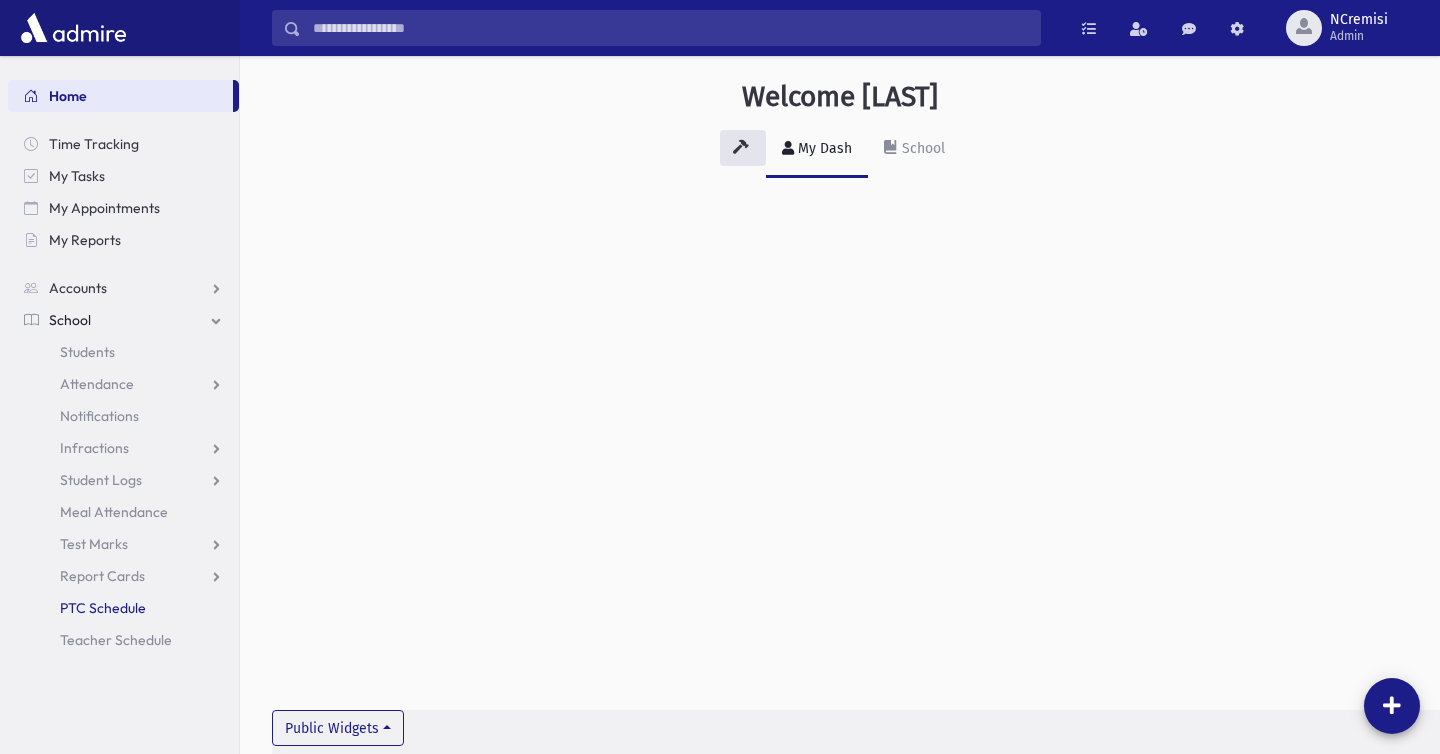 click on "PTC Schedule" at bounding box center (103, 608) 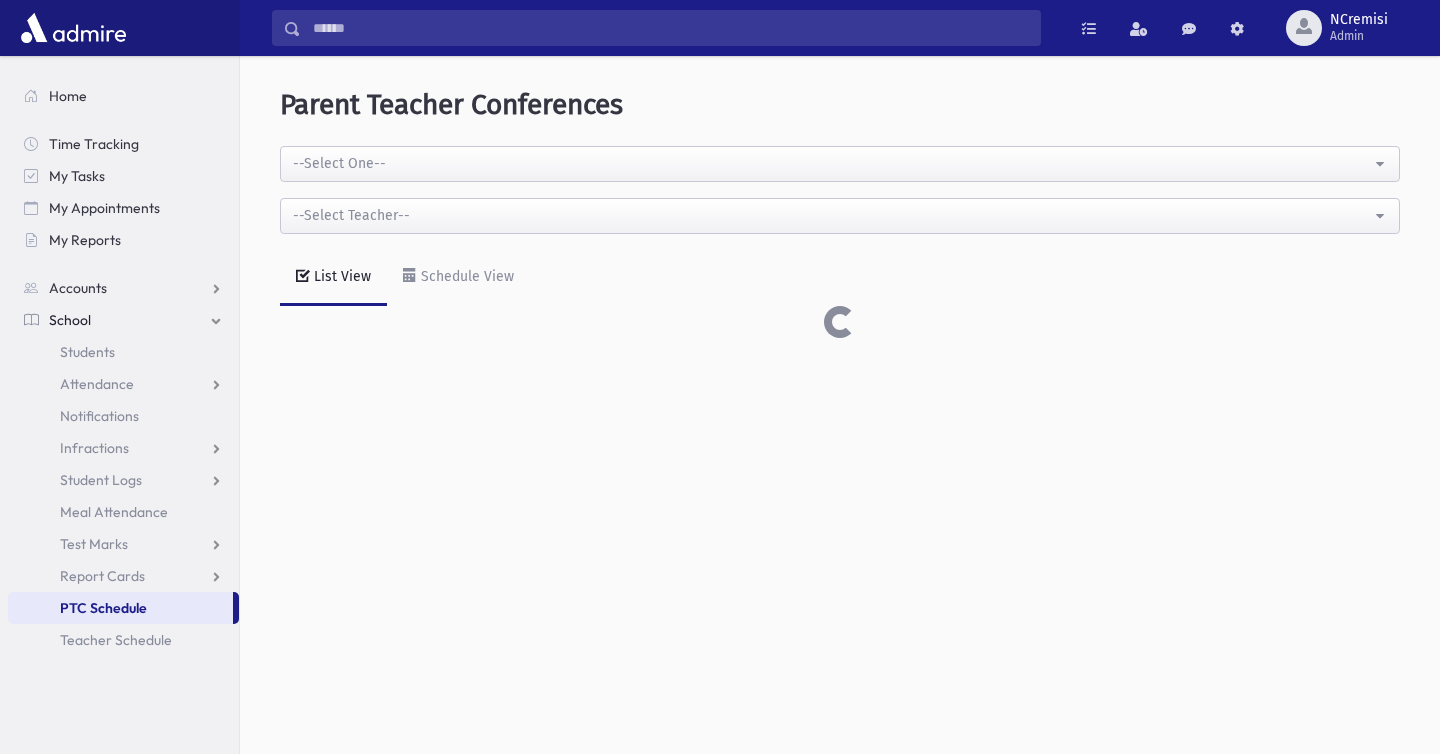 scroll, scrollTop: 0, scrollLeft: 0, axis: both 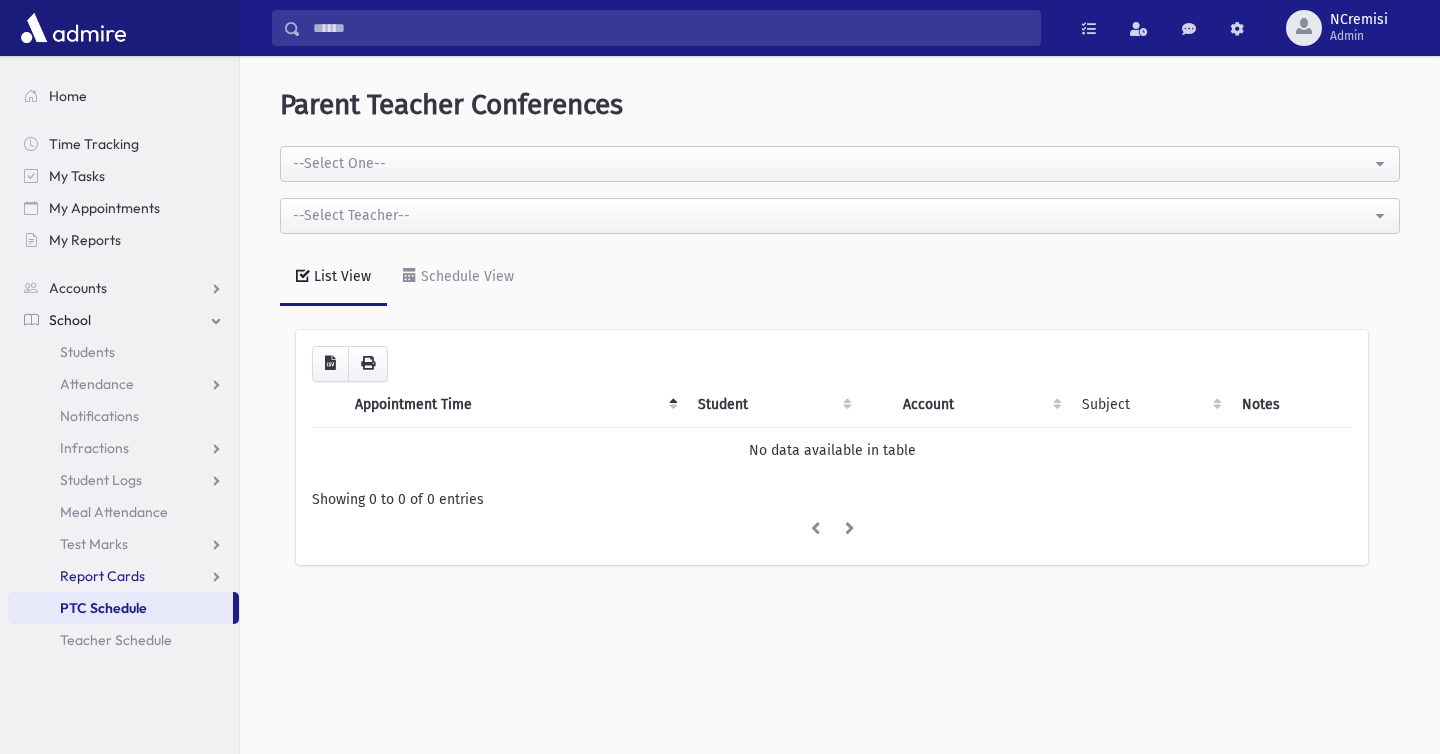 click on "Report Cards" at bounding box center (123, 576) 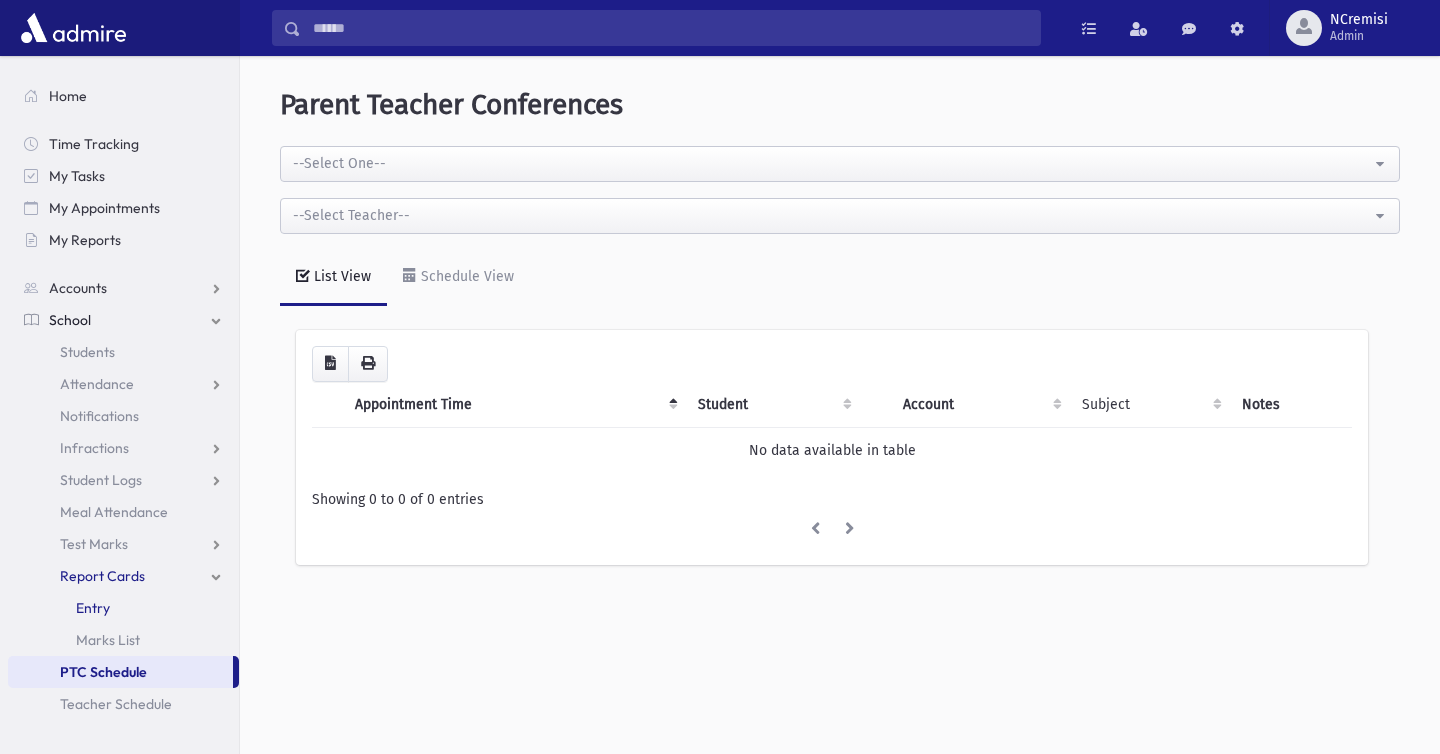 click on "Entry" at bounding box center (123, 608) 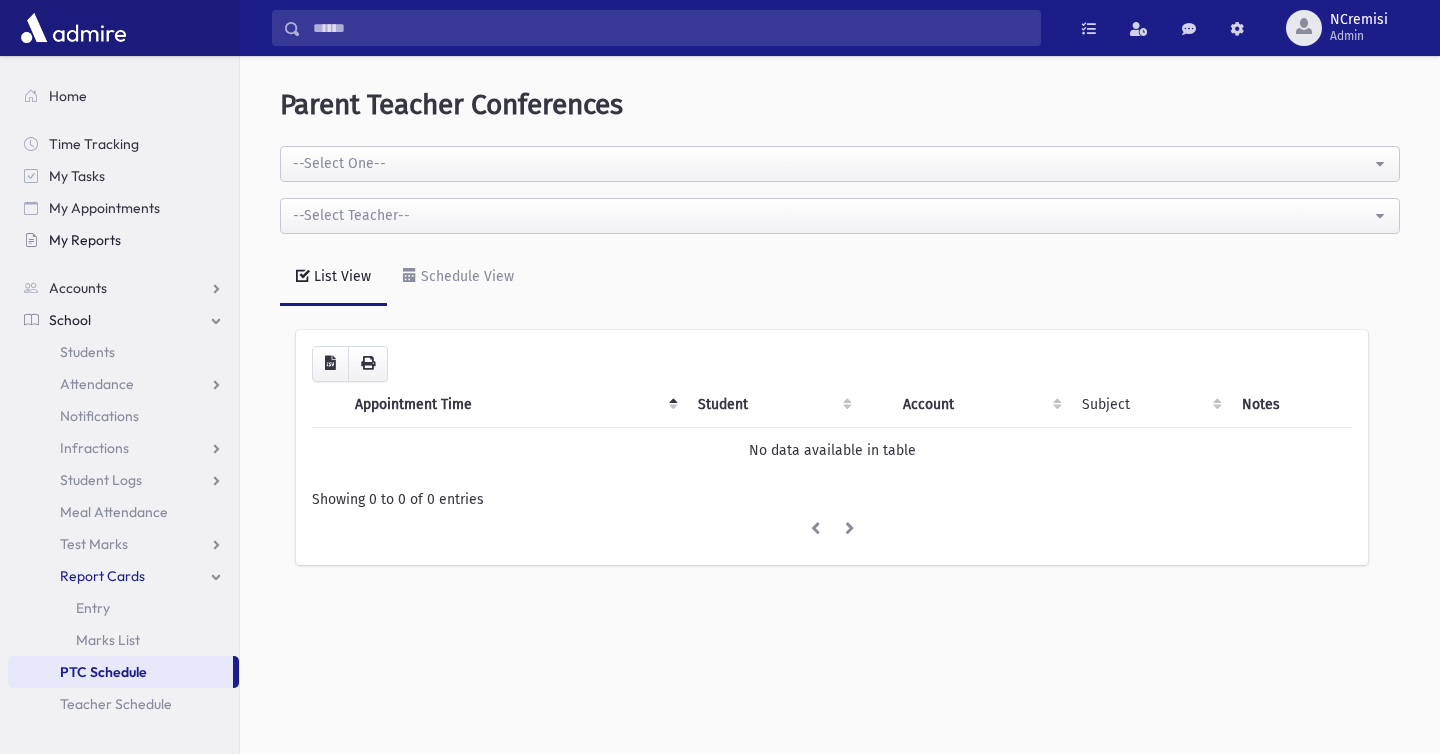 click on "My Reports" at bounding box center [123, 240] 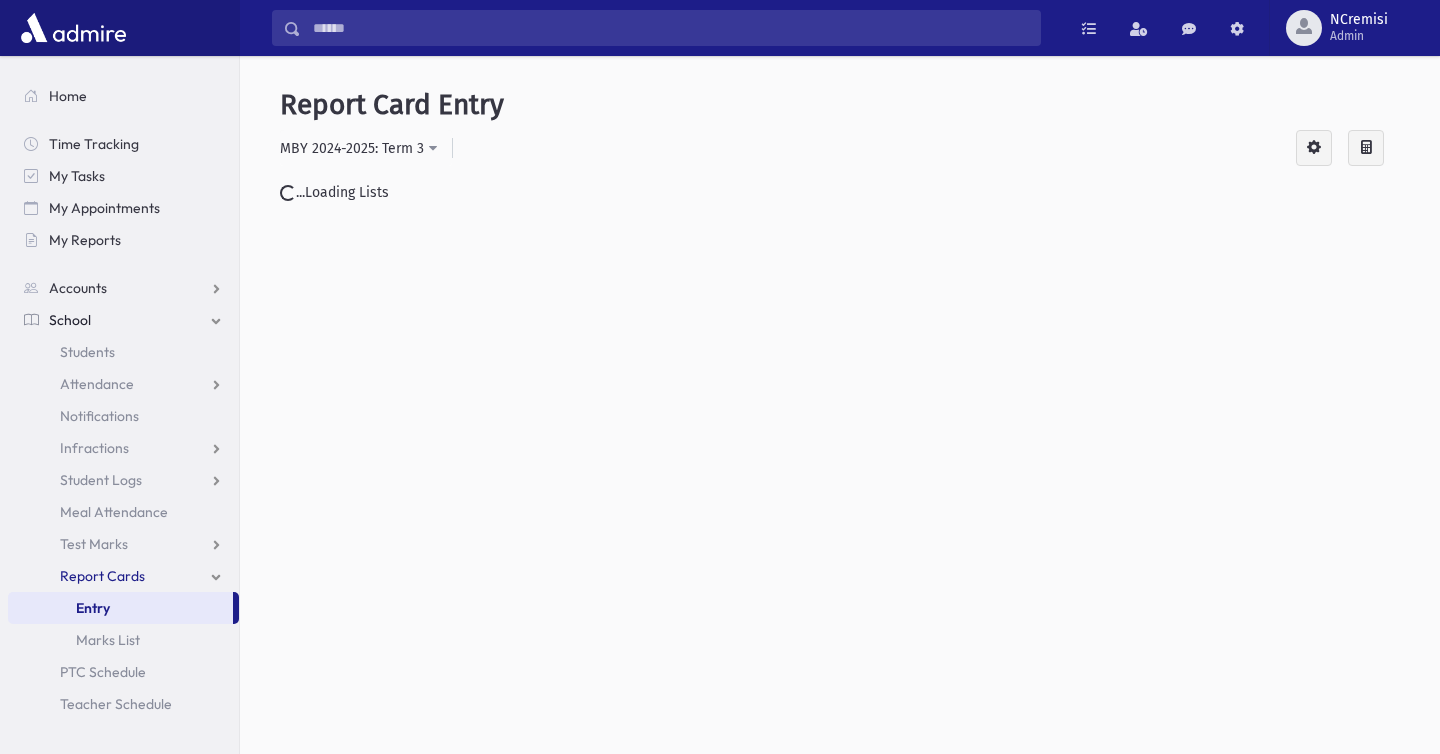 scroll, scrollTop: 0, scrollLeft: 0, axis: both 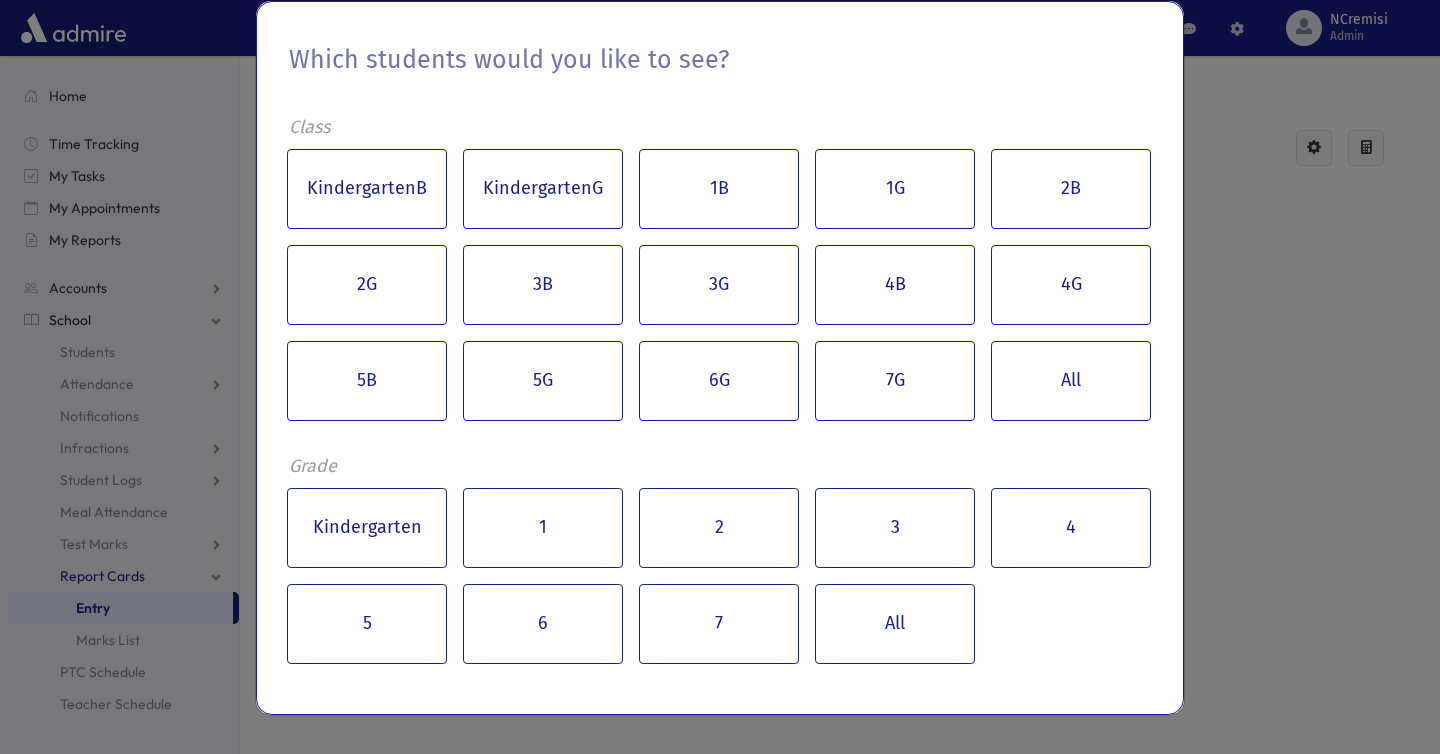 click on "Which students would you like to see?
Class
KindergartenB
KindergartenG
1B
1G
2B
2G
3B
3G
4B
4G
5B
5G
6G
7G
All
Grade
Kindergarten
1
2
3
4
5
6
7
All" at bounding box center [720, 377] 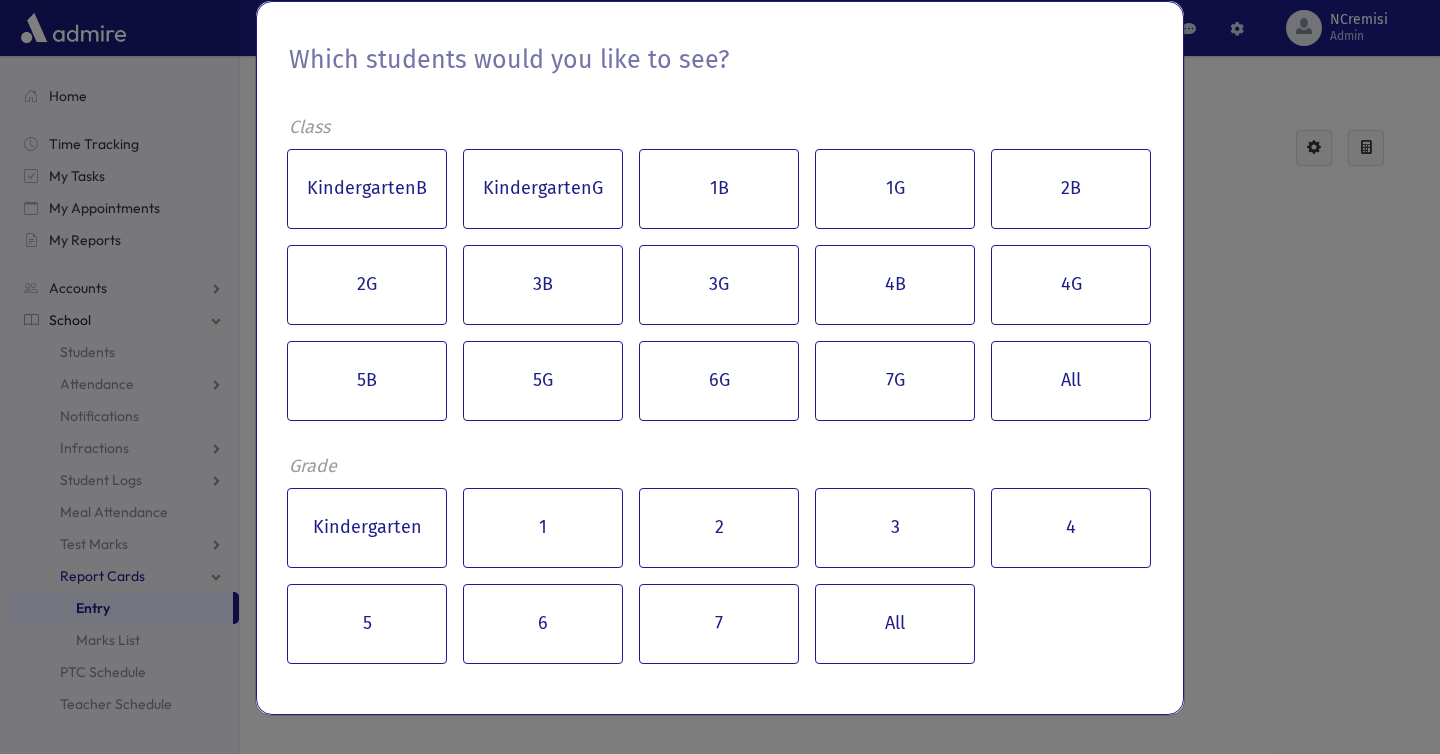 click on "Which students would you like to see?
Class
KindergartenB
KindergartenG
1B
1G
2B
2G
3B
3G
4B
4G
5B
5G
6G
7G
All
Grade
Kindergarten
1
2
3
4
5
6
7
All" at bounding box center (720, 377) 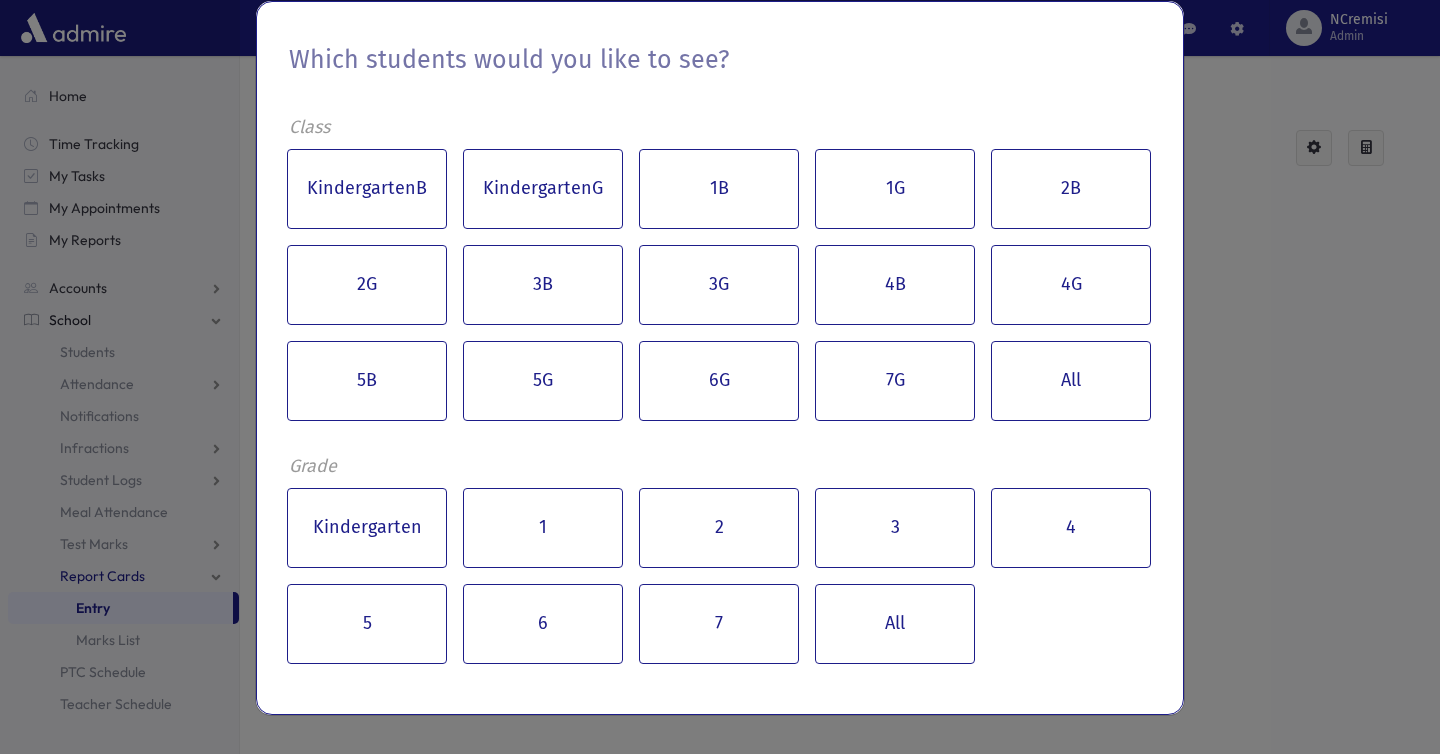 click on "Which students would you like to see?
Class
KindergartenB
KindergartenG
1B
1G
2B
2G
3B
3G
4B
4G
5B
5G
6G
7G
All
Grade
Kindergarten
1
2
3
4
5
6
7
All" at bounding box center [720, 377] 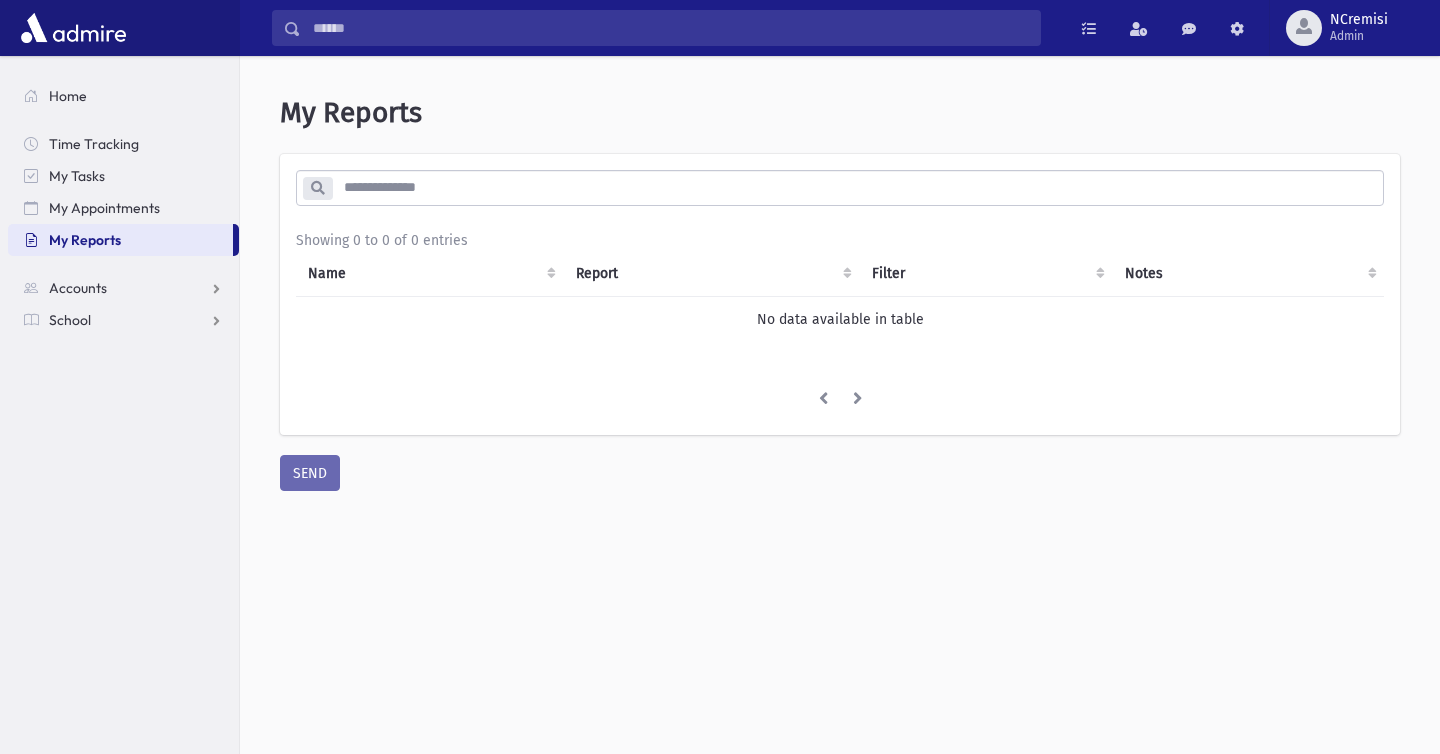 scroll, scrollTop: 0, scrollLeft: 0, axis: both 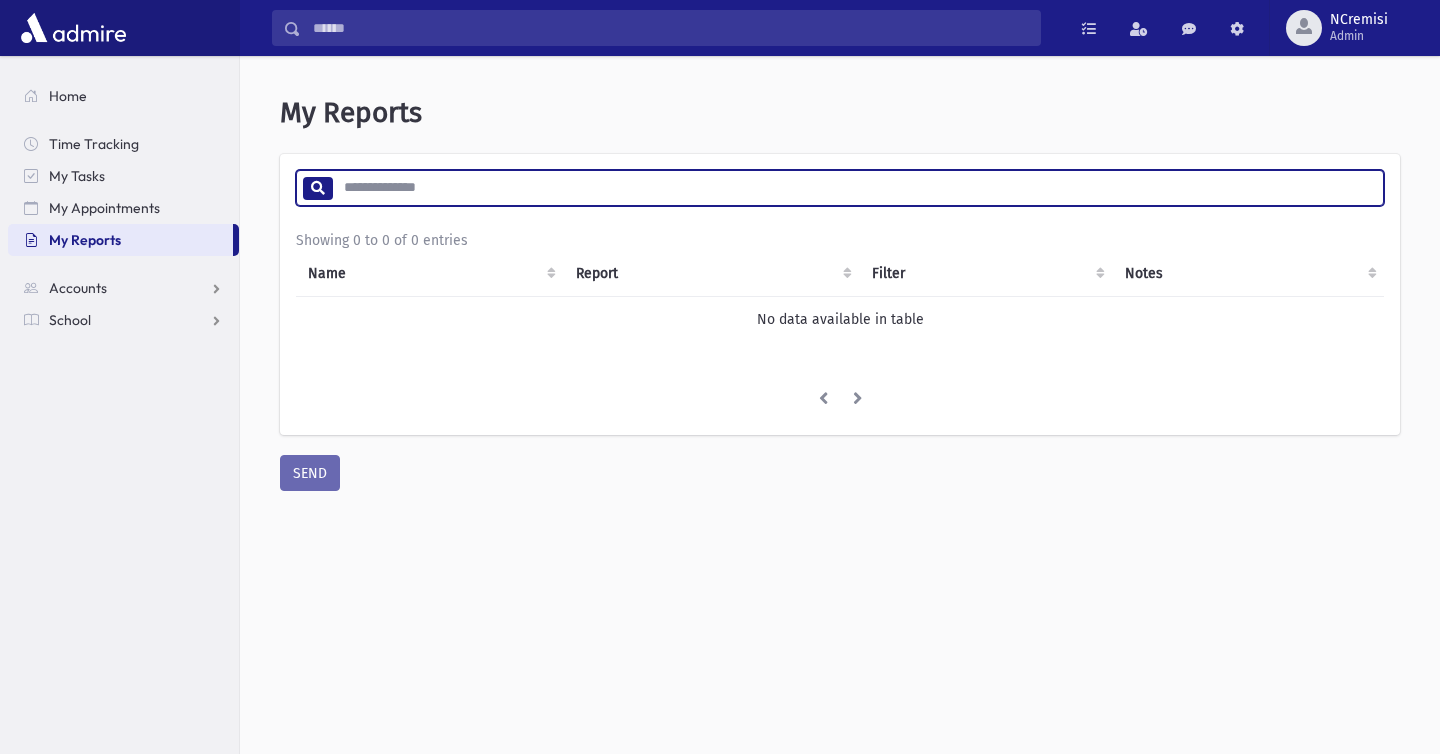 click at bounding box center (857, 188) 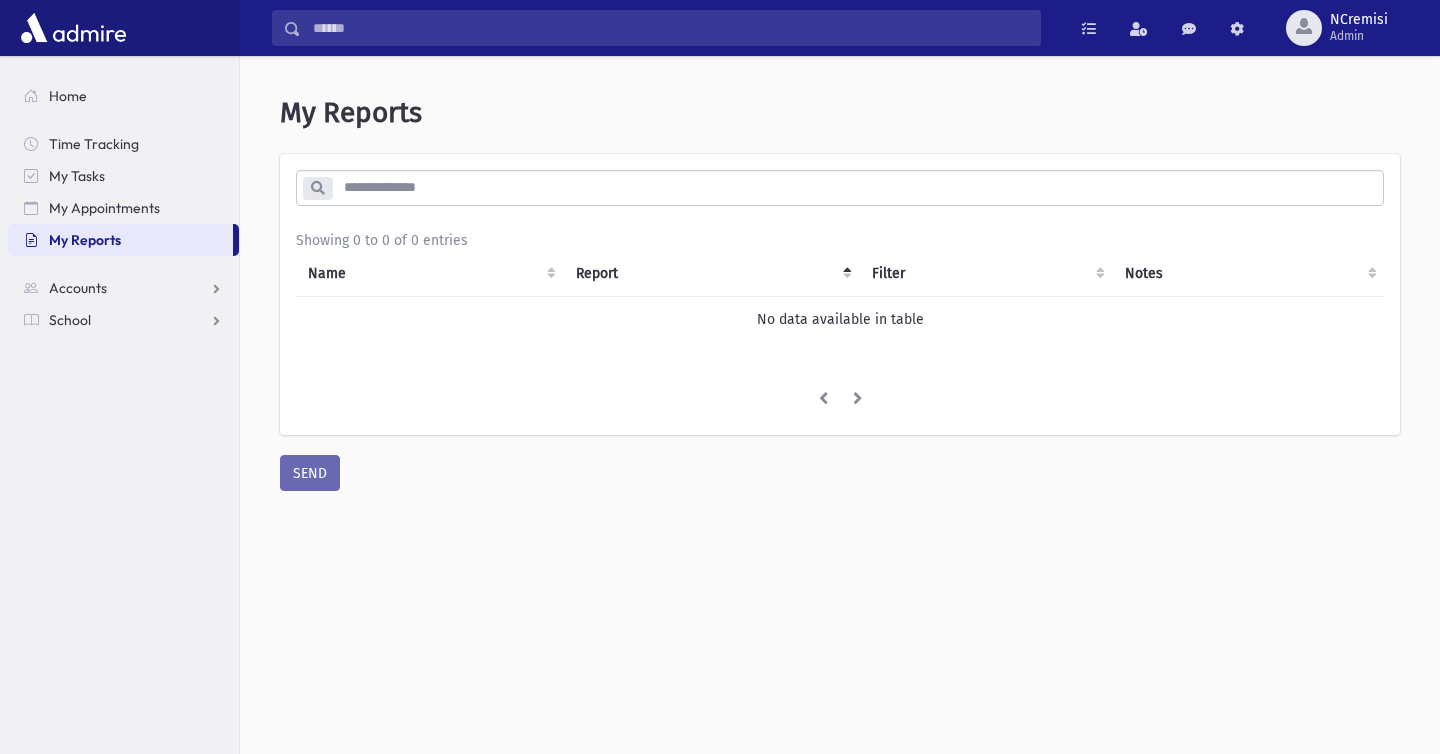 click on "Report" at bounding box center (712, 274) 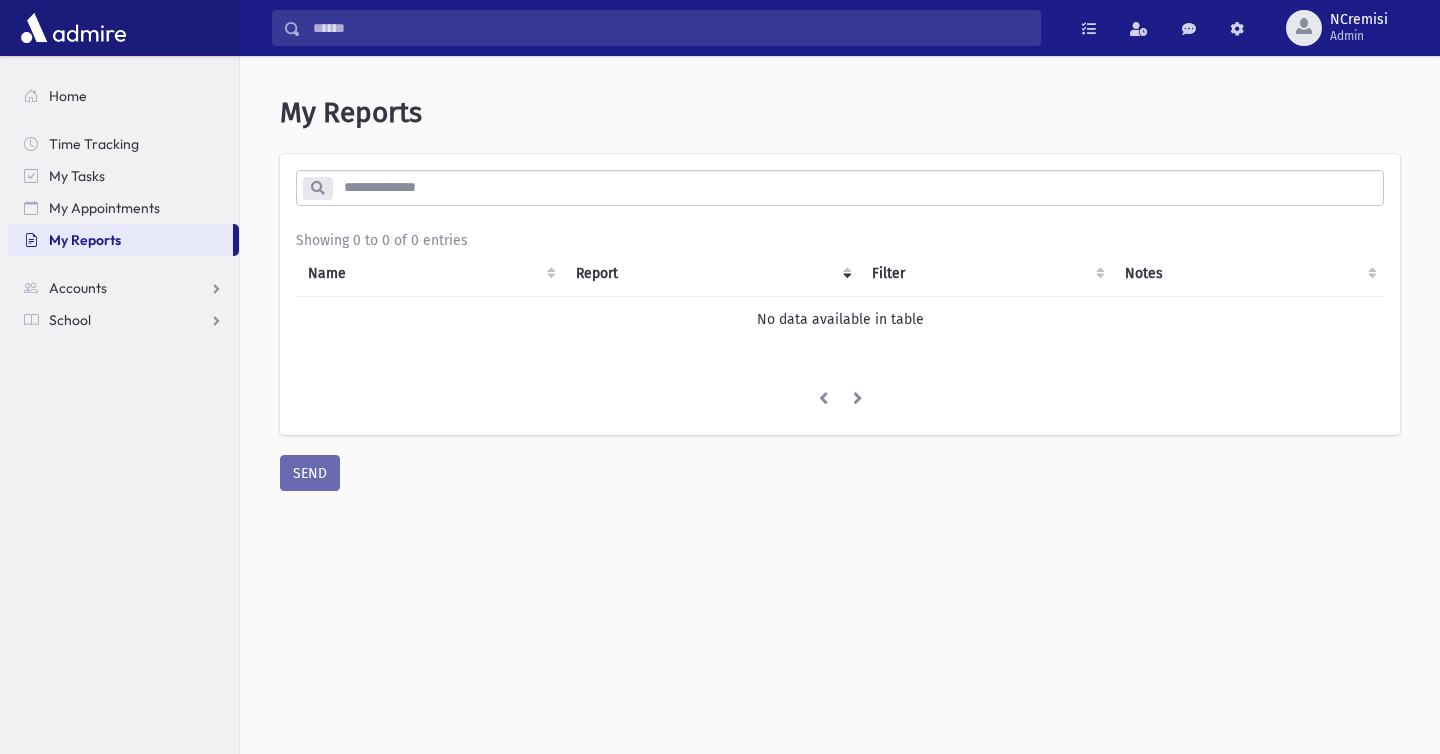 click on "Report" at bounding box center (712, 274) 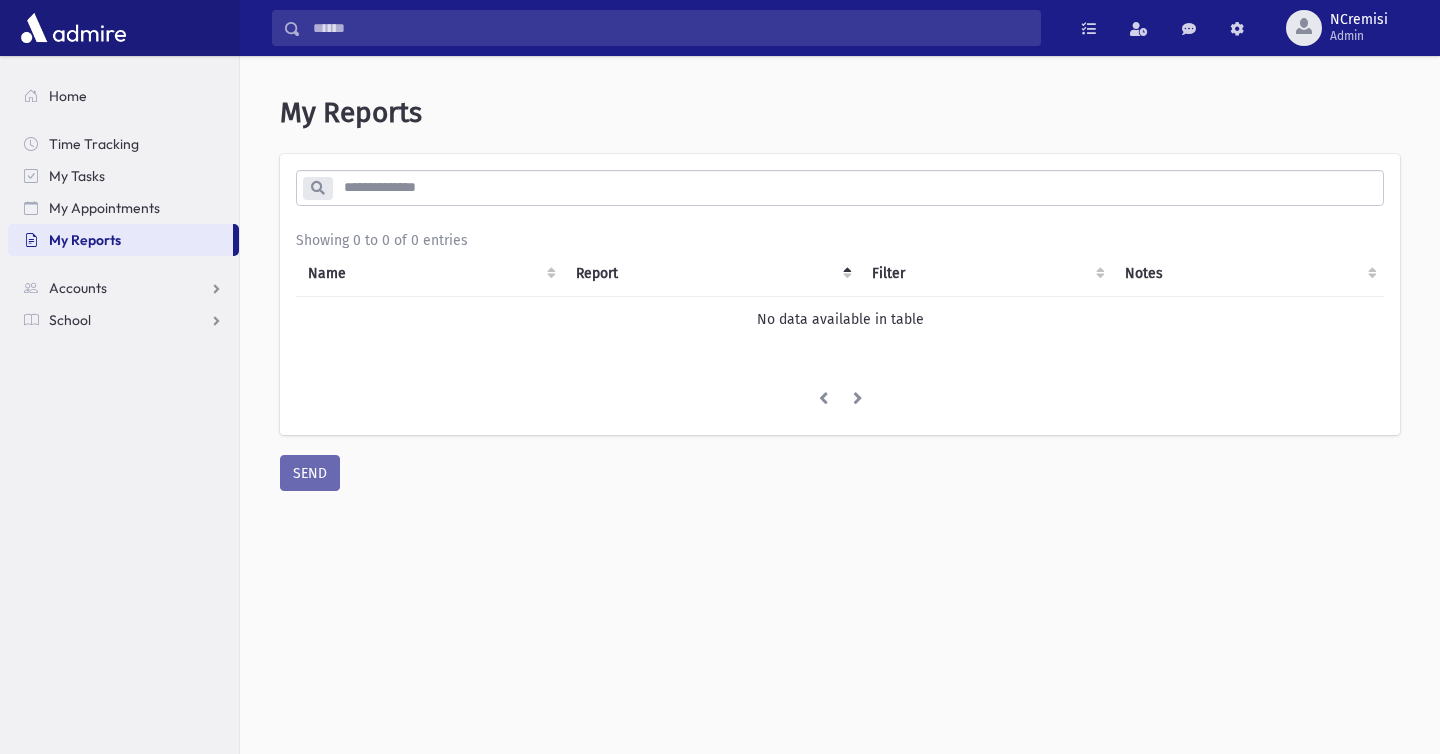 click on "Filter" at bounding box center [986, 274] 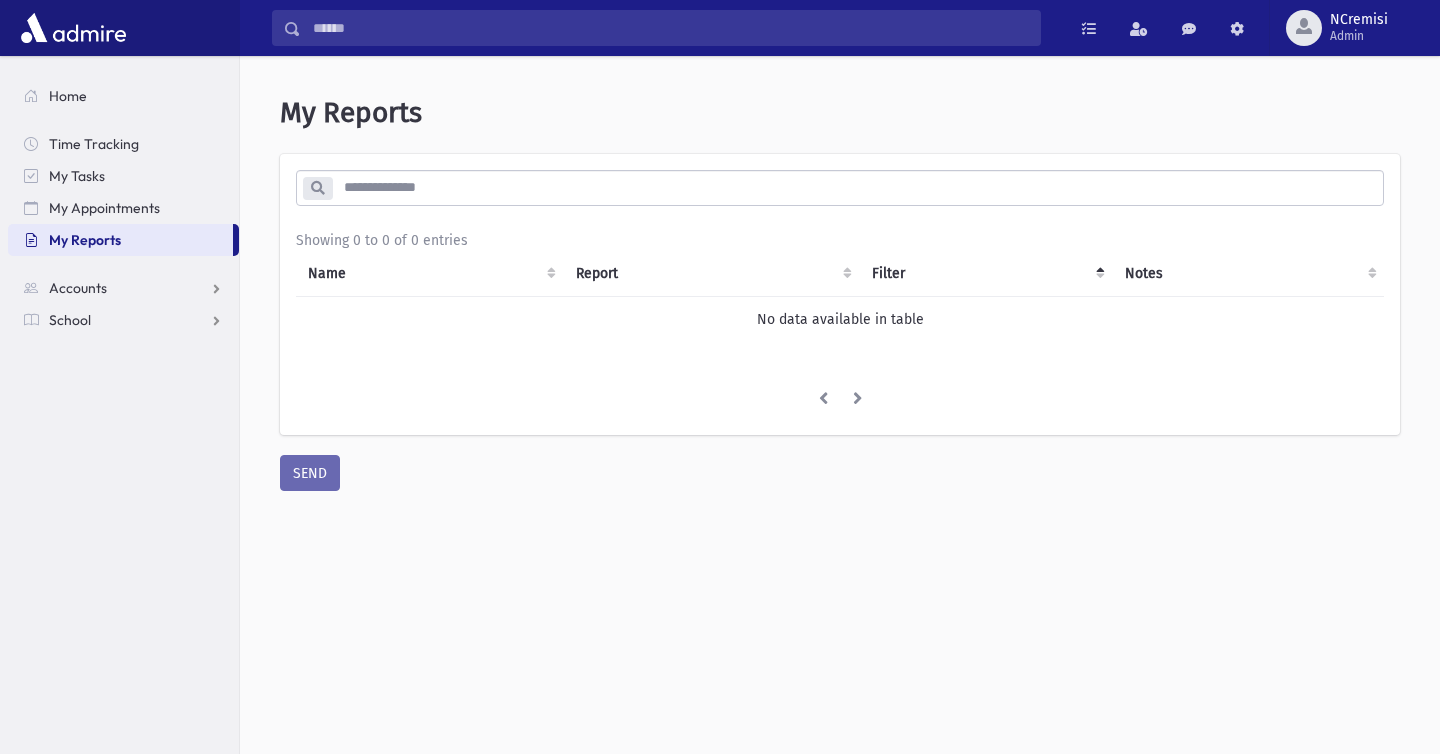 click at bounding box center [857, 188] 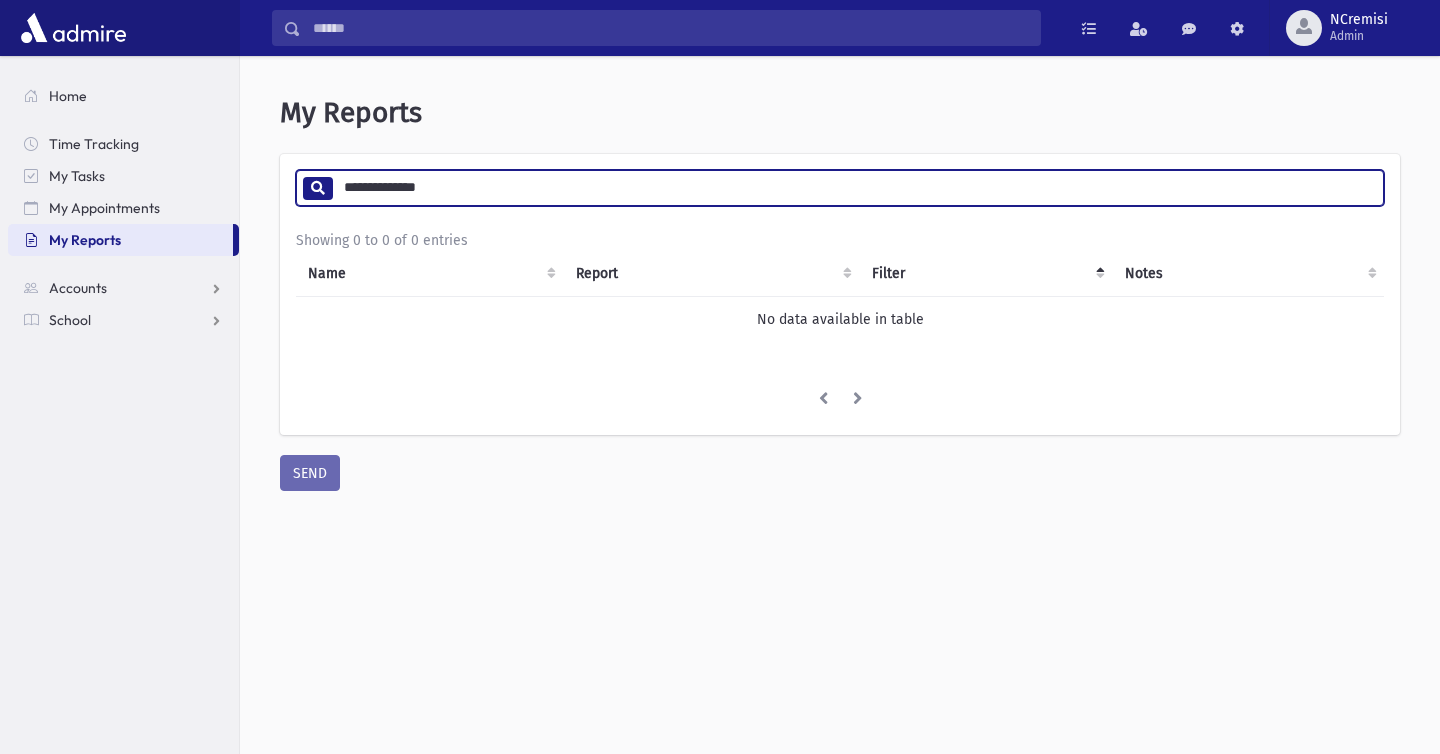 type on "**********" 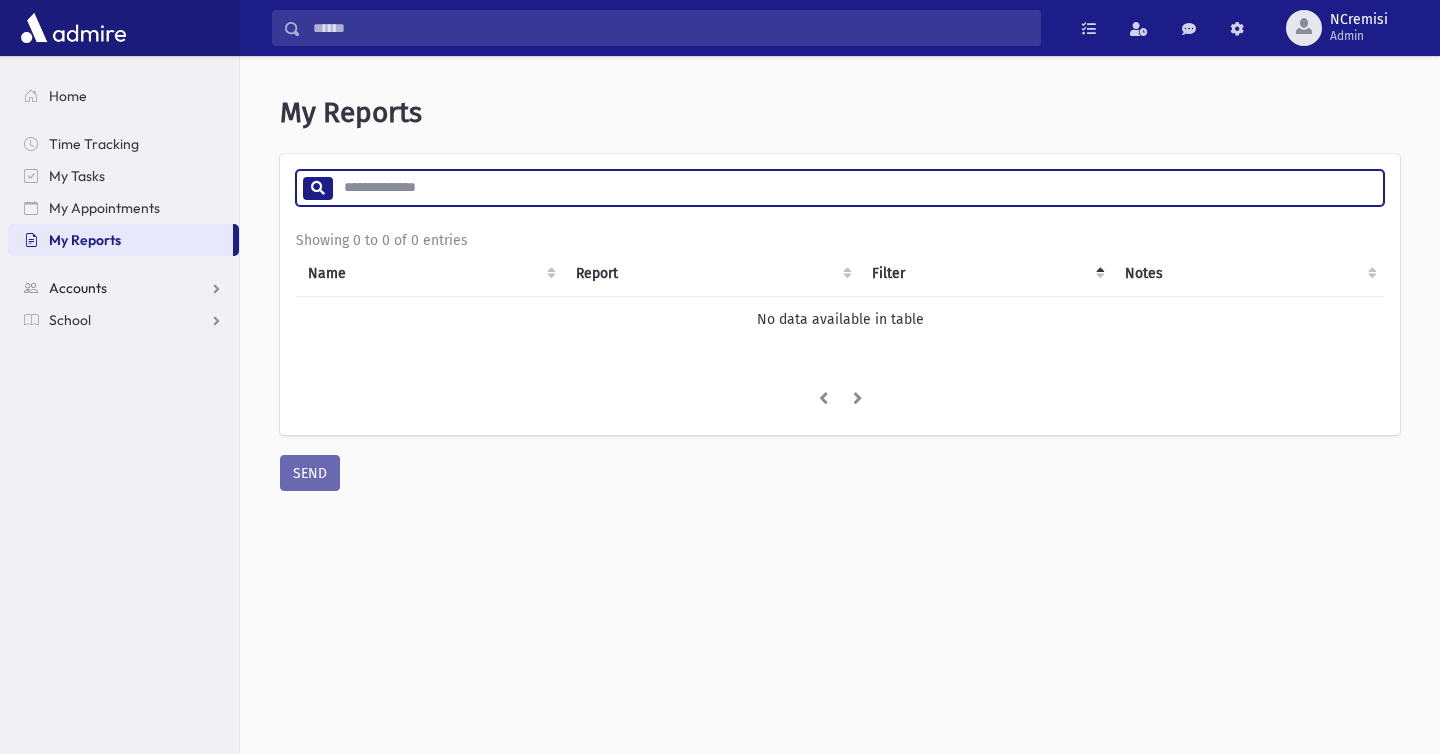 type 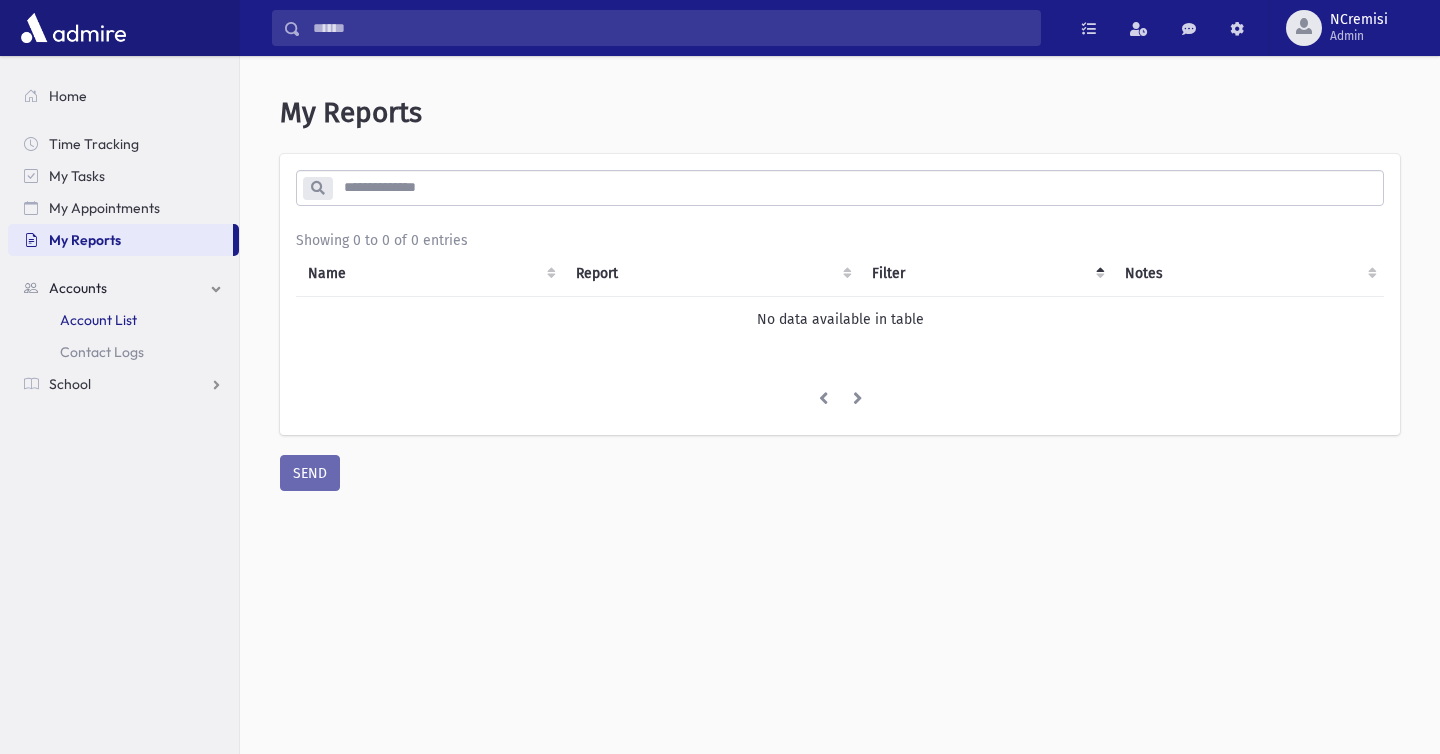 click on "Account List" at bounding box center [98, 320] 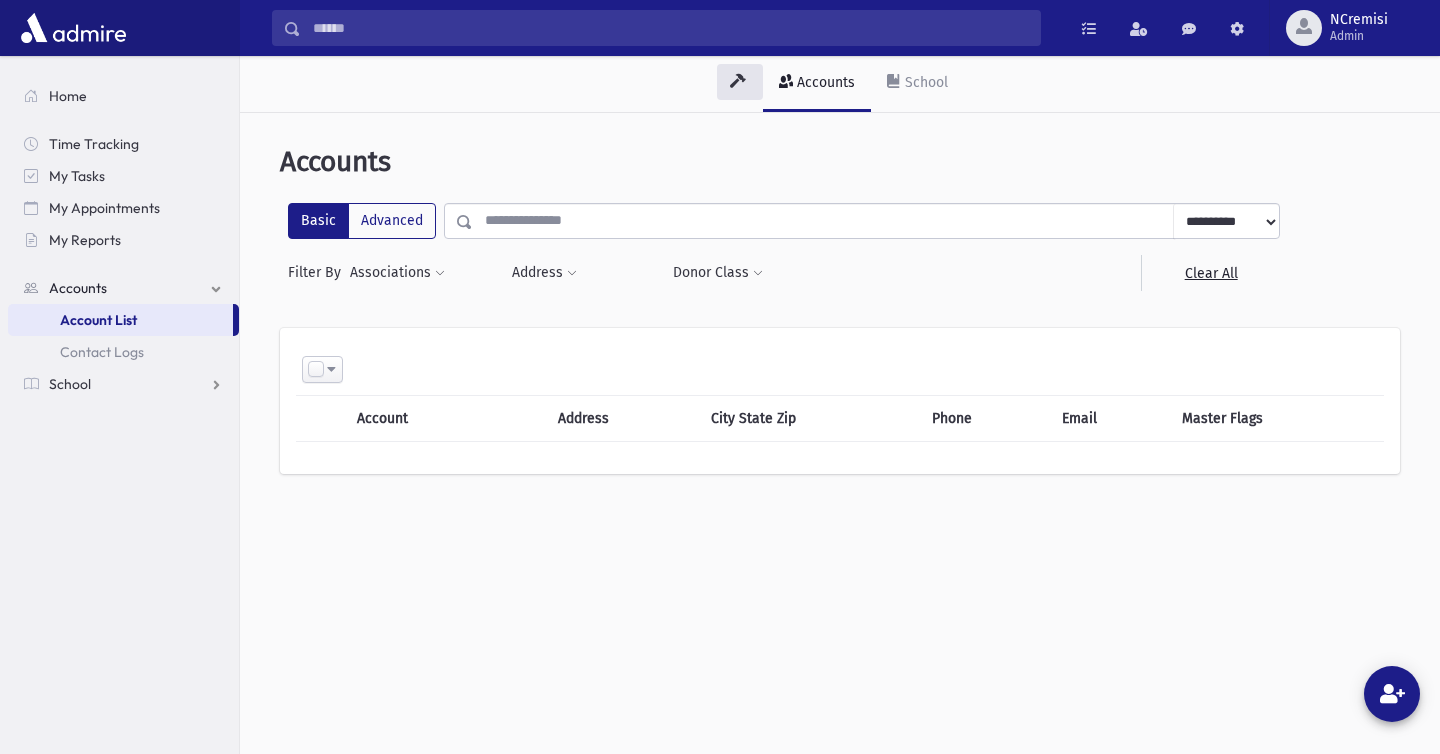 scroll, scrollTop: 0, scrollLeft: 0, axis: both 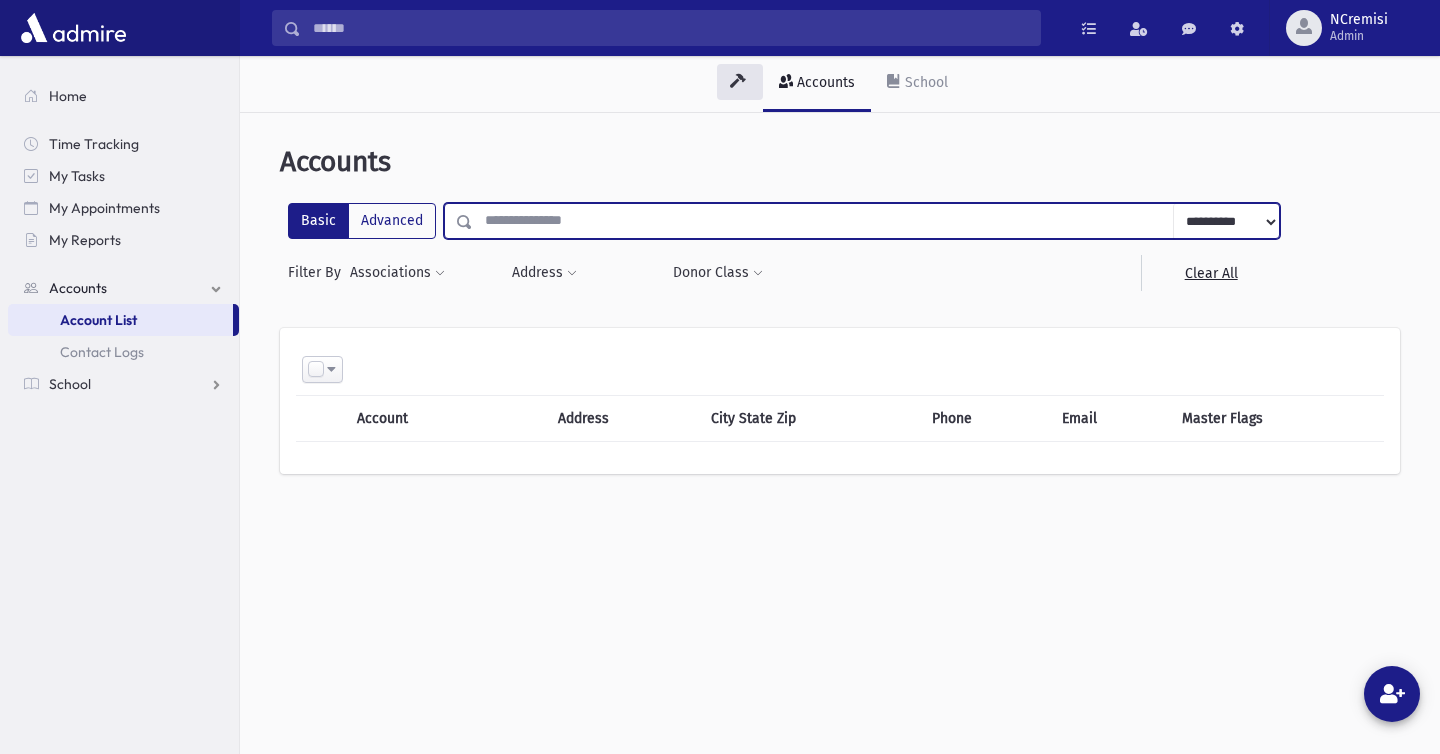 click at bounding box center [823, 221] 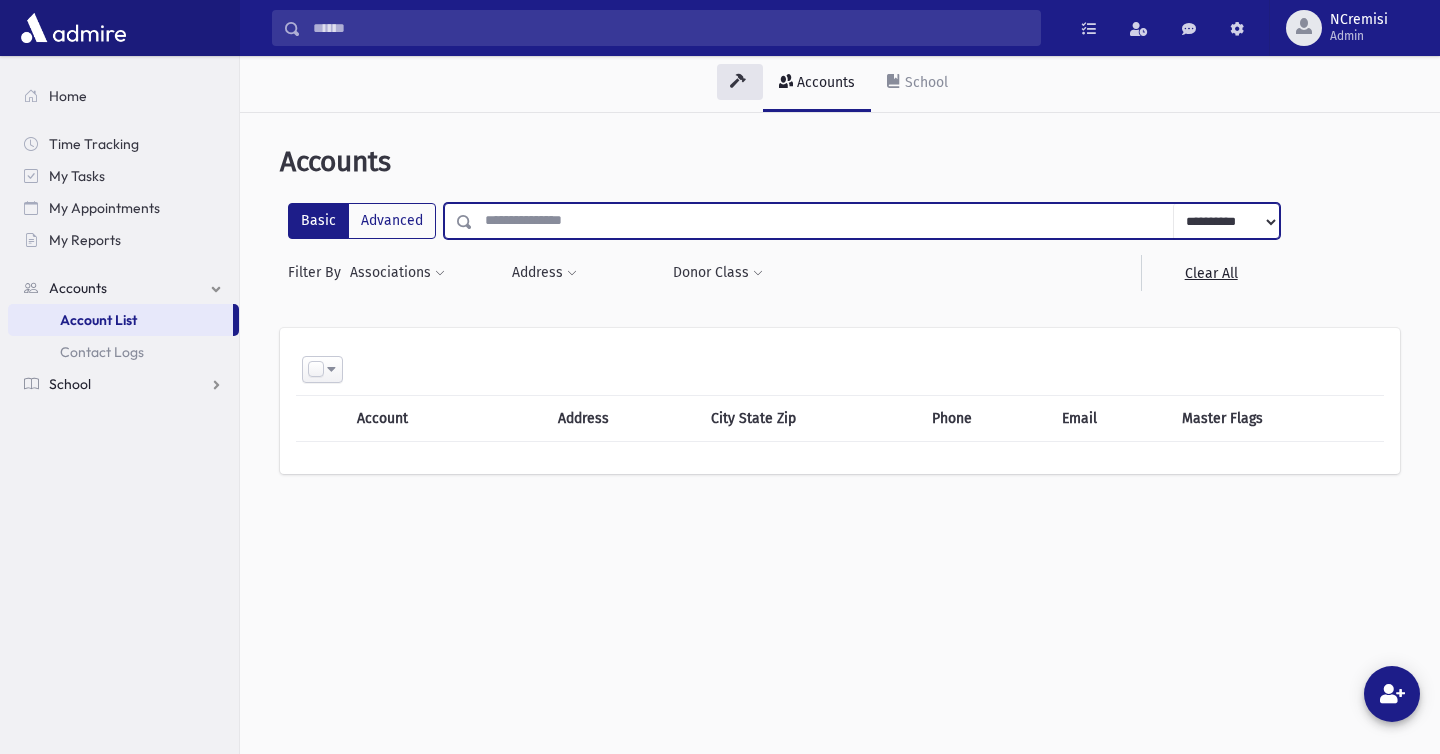 click on "School" at bounding box center (123, 384) 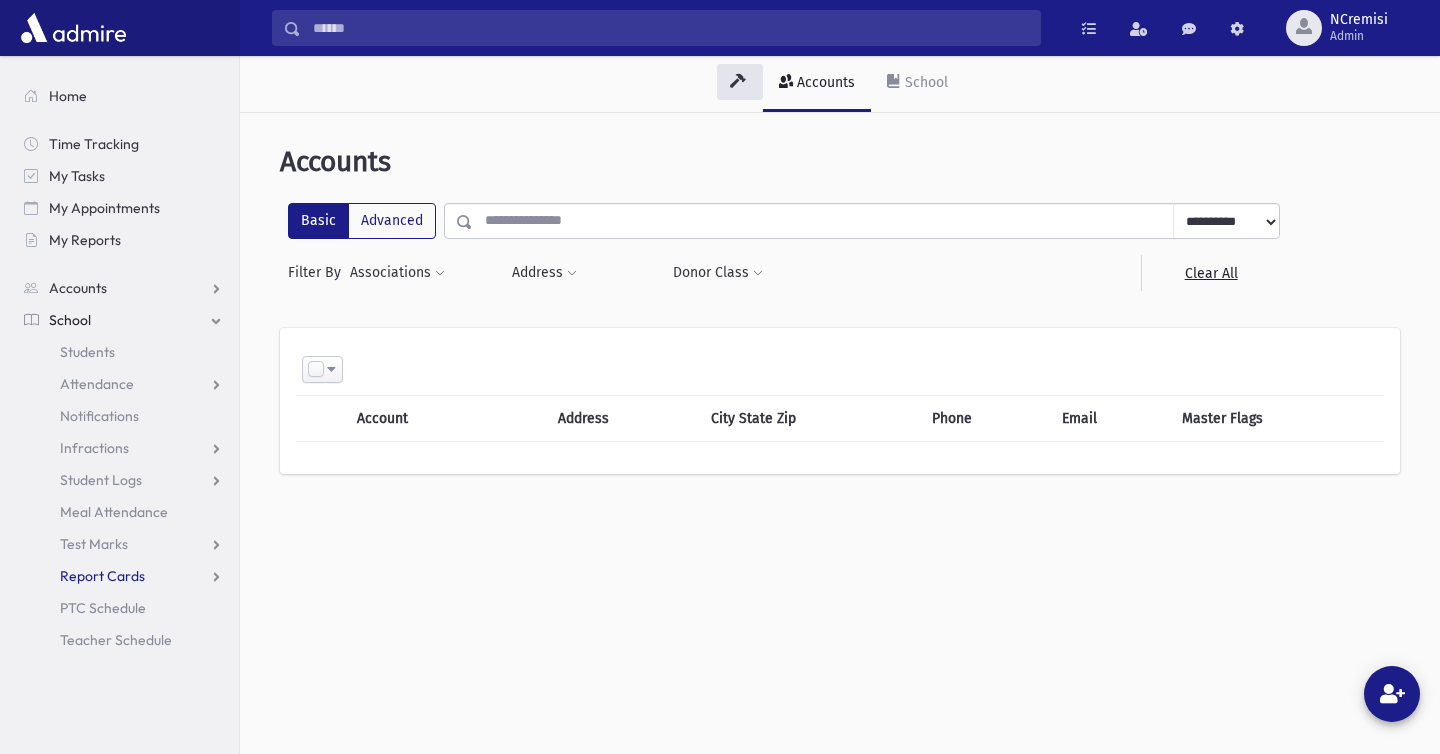 click on "Report Cards" at bounding box center [102, 576] 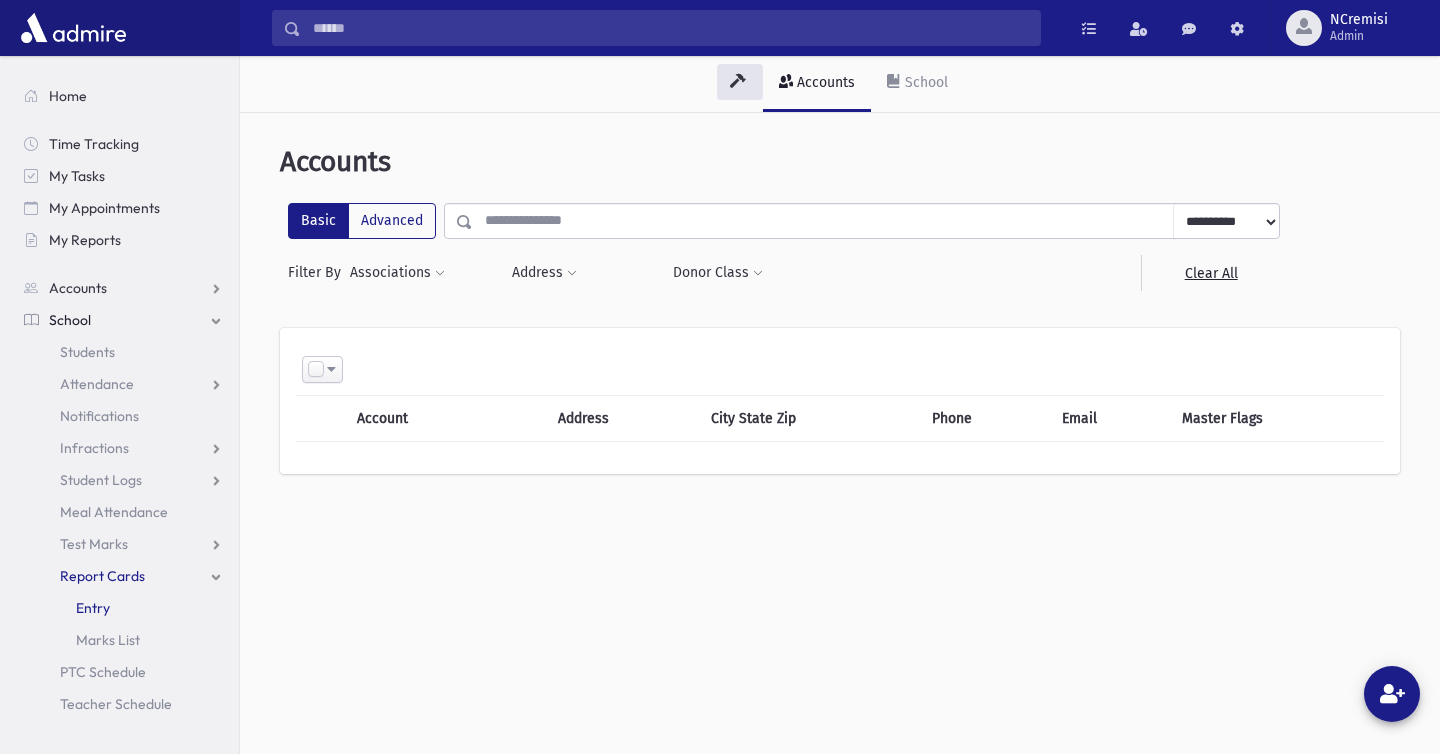 click on "Entry" at bounding box center [93, 608] 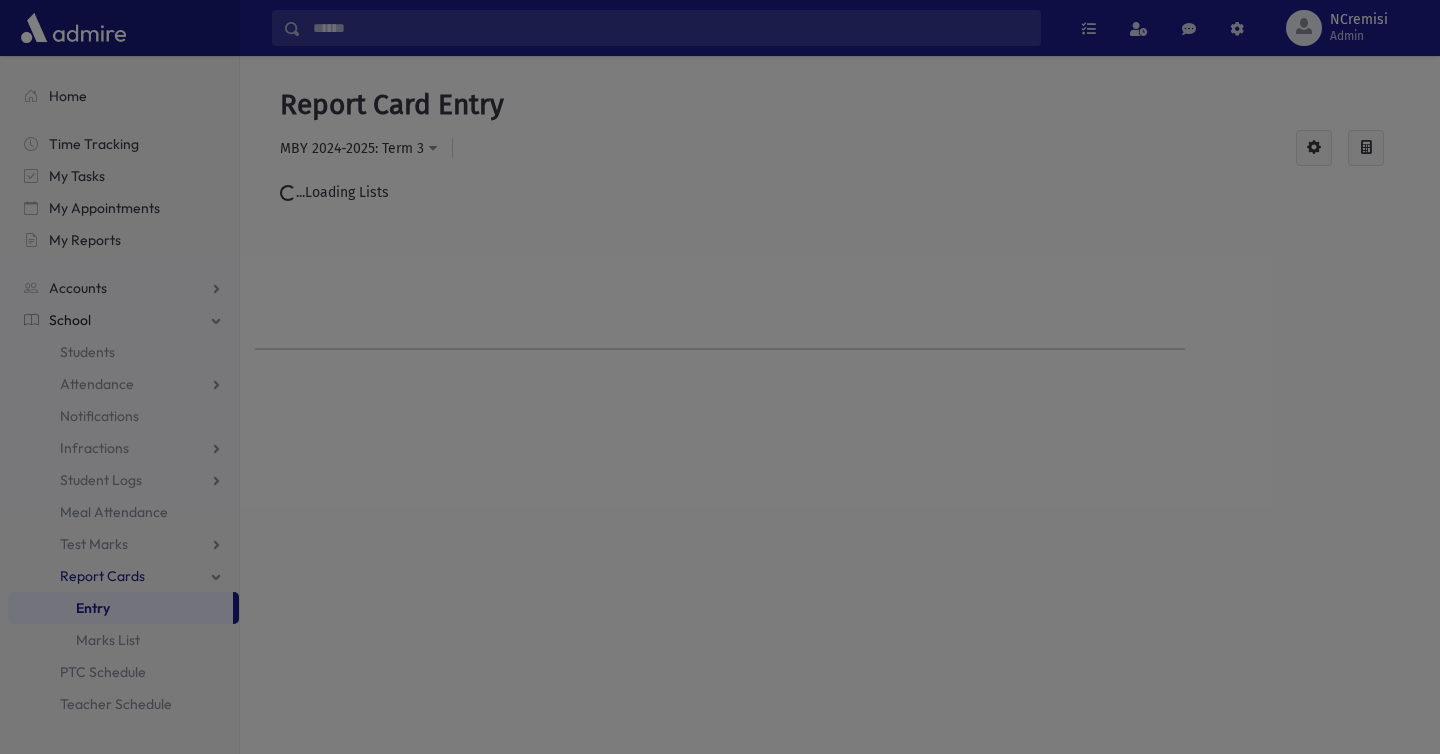 scroll, scrollTop: 0, scrollLeft: 0, axis: both 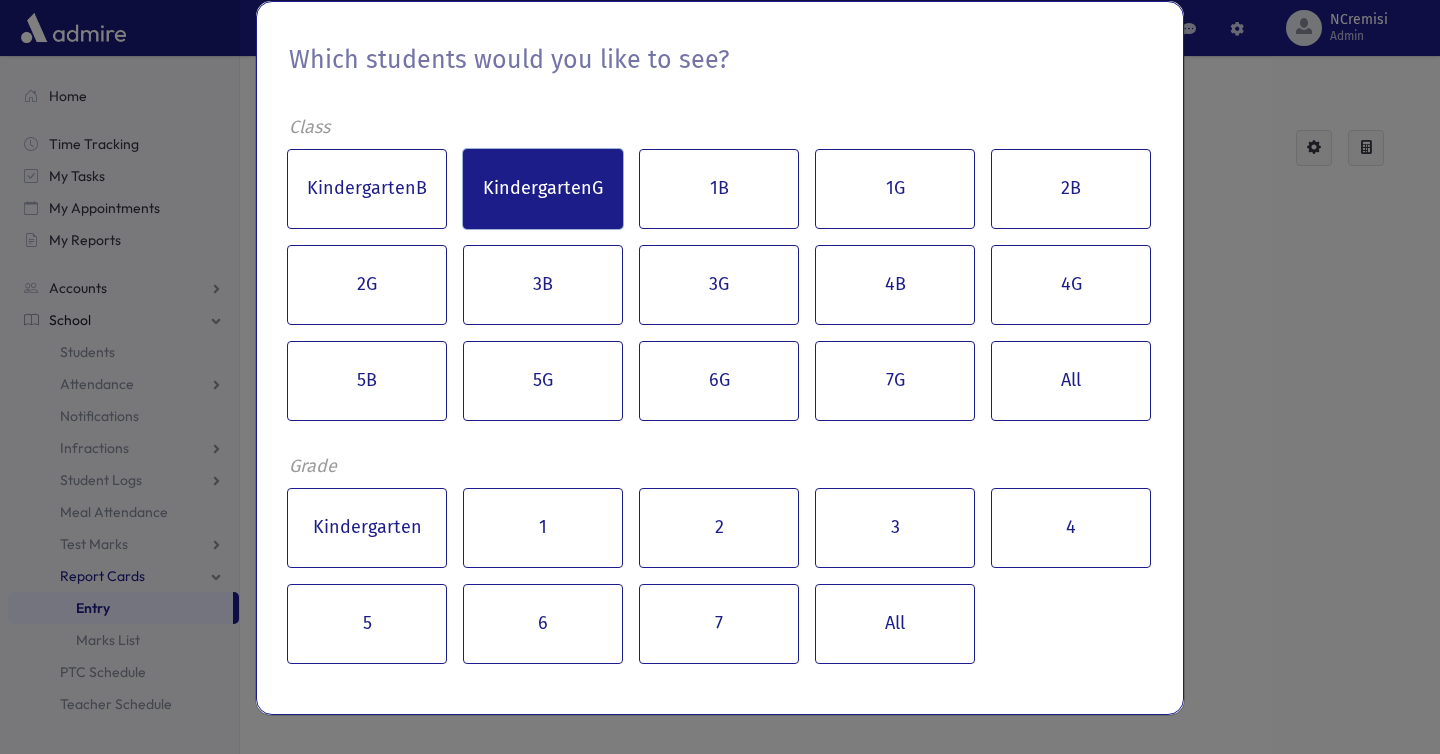 click on "KindergartenG" at bounding box center (543, 189) 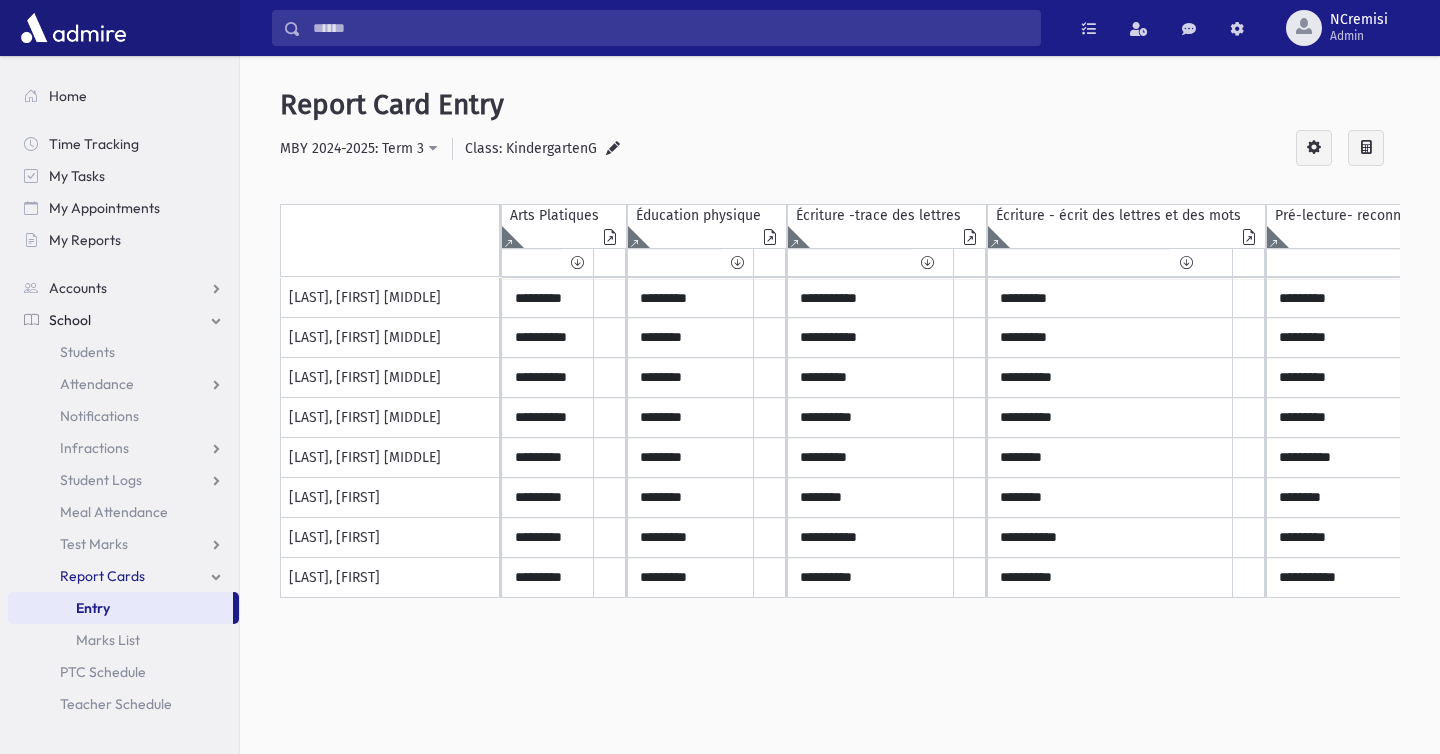 click at bounding box center [1361, 147] 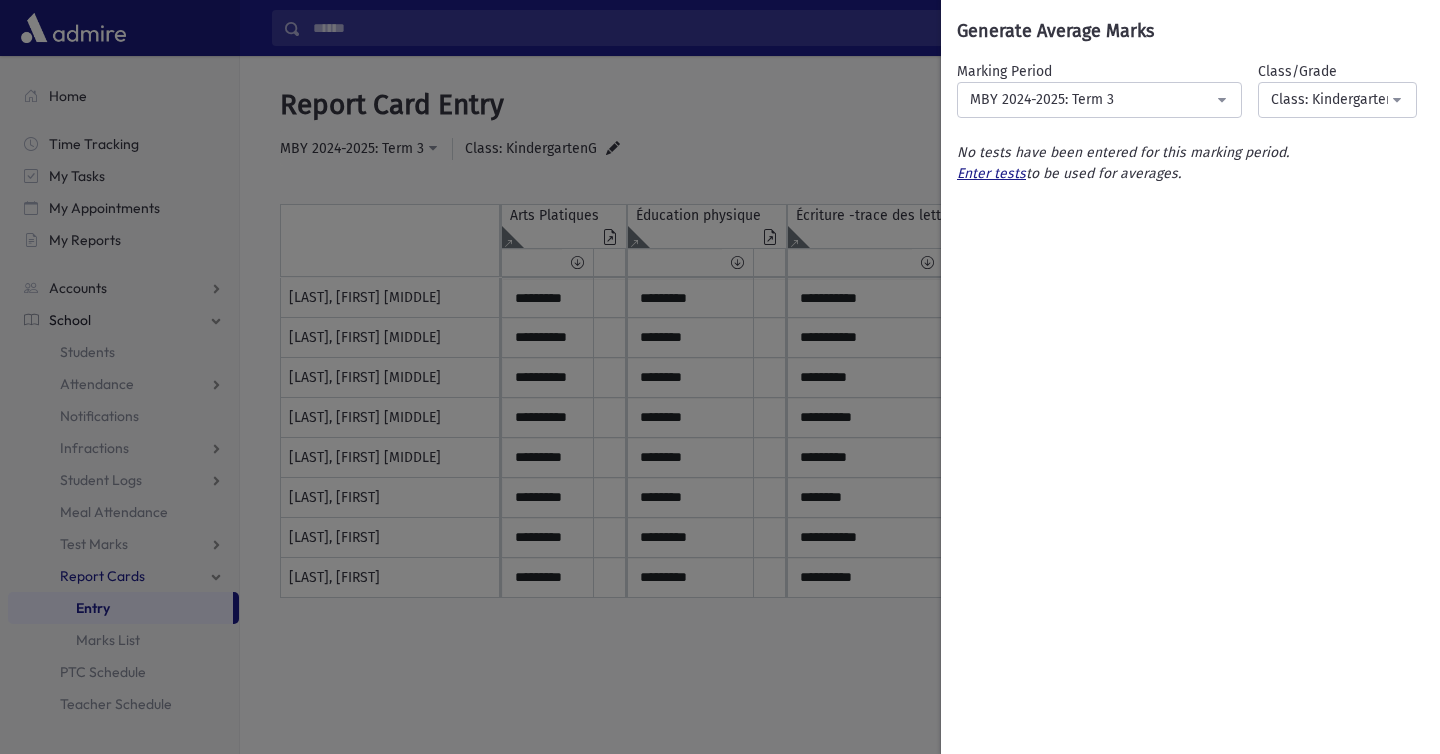 click on "**********" at bounding box center [720, 377] 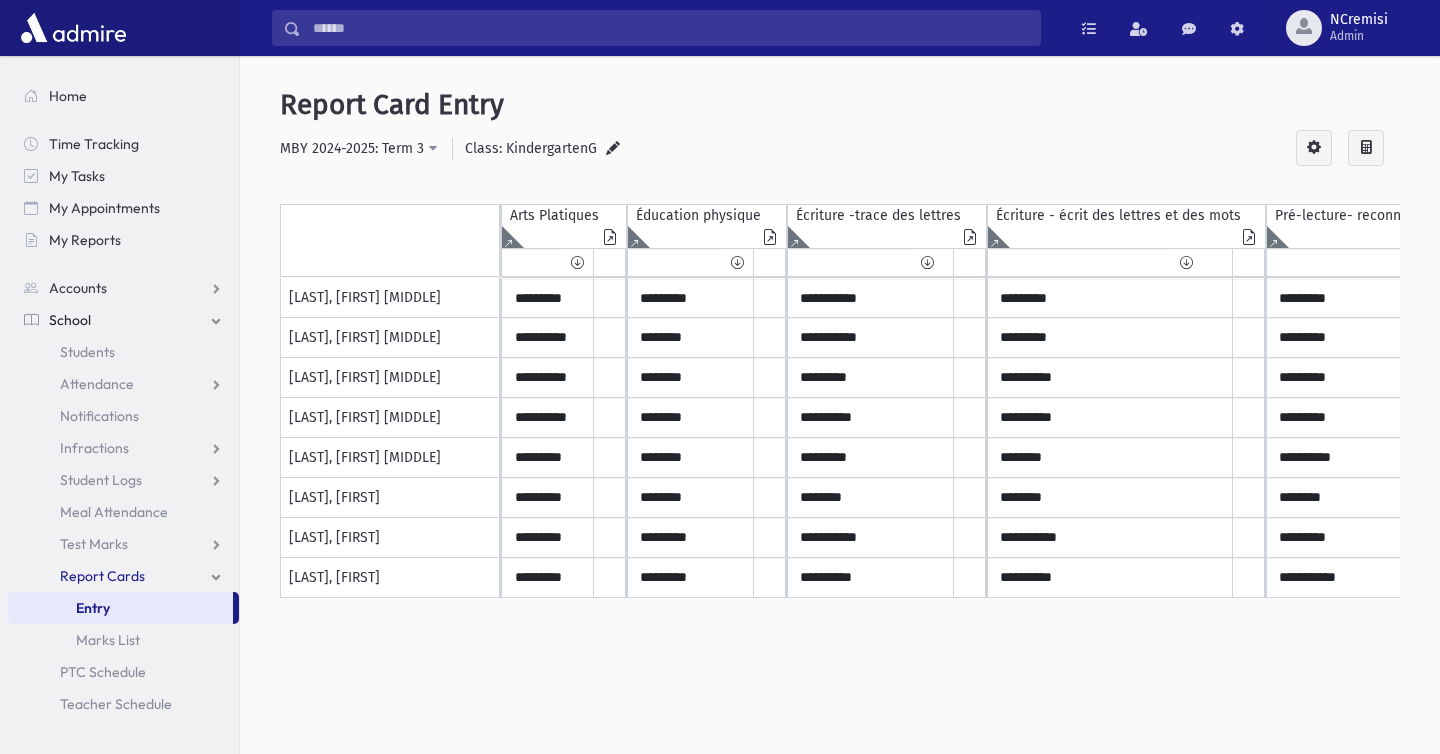 click at bounding box center [1314, 148] 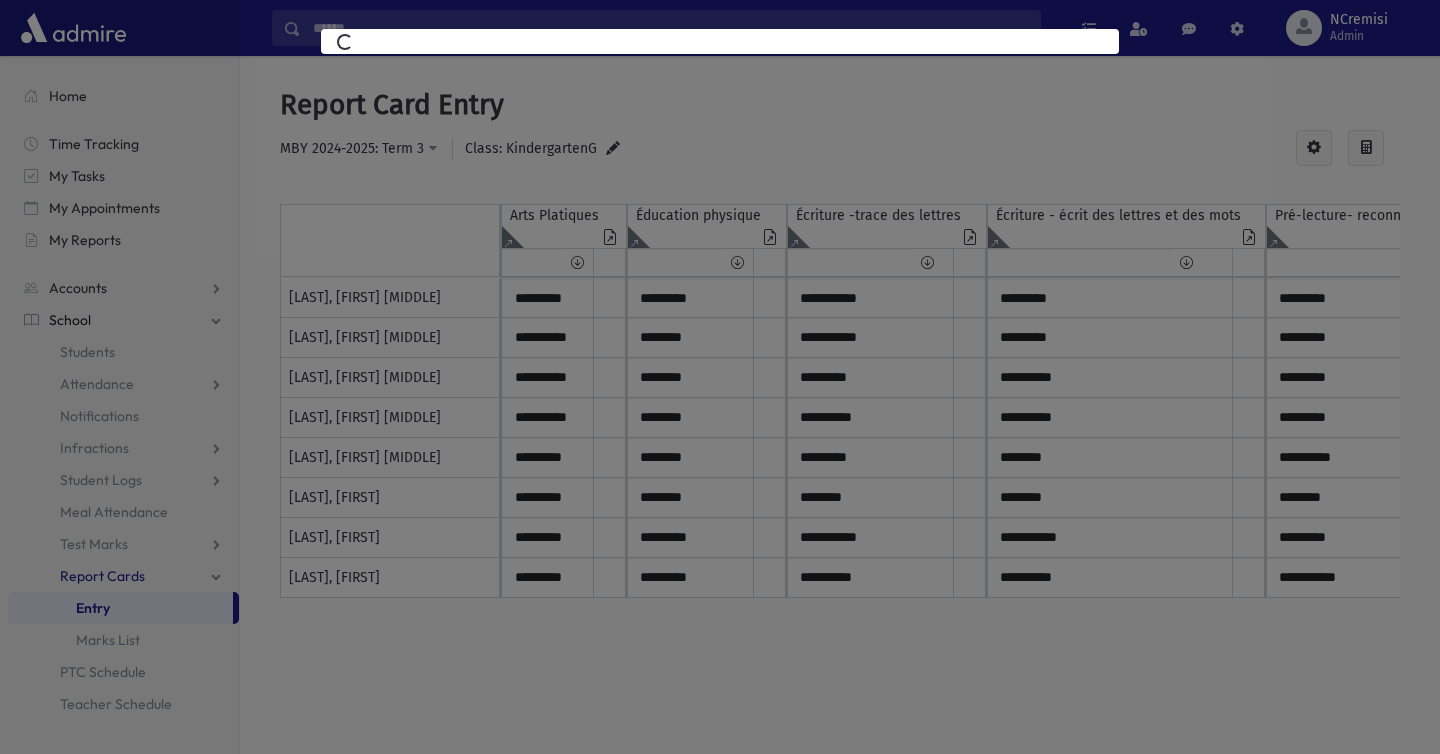 select 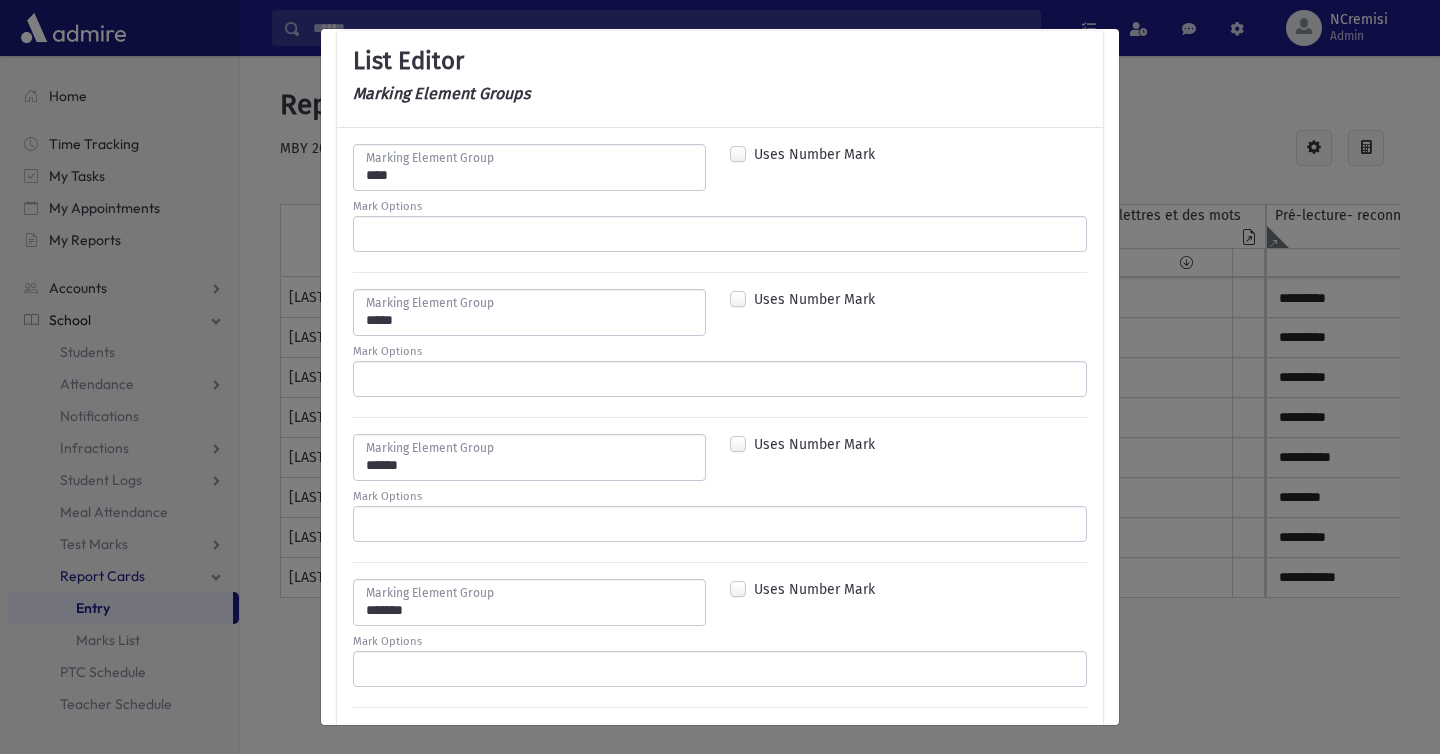 scroll, scrollTop: 105, scrollLeft: 0, axis: vertical 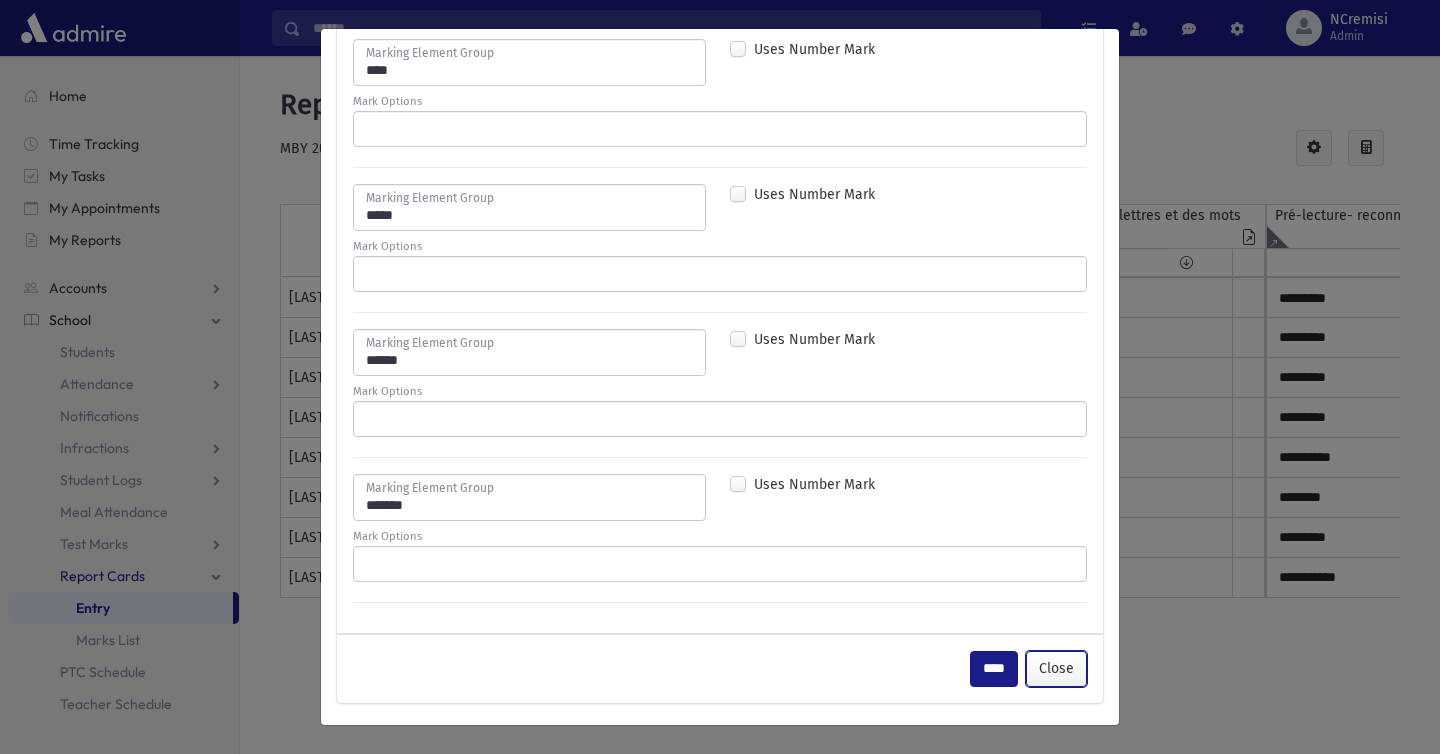 click on "Close" at bounding box center (1056, 669) 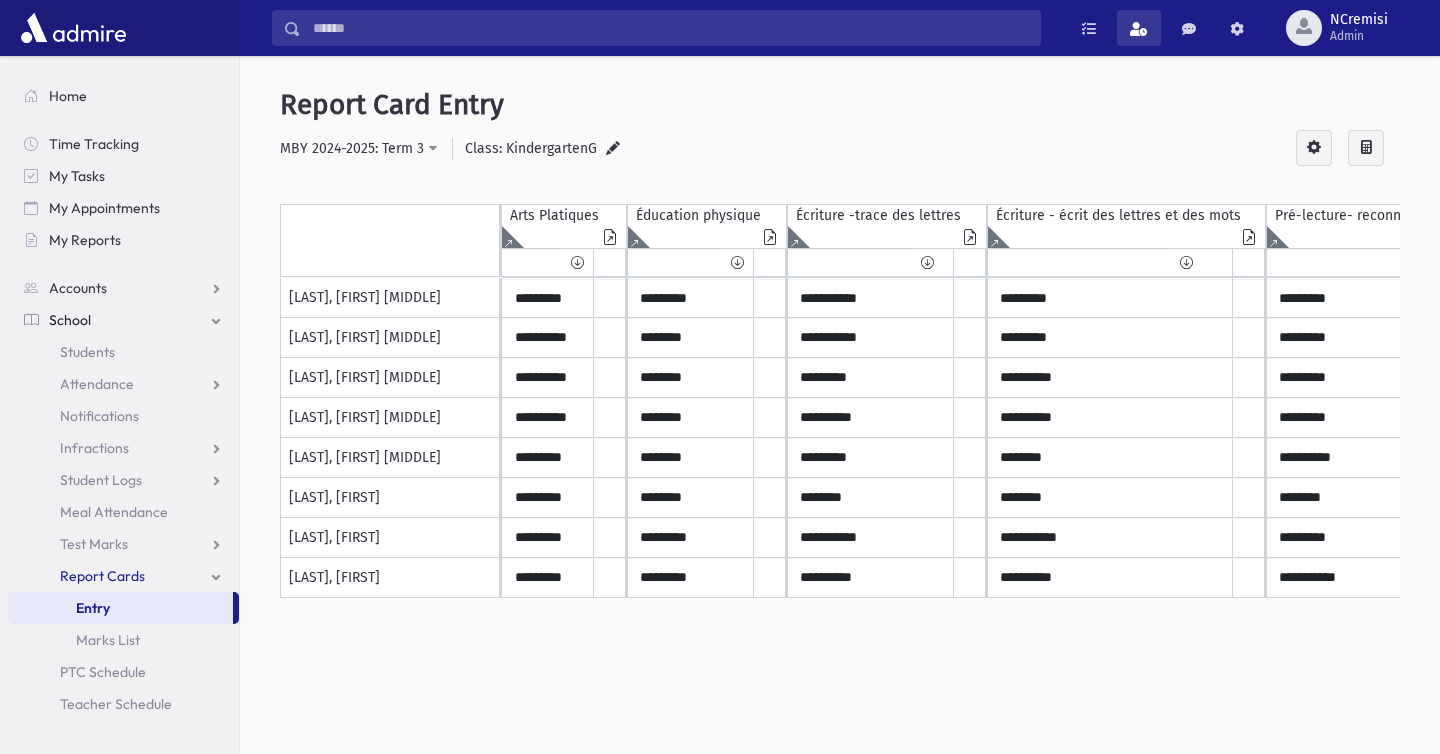 click at bounding box center (1139, 29) 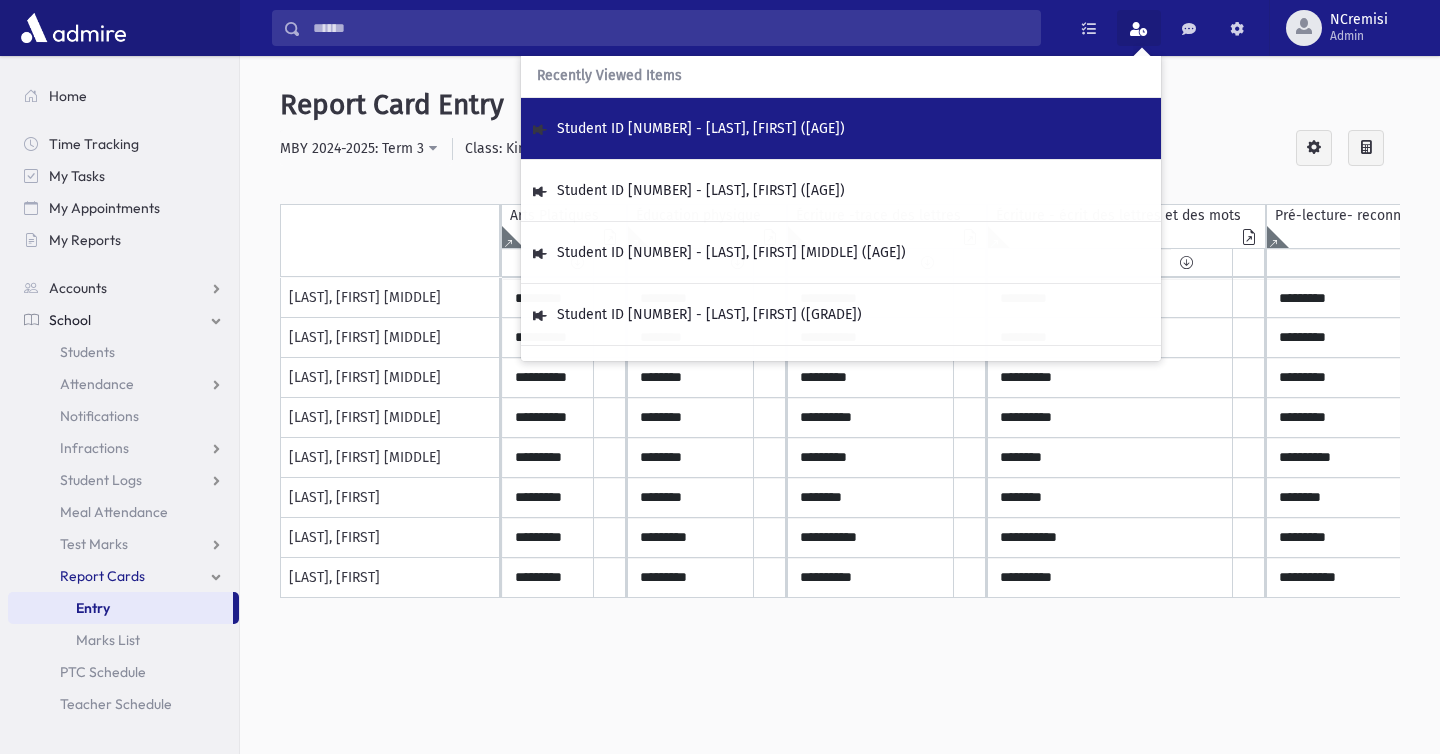 scroll, scrollTop: 170, scrollLeft: 0, axis: vertical 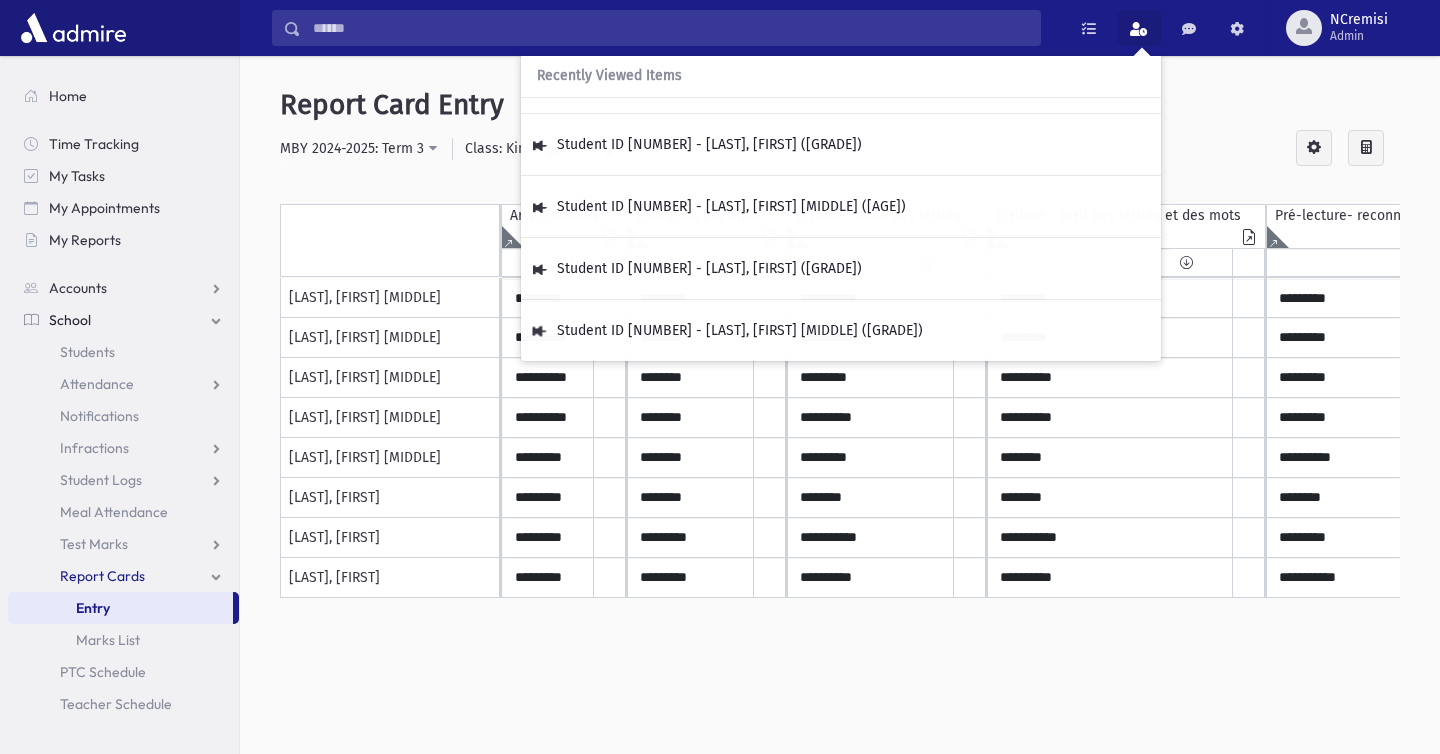 click on "**********" at bounding box center (840, 149) 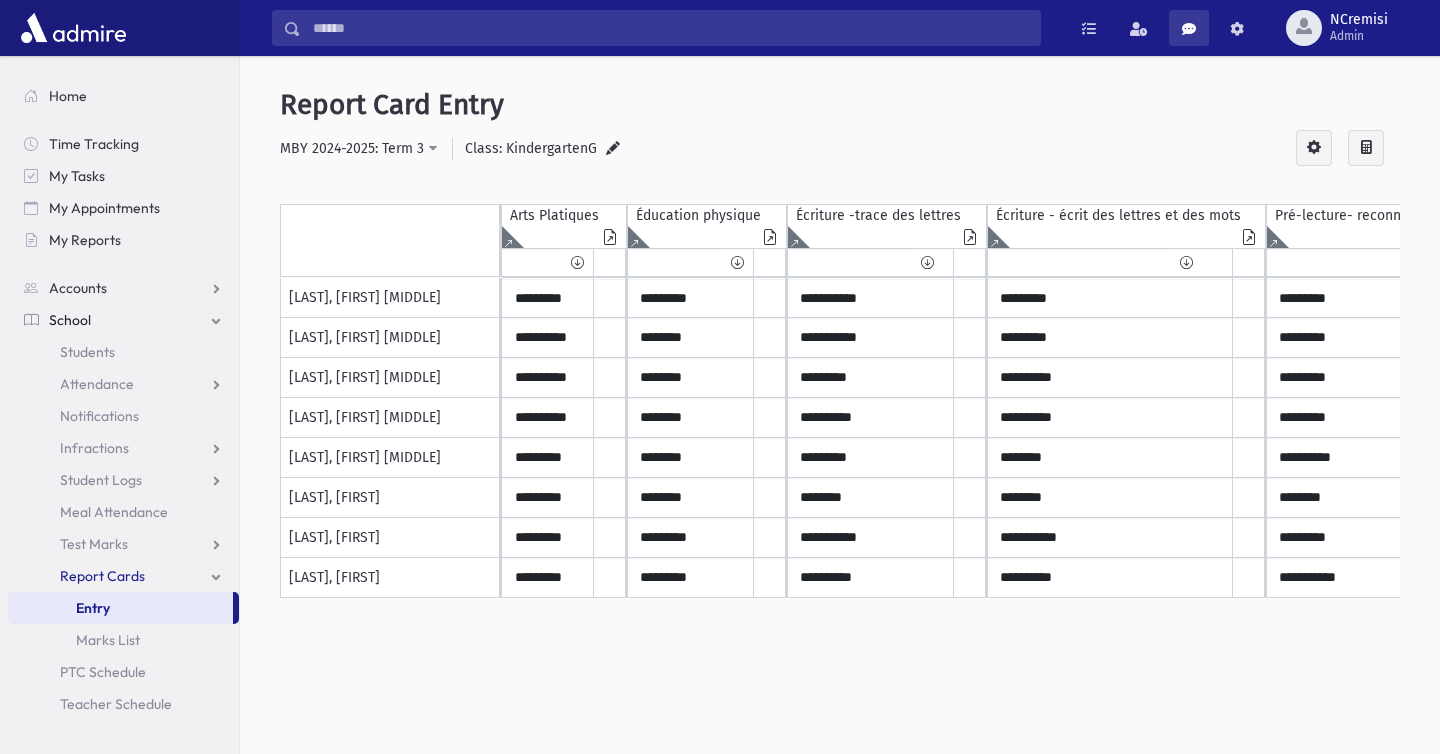 click at bounding box center [1189, 29] 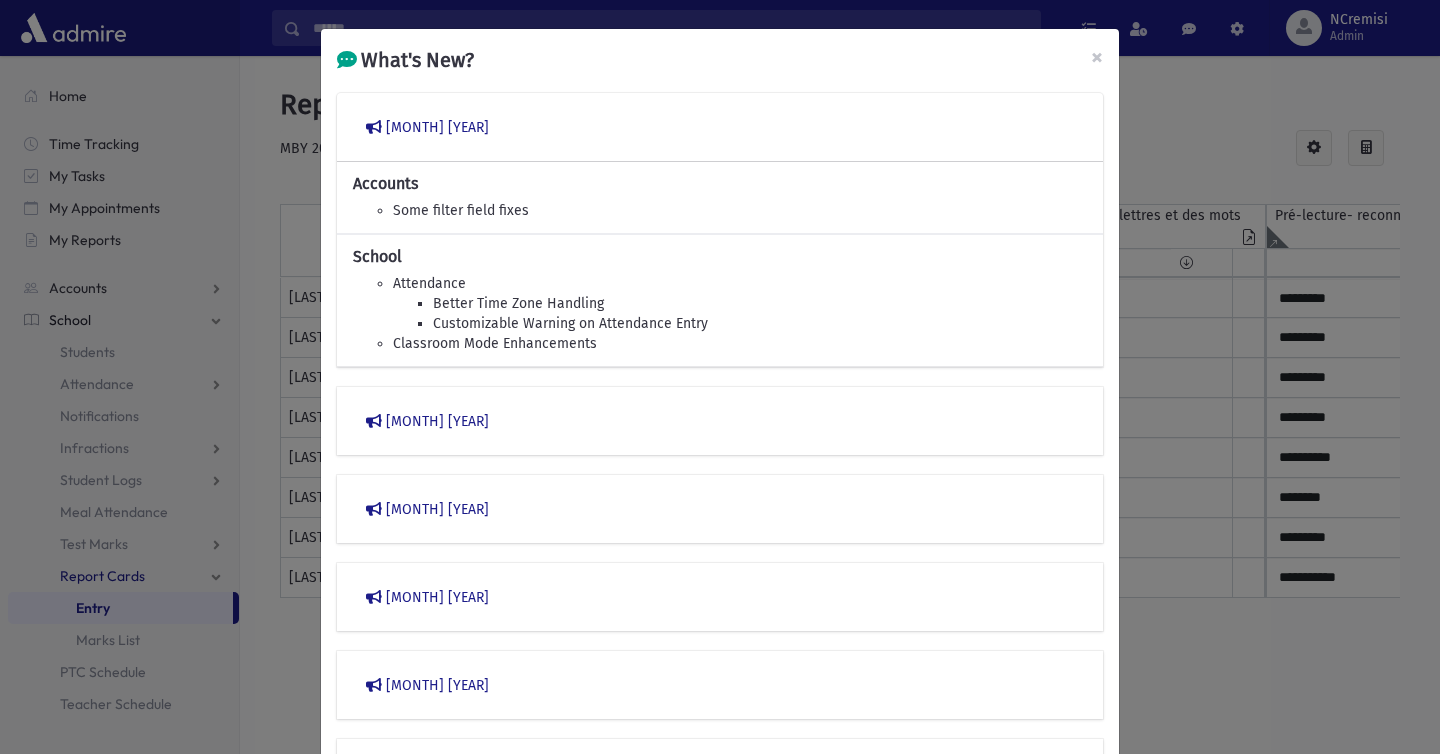 scroll, scrollTop: 368, scrollLeft: 0, axis: vertical 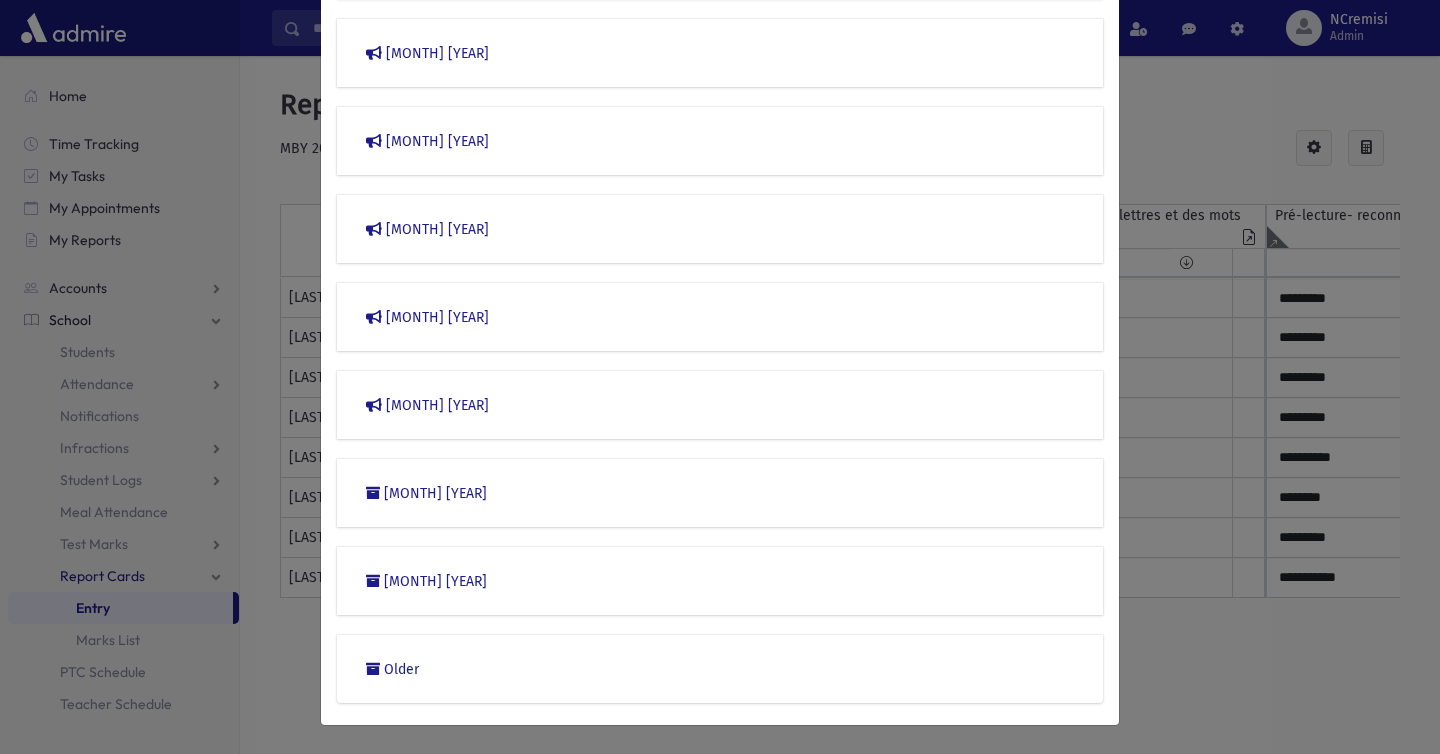 click on "What's New?
×
March 2023
Accounts
Some filter field fixes
School
Attendance
Better Time Zone Handling
Customizable Warning on Attendance Entry" at bounding box center (720, 377) 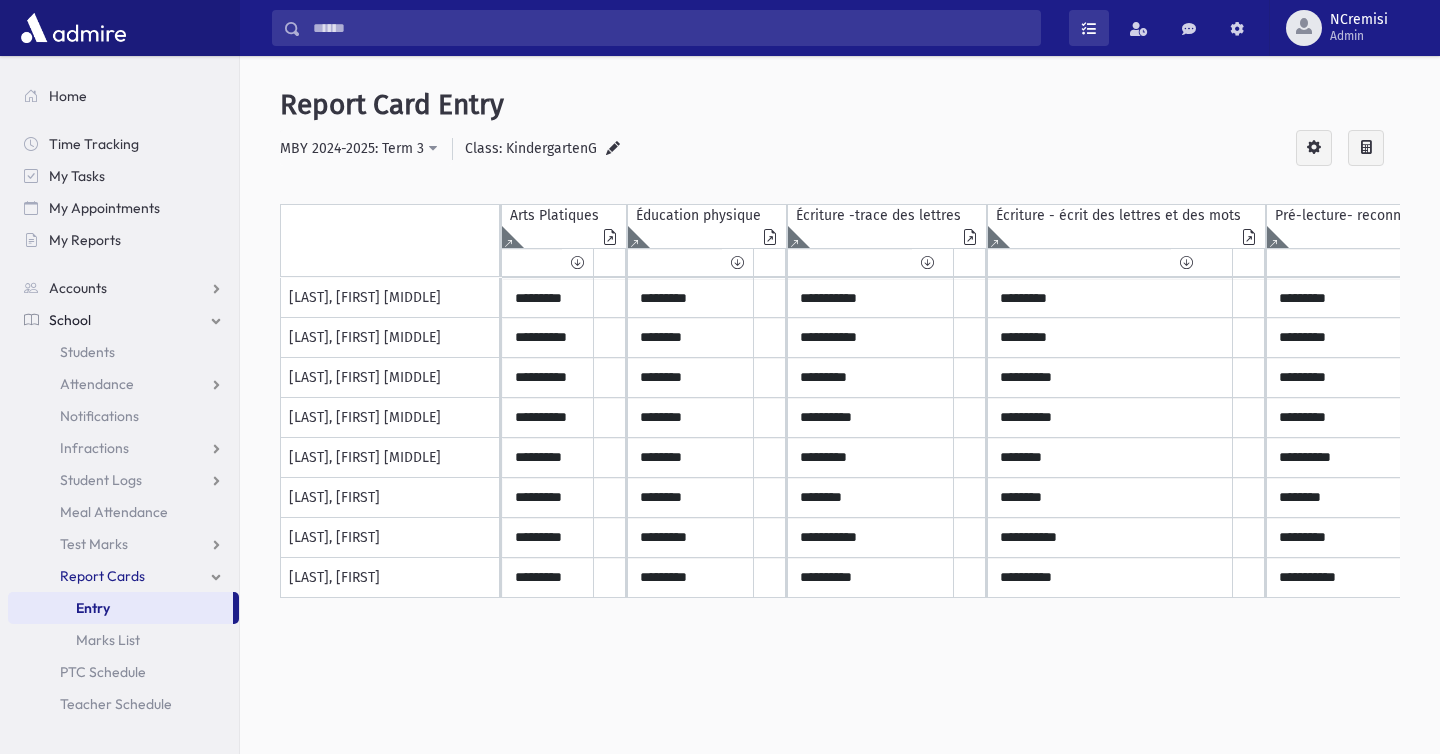 click at bounding box center (1089, 29) 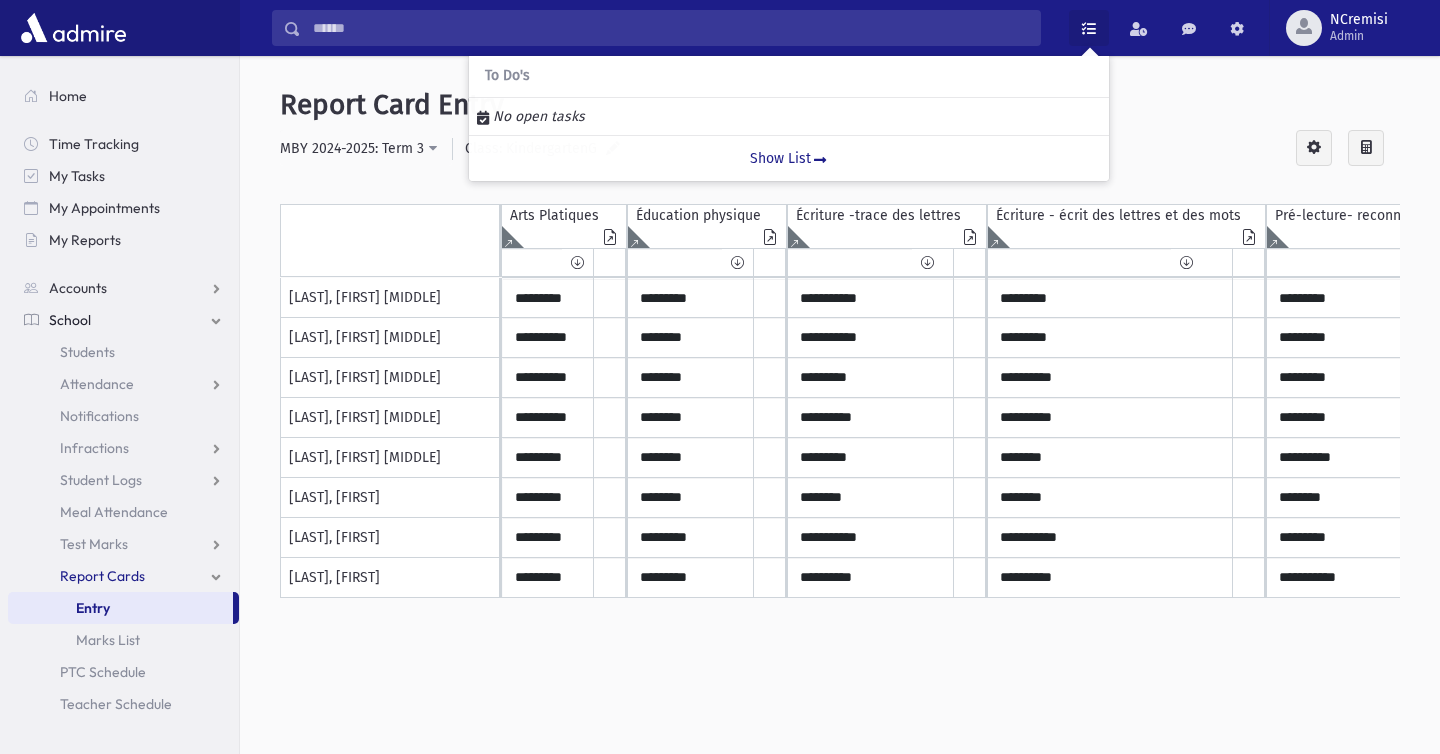 click on "Report Card Entry" at bounding box center [840, 105] 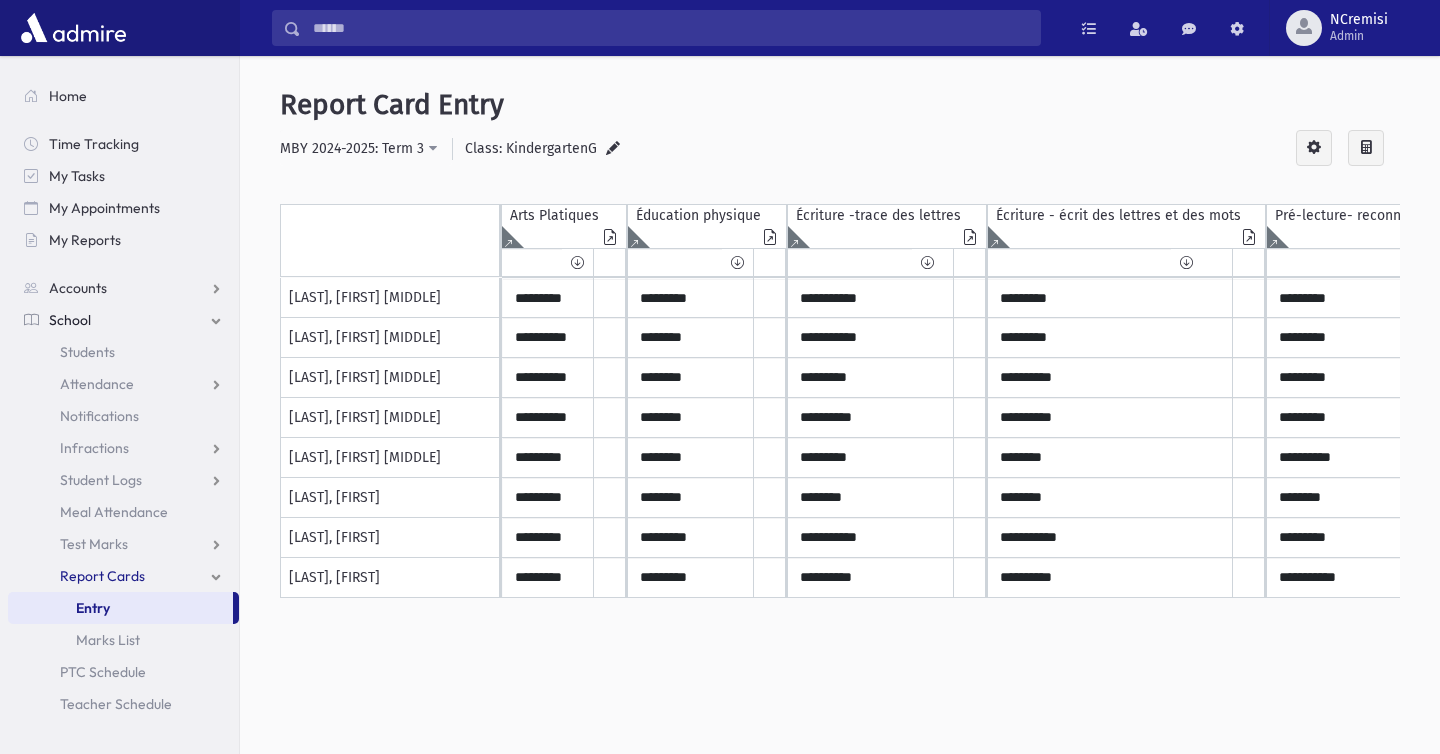 scroll, scrollTop: 0, scrollLeft: 3015, axis: horizontal 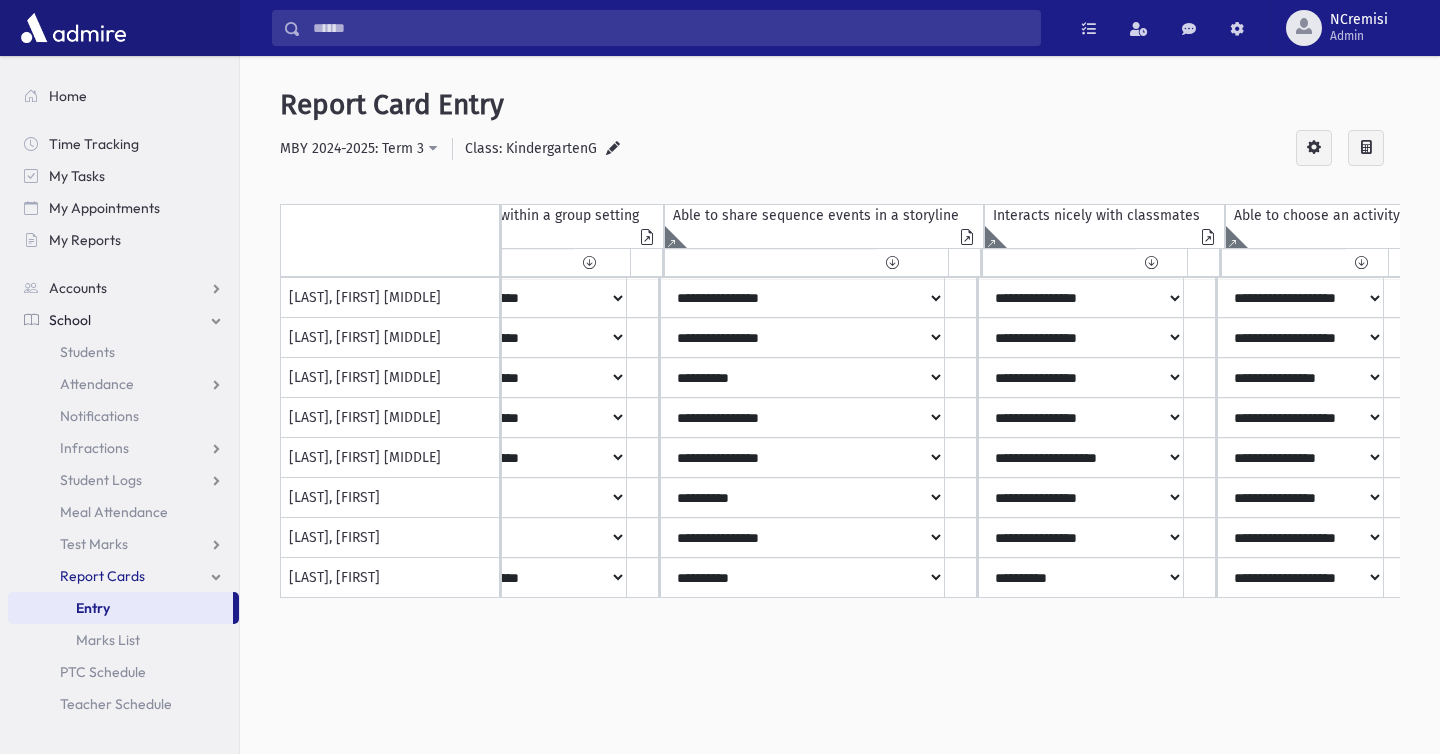 drag, startPoint x: 414, startPoint y: 723, endPoint x: 1305, endPoint y: 720, distance: 891.00507 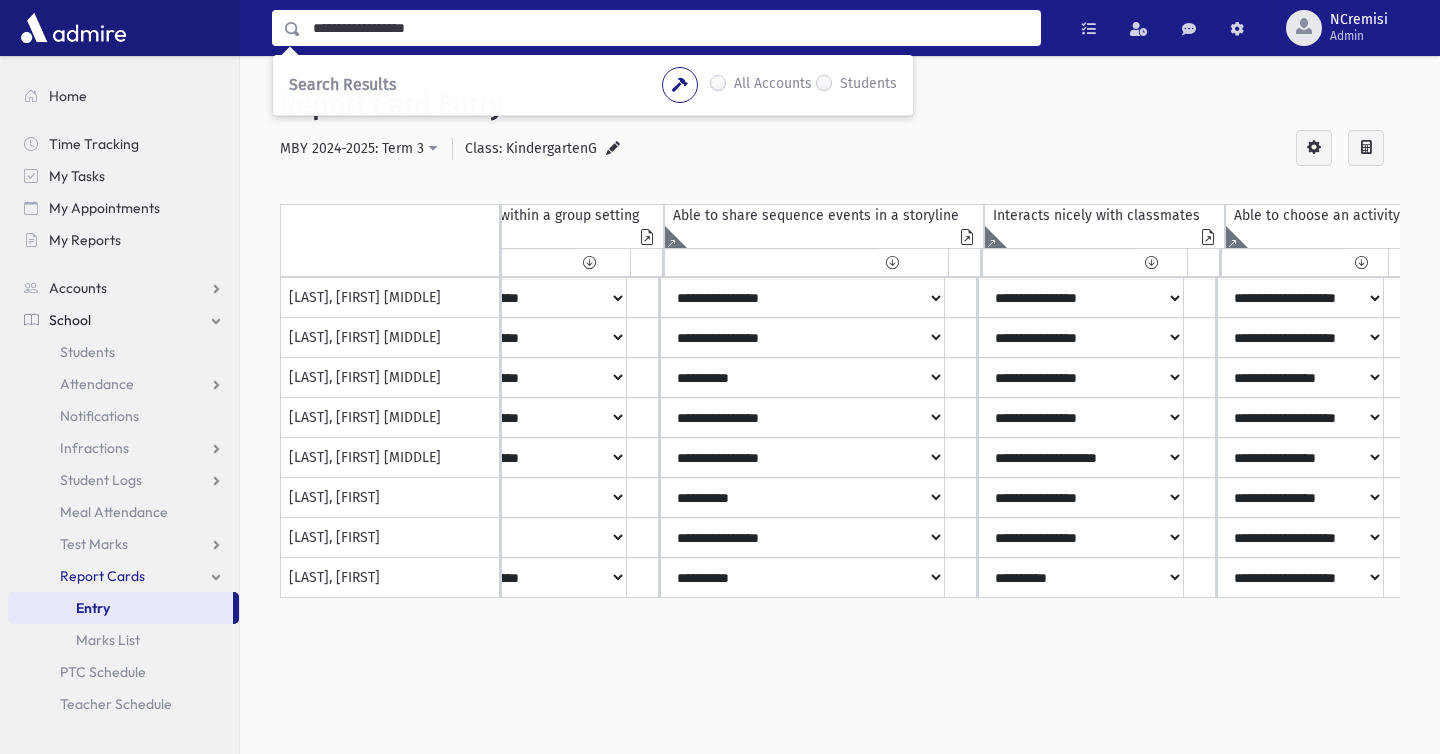 type on "**********" 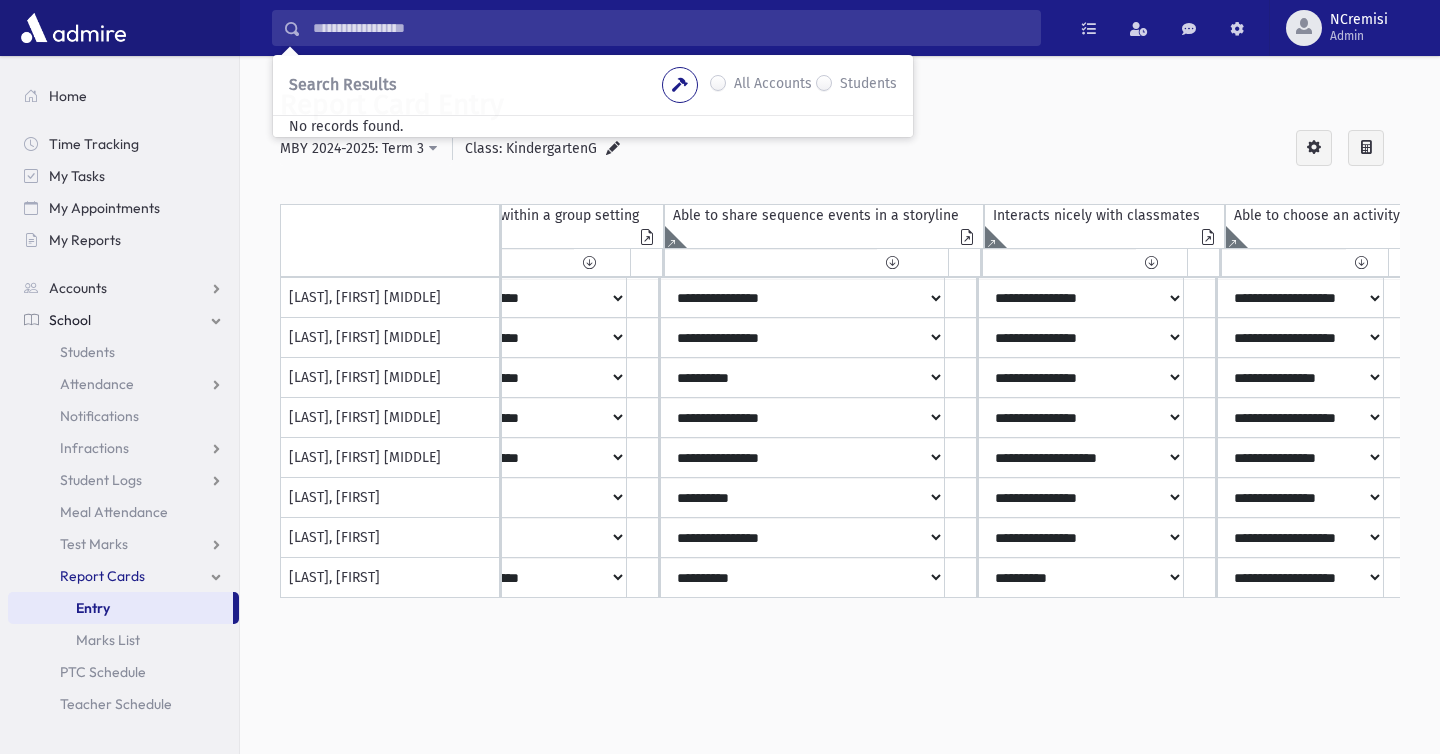 click on "Students" at bounding box center (868, 85) 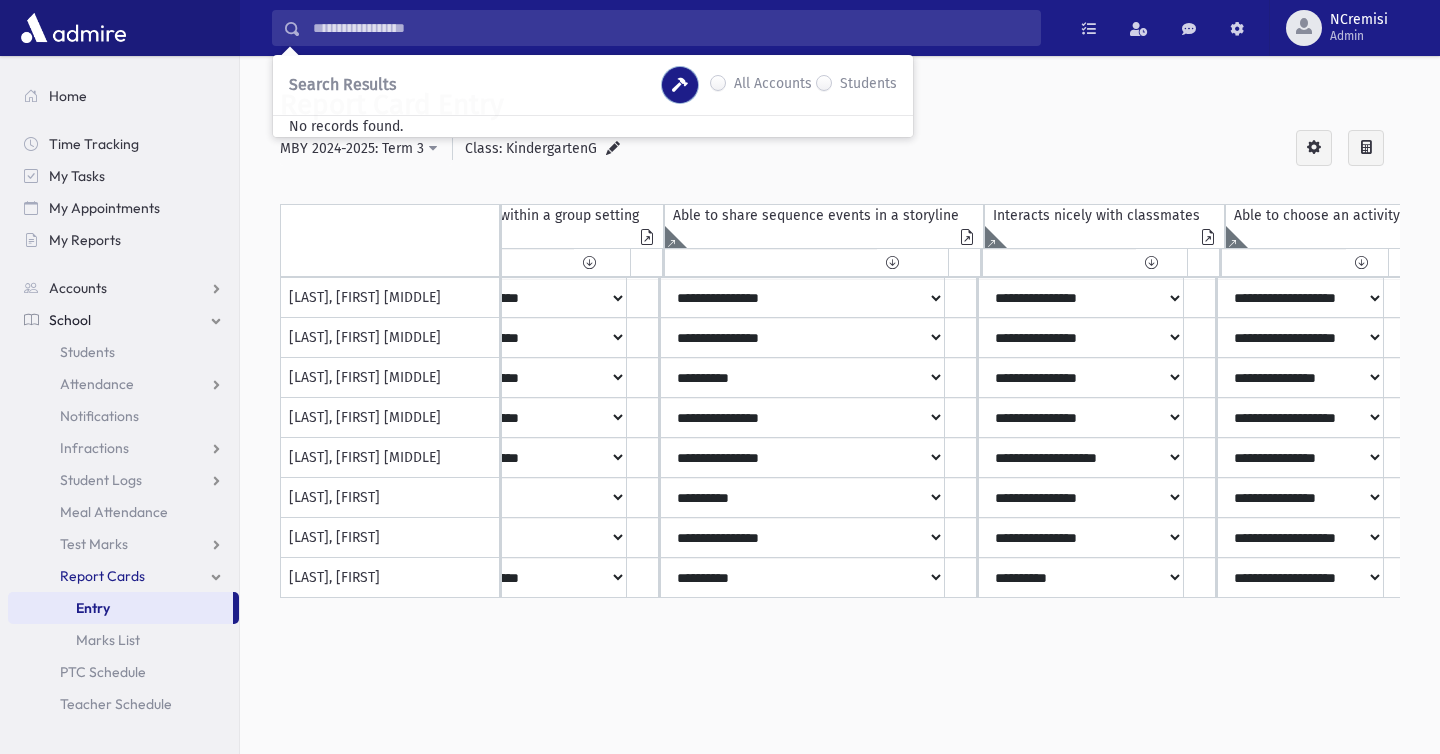 click at bounding box center [680, 85] 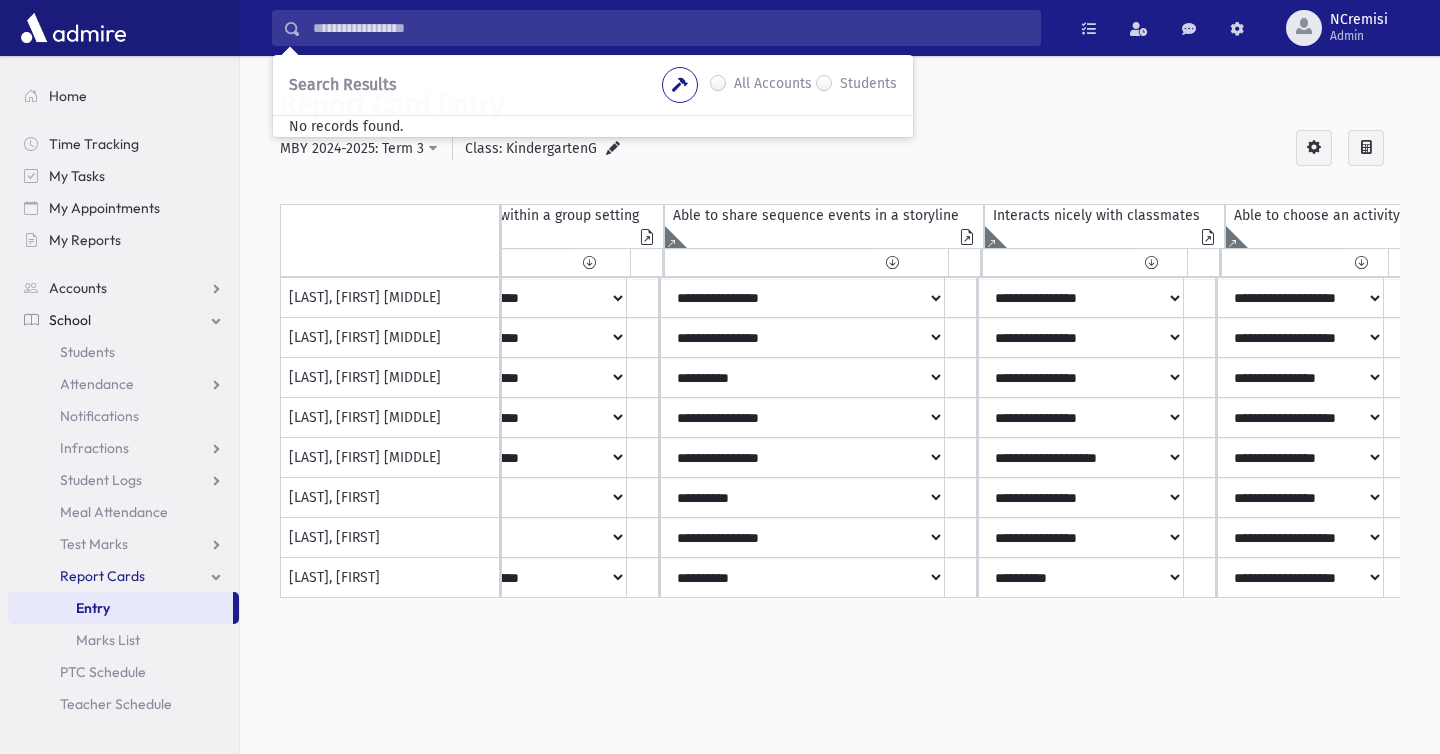 click on "**********" at bounding box center [670, 28] 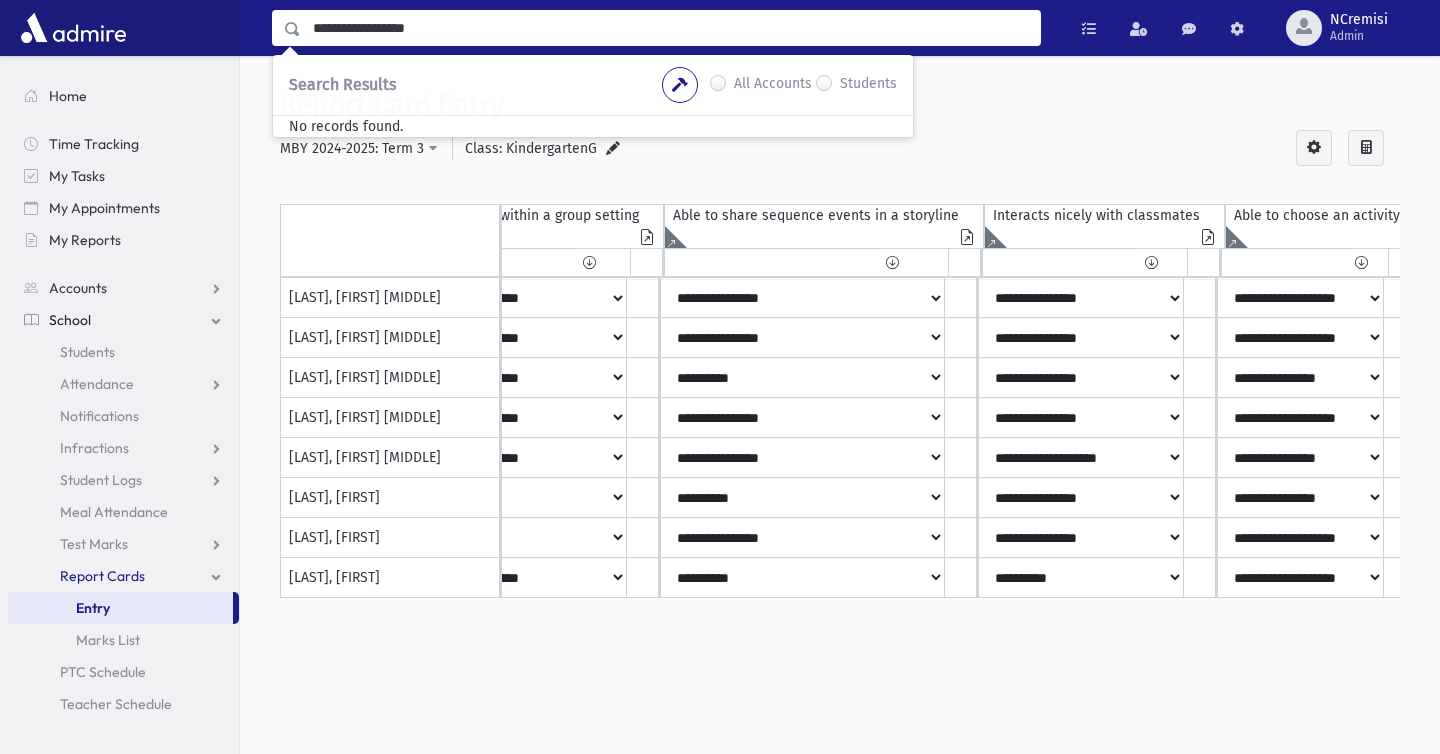 click on "**********" at bounding box center (840, 420) 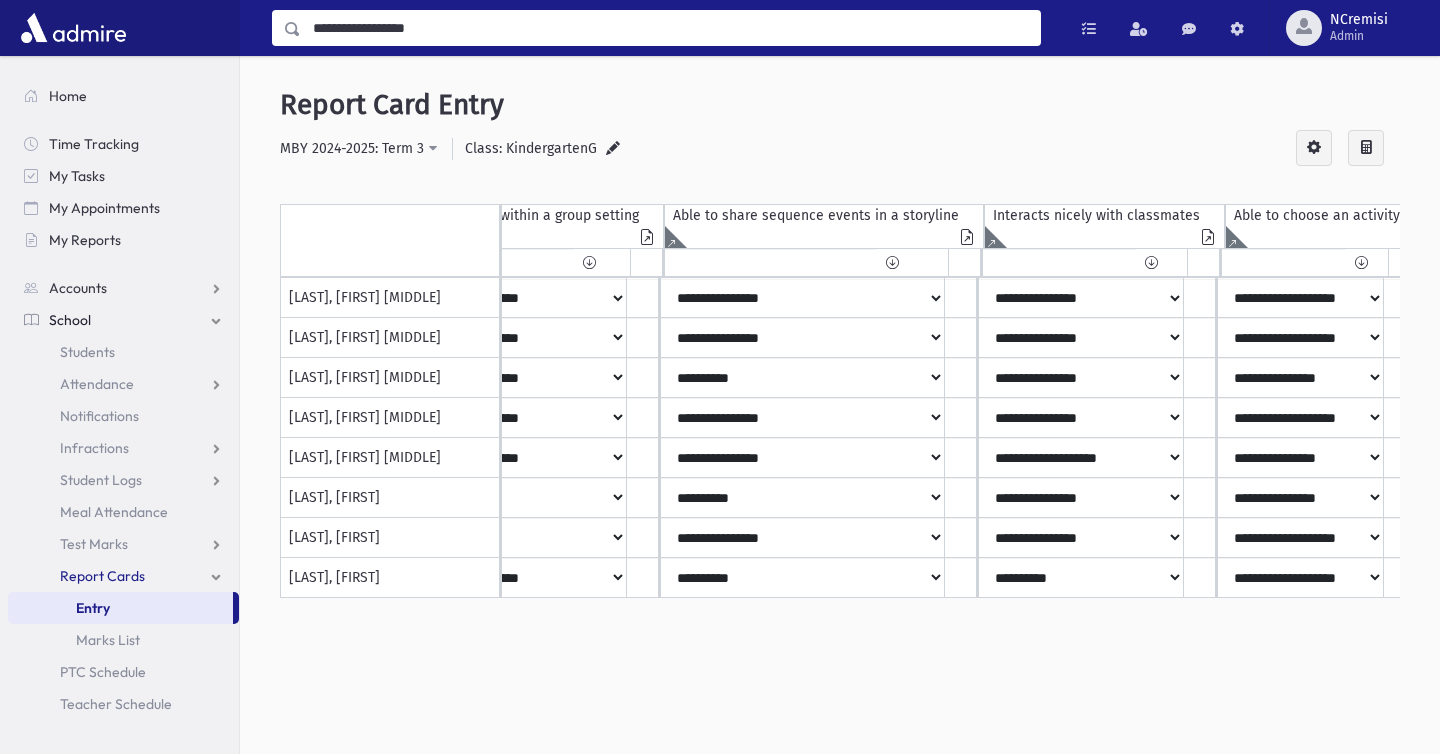 click on "**********" at bounding box center (670, 28) 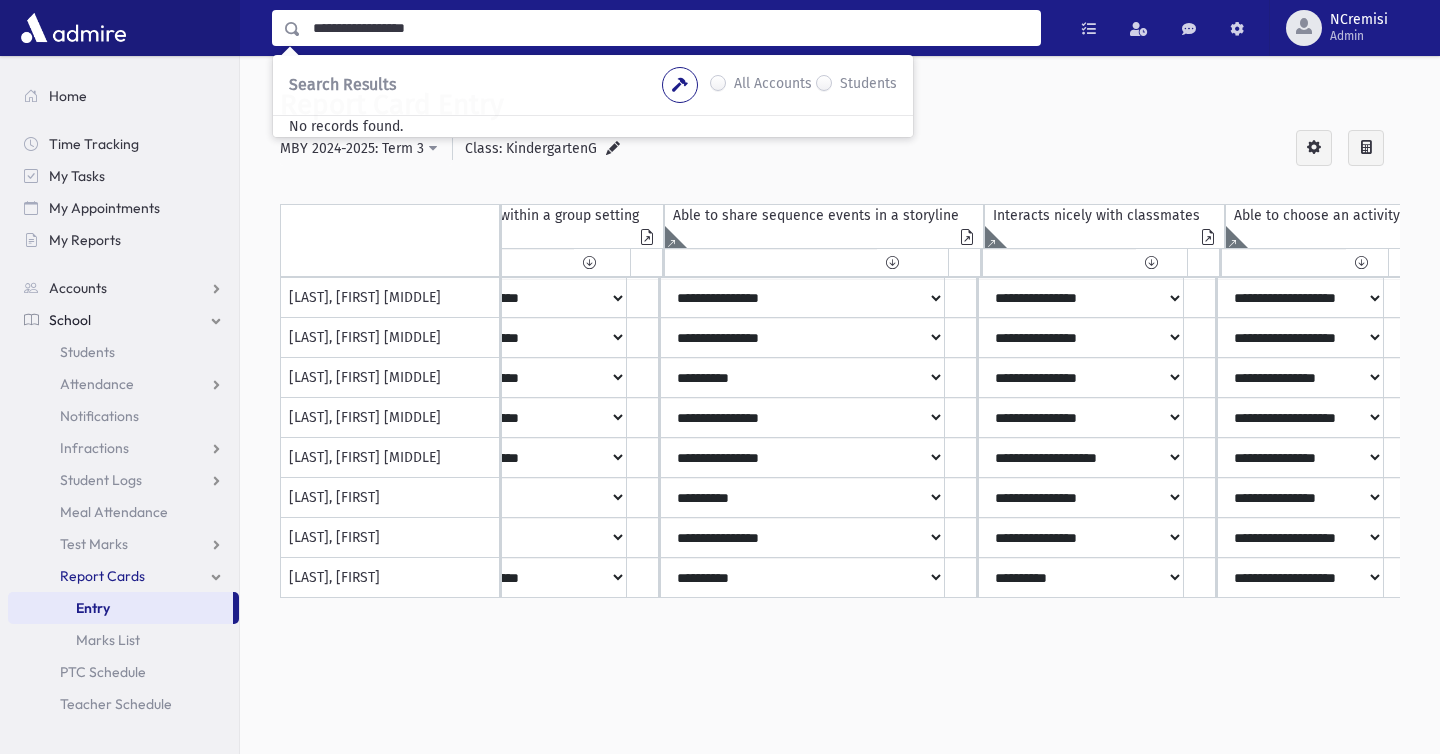 drag, startPoint x: 498, startPoint y: 30, endPoint x: 255, endPoint y: 20, distance: 243.20567 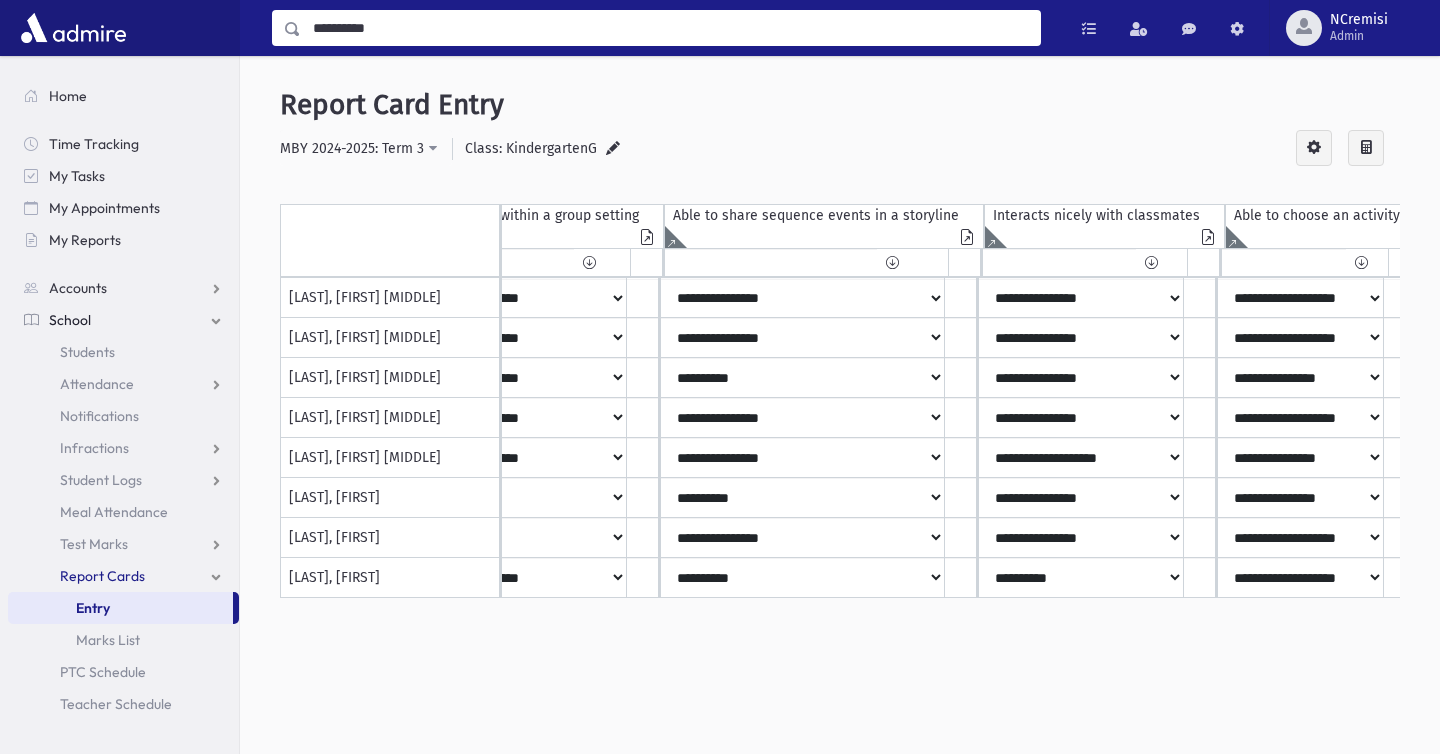 type on "**********" 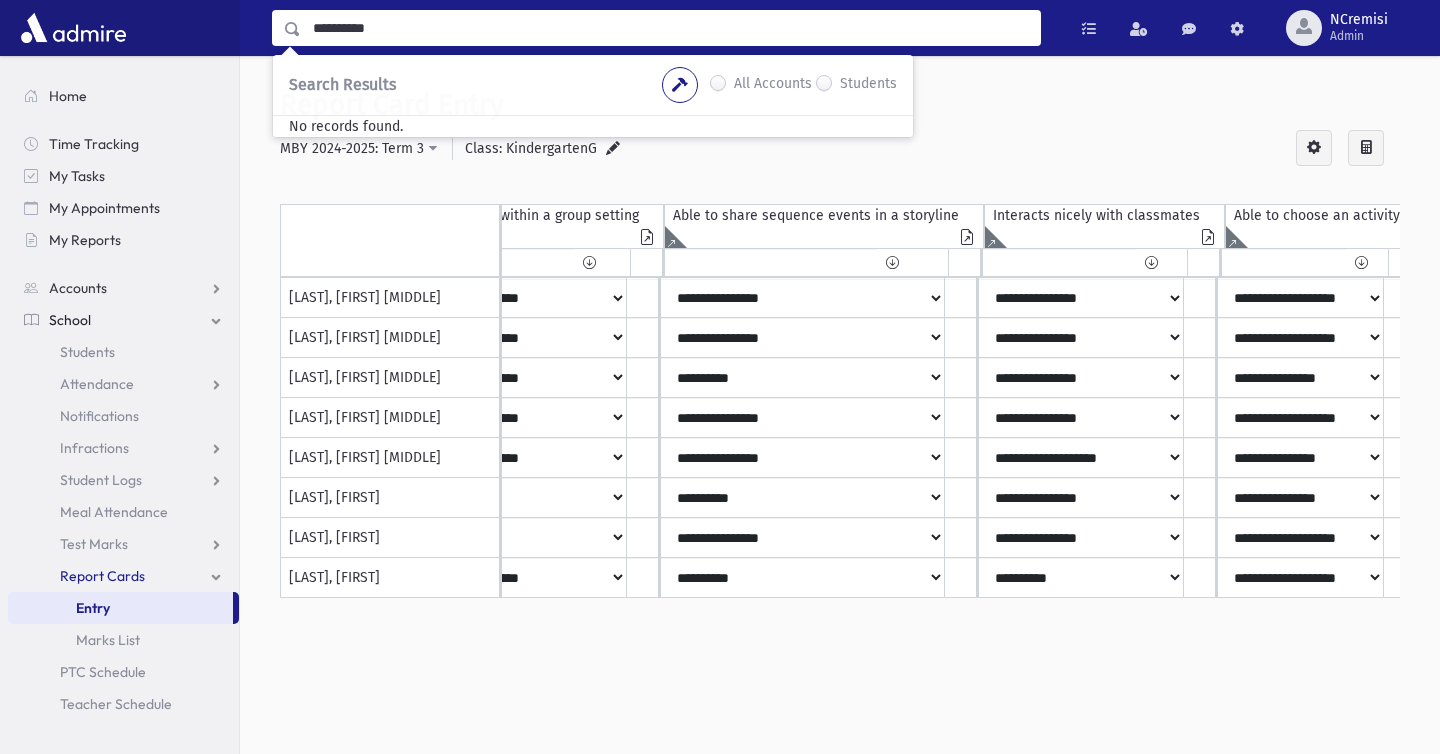 click on "**********" at bounding box center (840, 149) 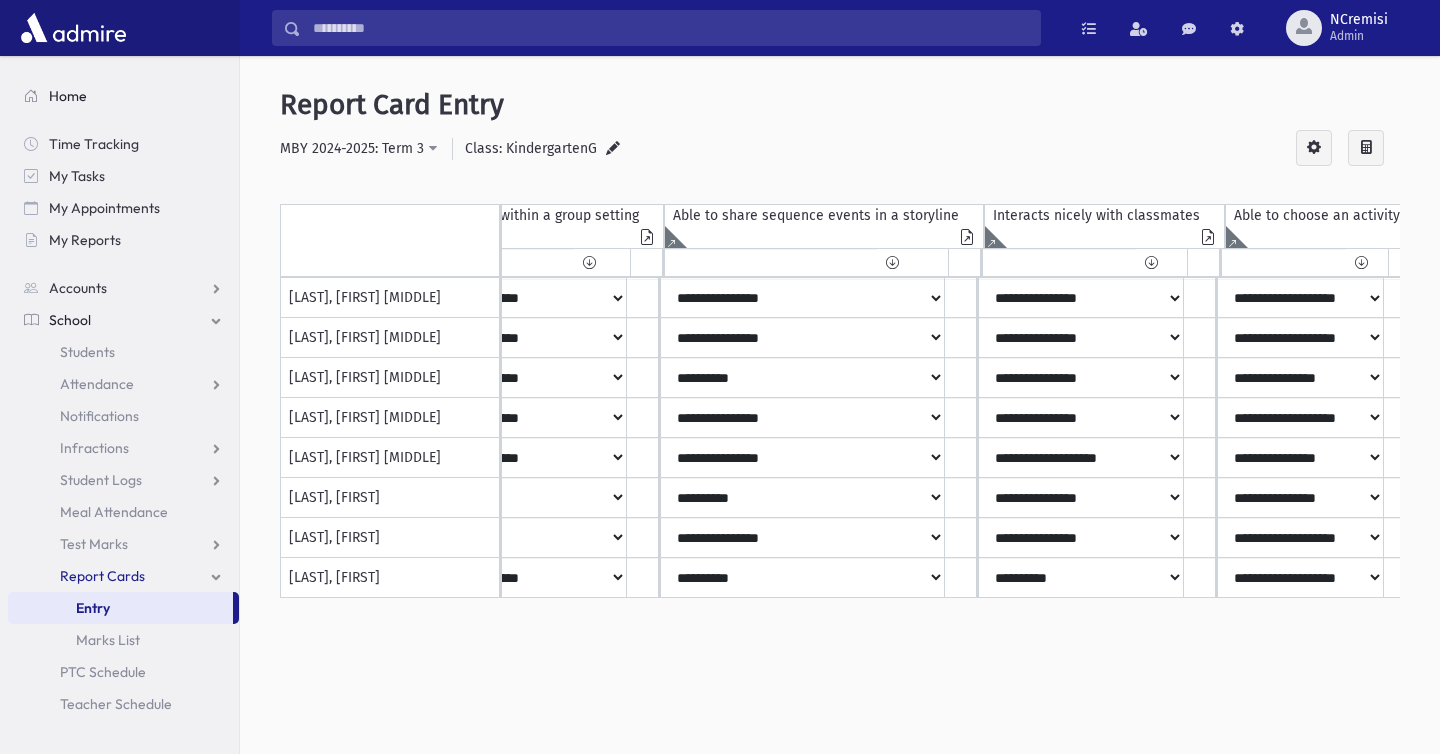 click on "Home" at bounding box center (68, 96) 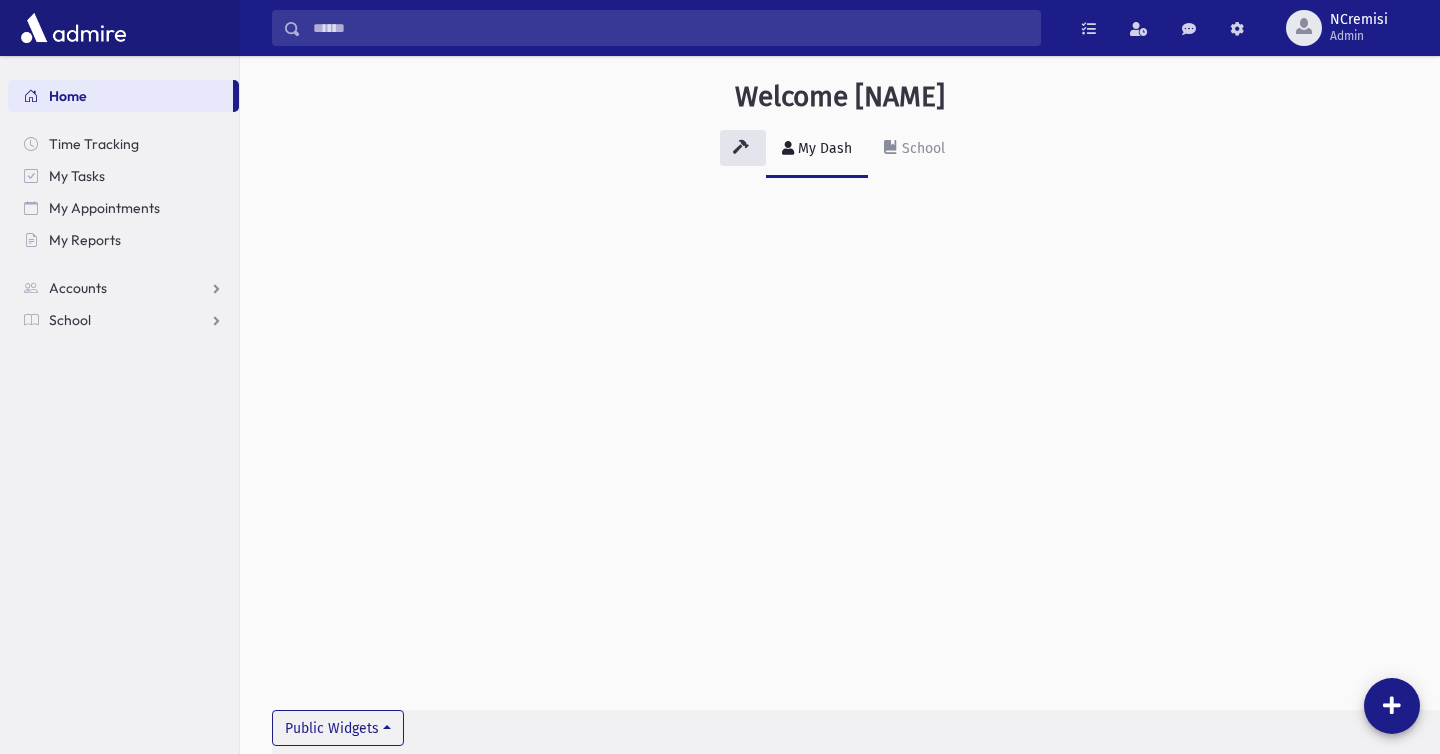 scroll, scrollTop: 0, scrollLeft: 0, axis: both 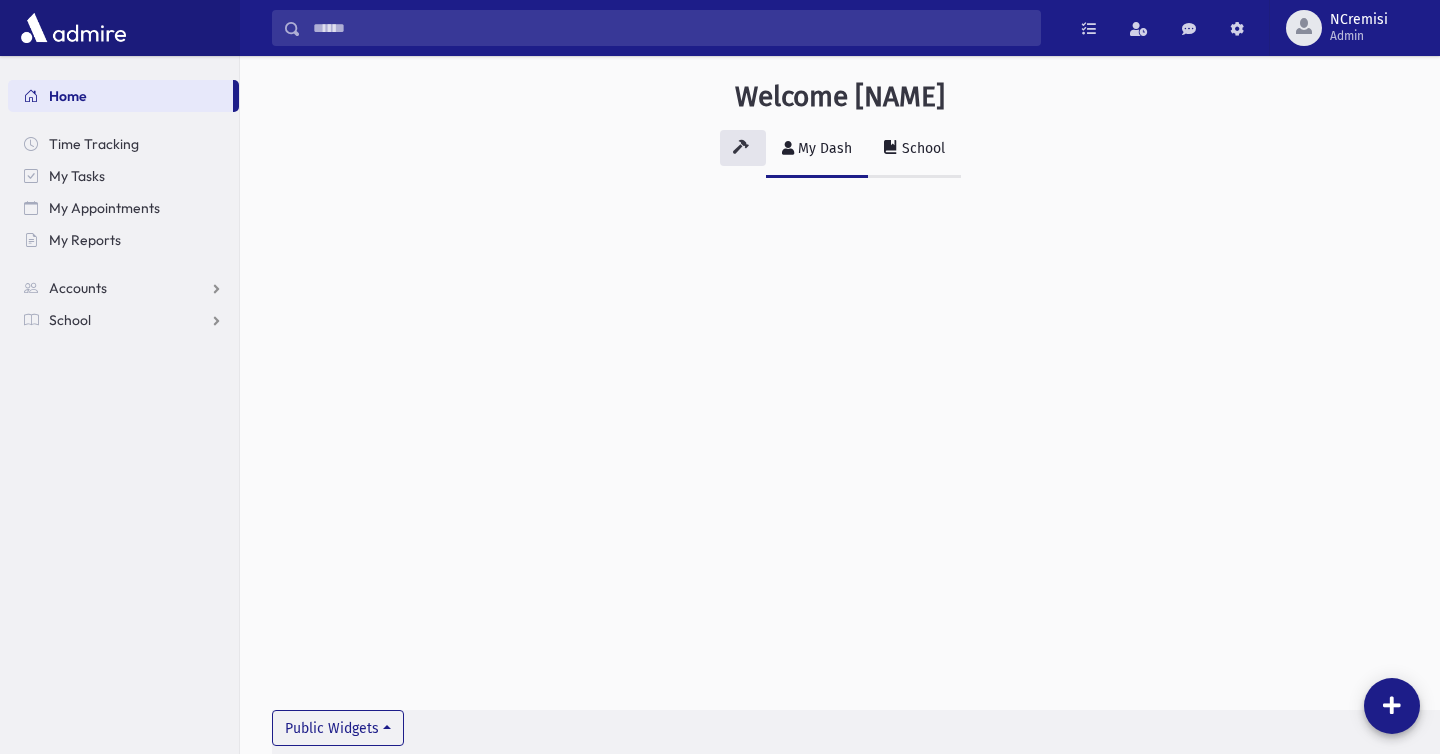 click on "School" at bounding box center [921, 148] 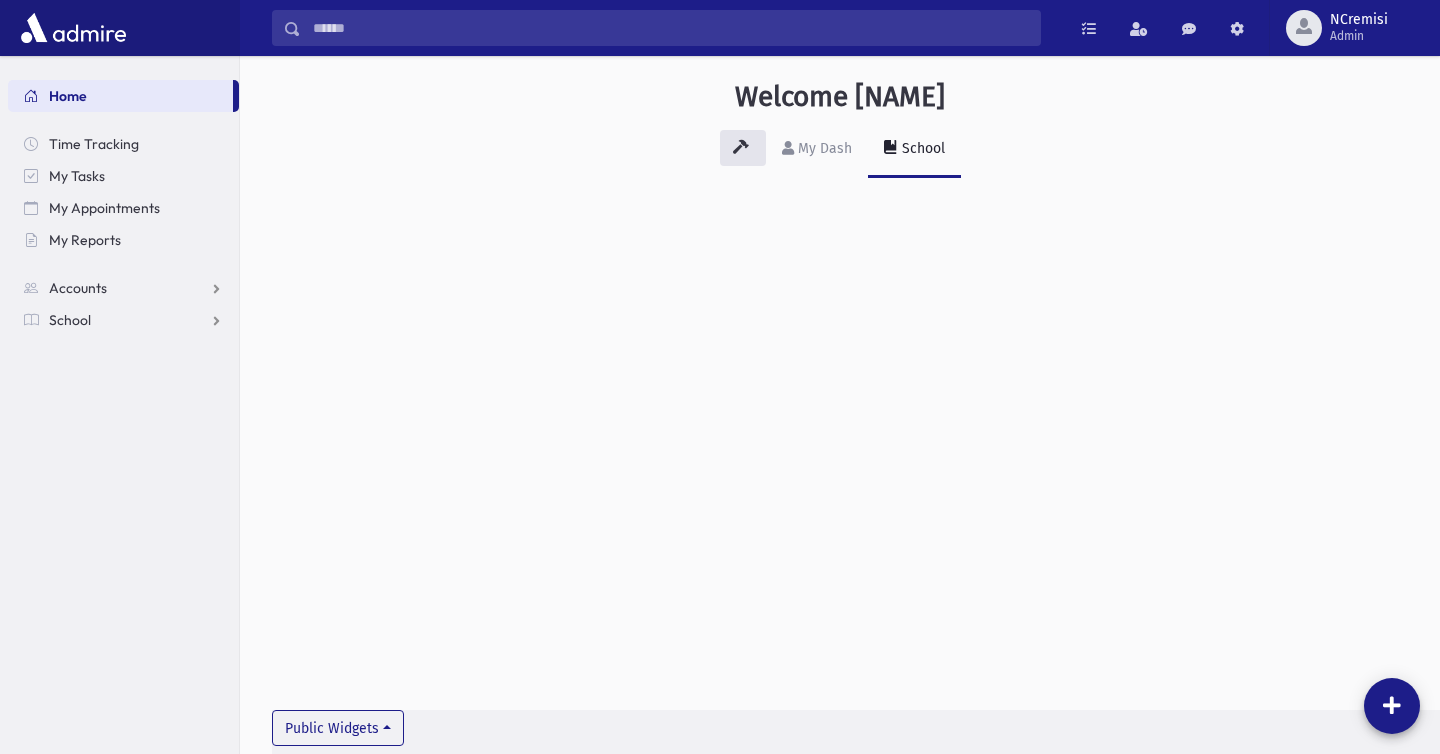 click at bounding box center (73, 28) 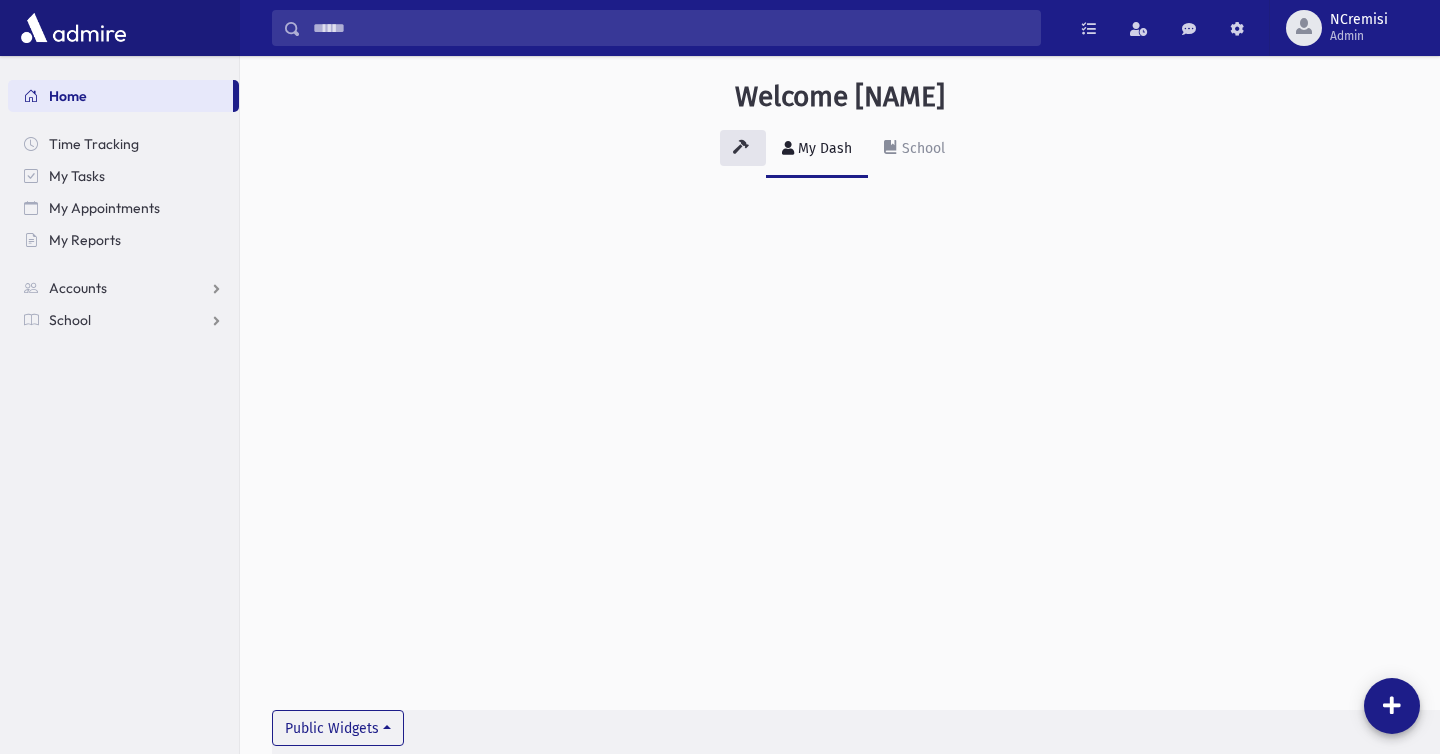 scroll, scrollTop: 0, scrollLeft: 0, axis: both 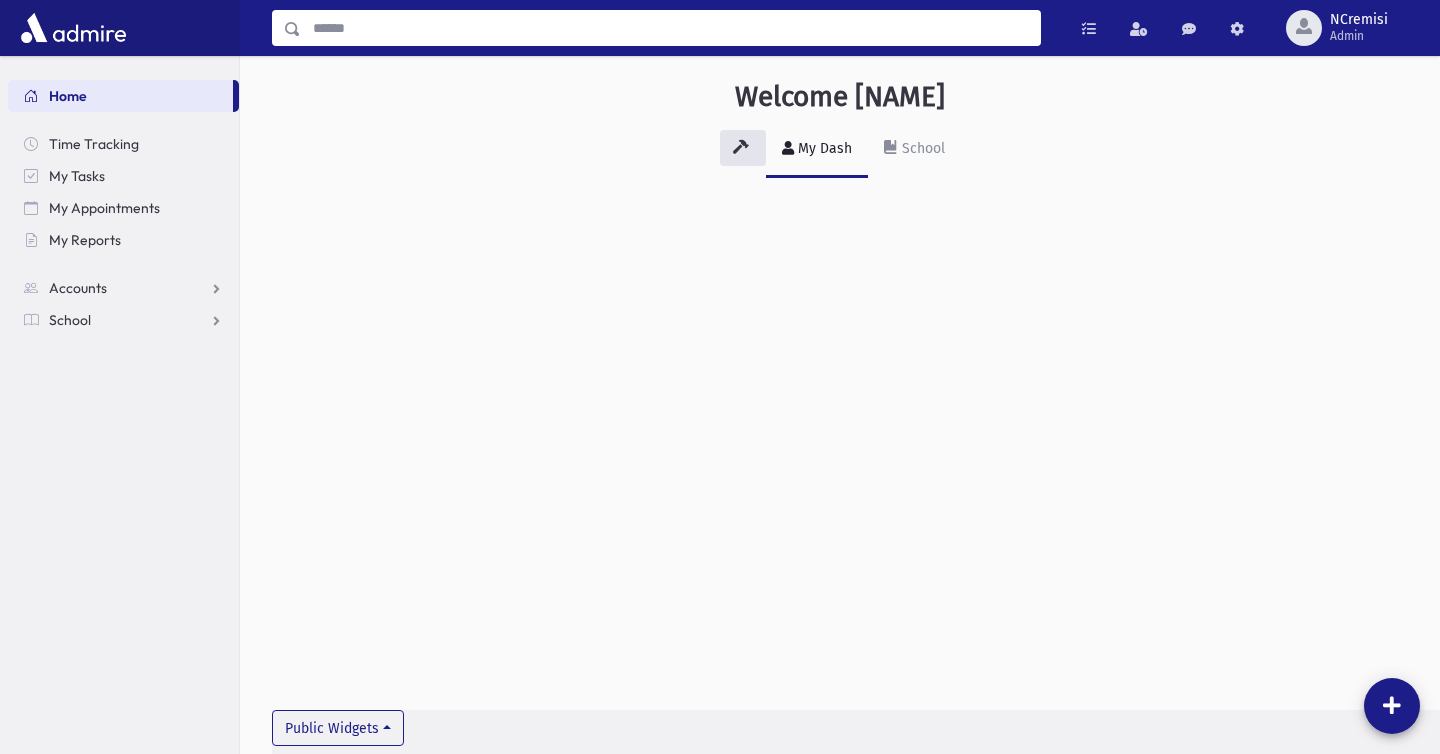 click at bounding box center (670, 28) 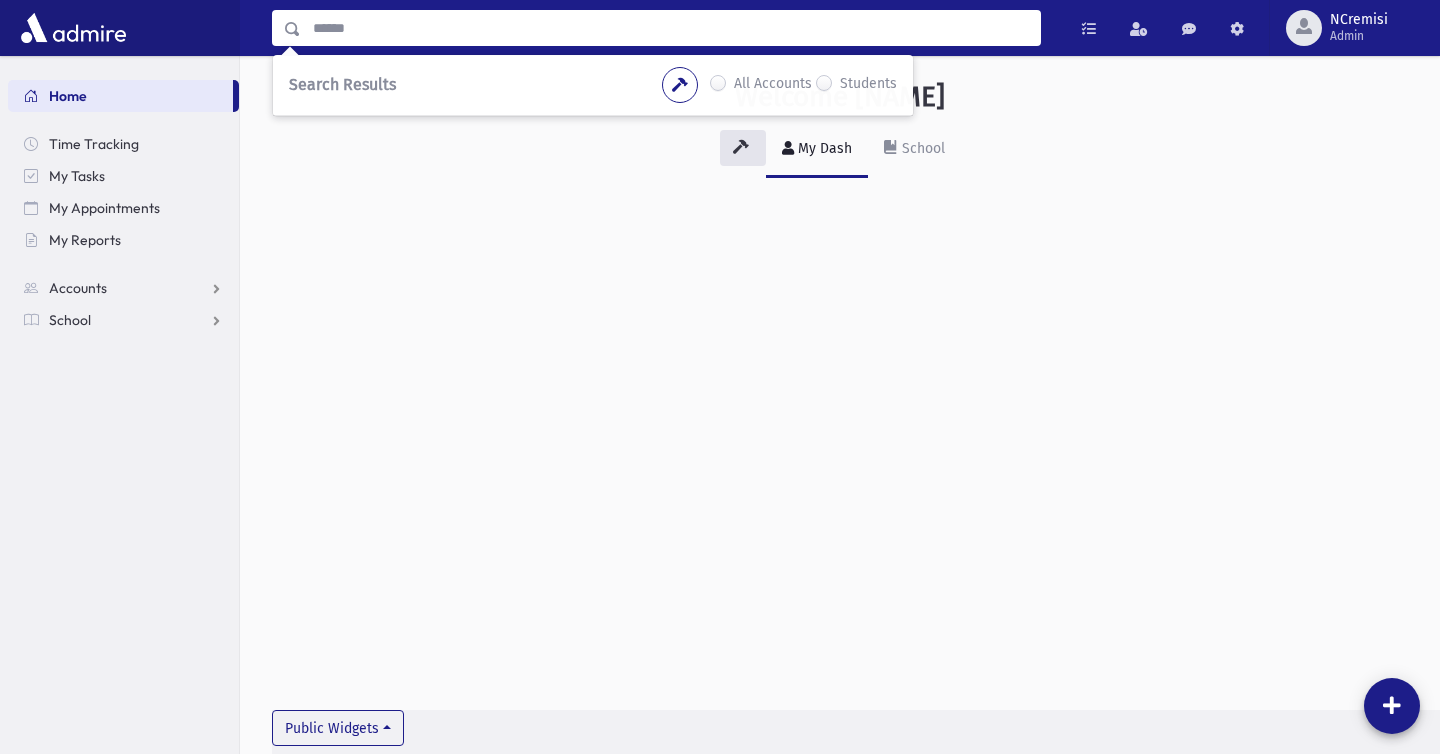 paste on "**********" 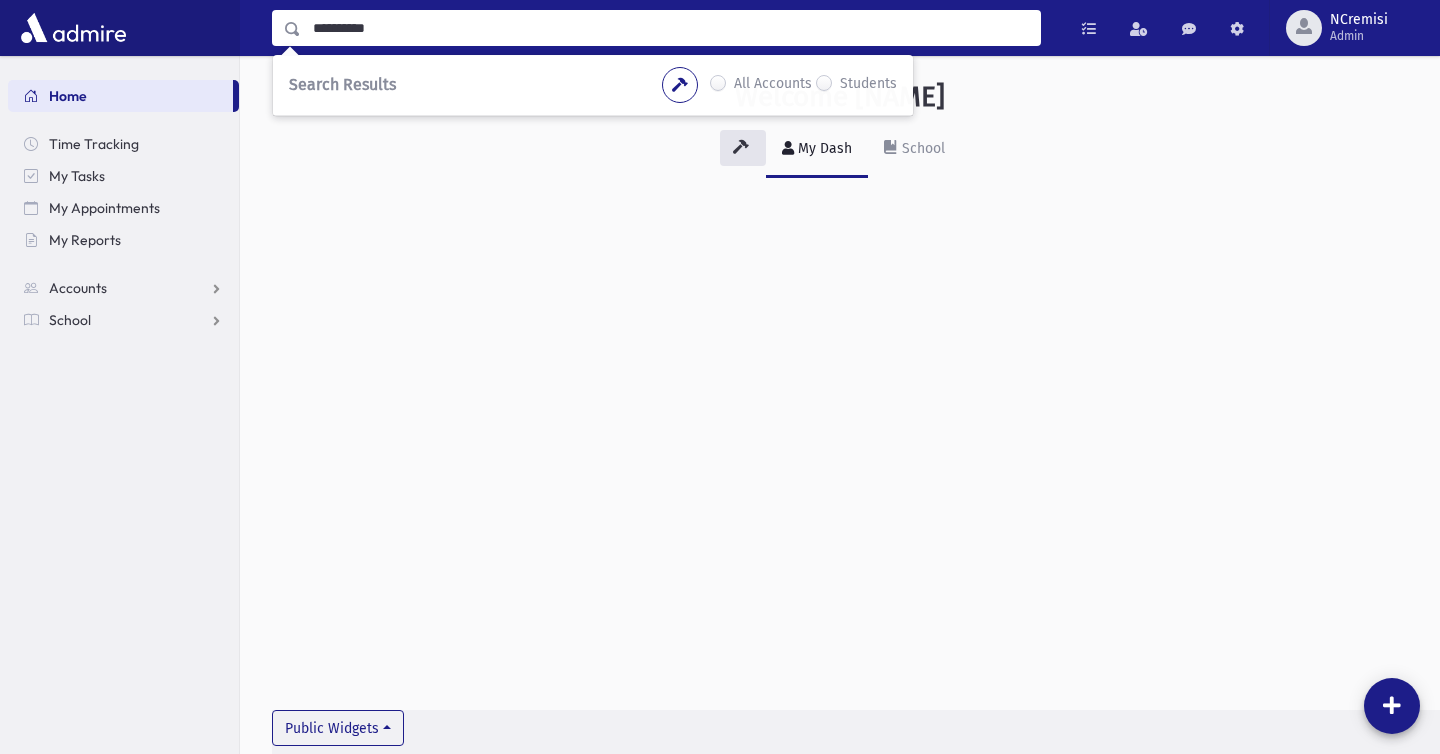 type on "**********" 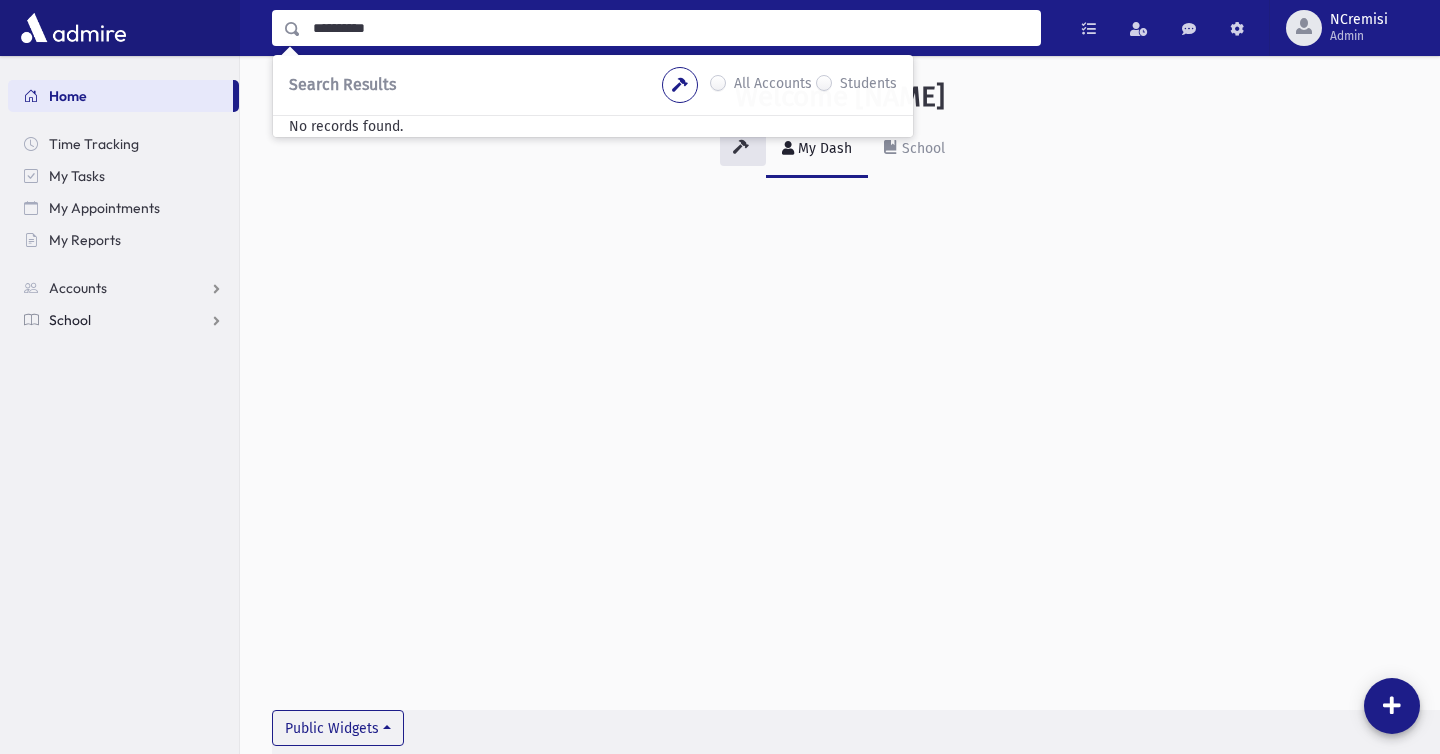click on "School" at bounding box center (123, 320) 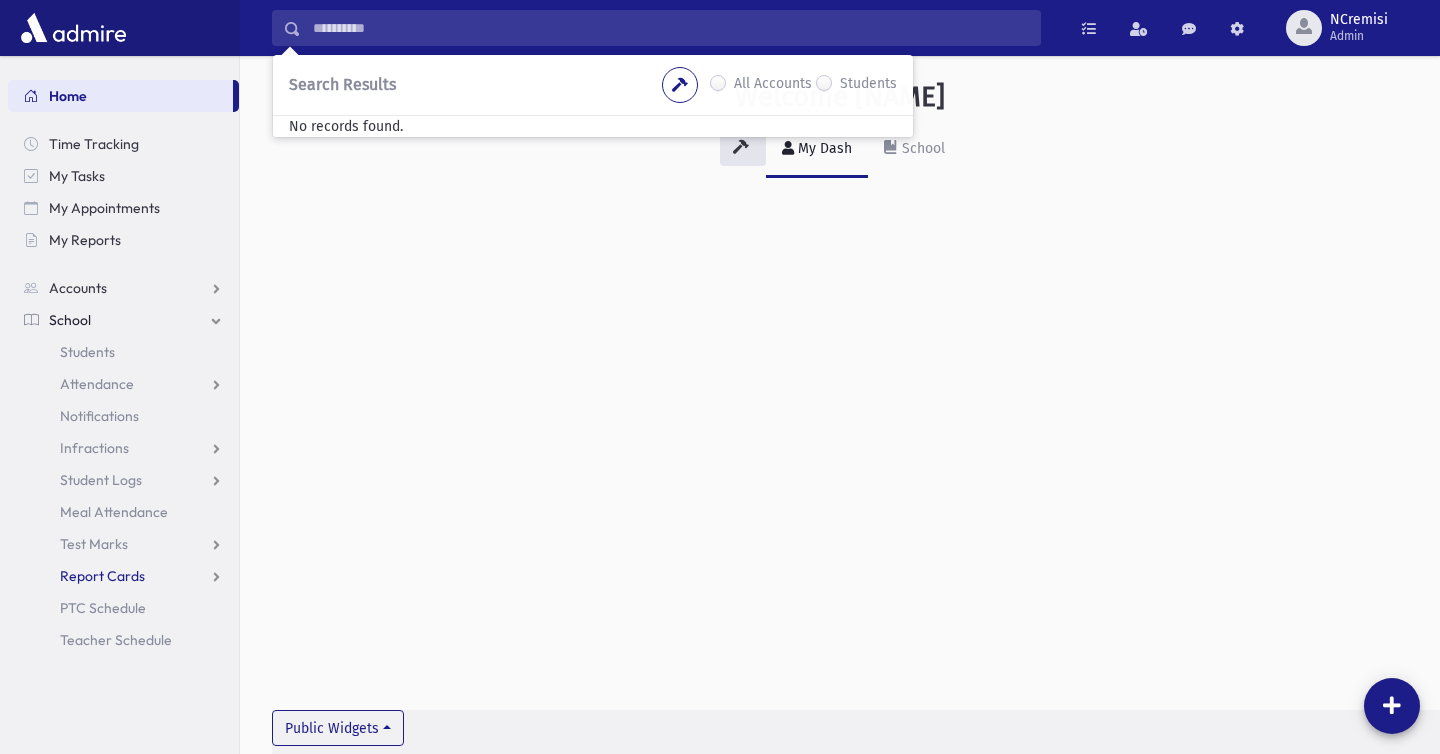 click on "Report Cards" at bounding box center (123, 576) 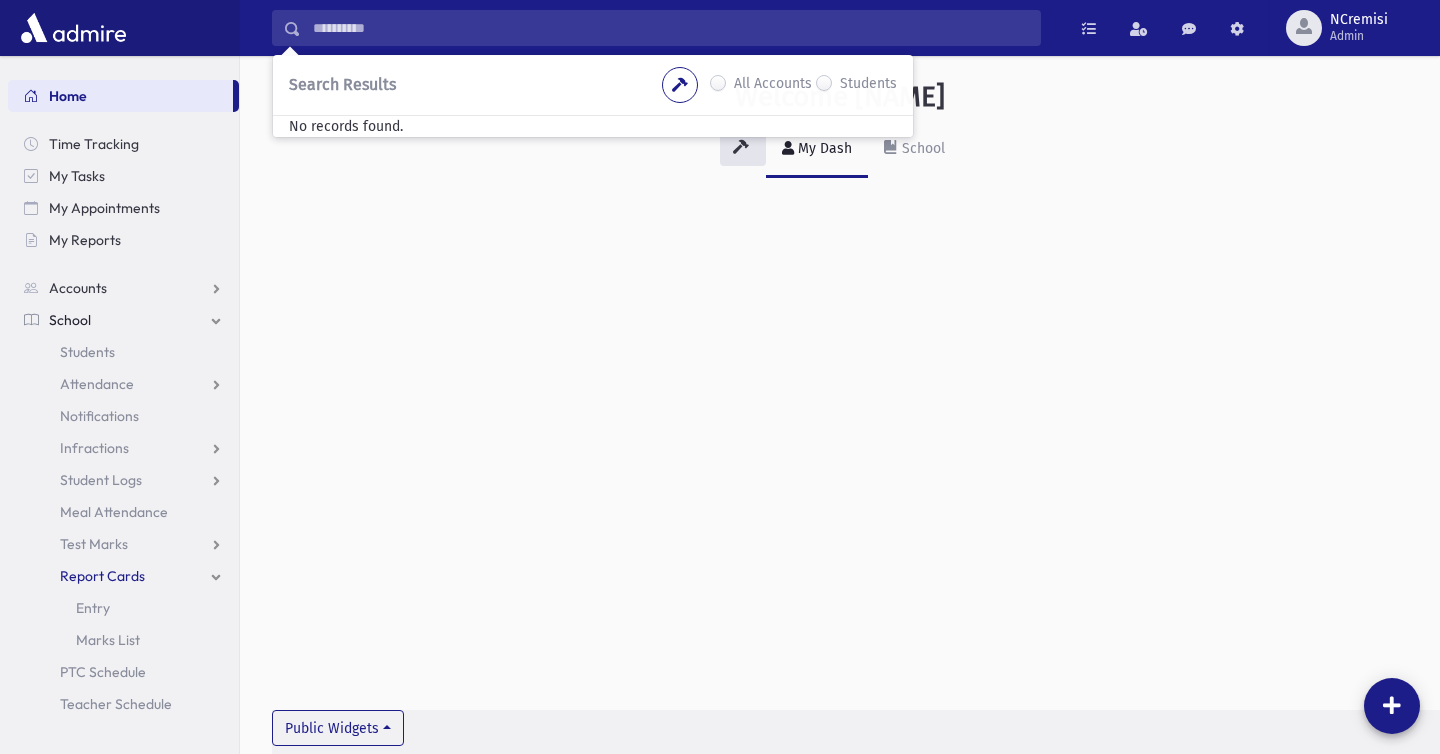 click on "Home" at bounding box center [120, 96] 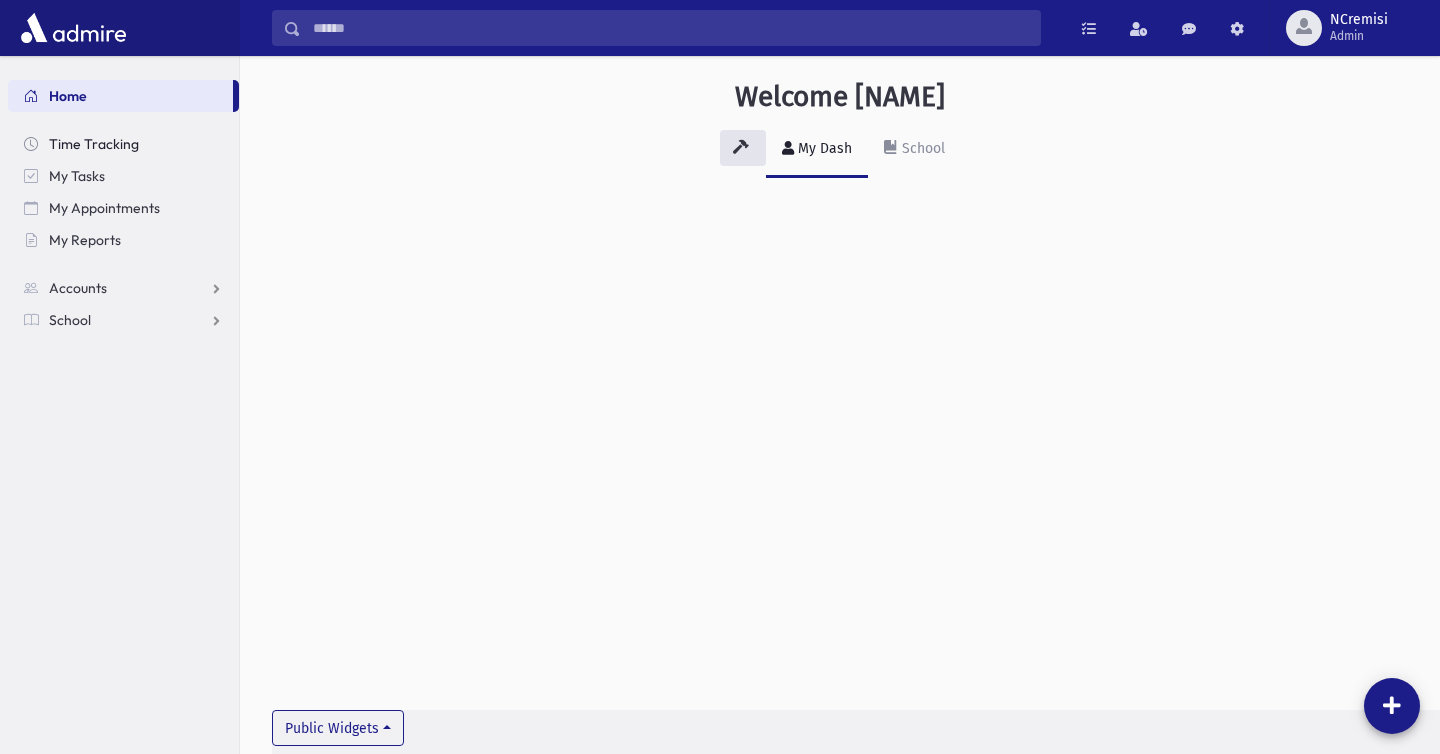 scroll, scrollTop: 0, scrollLeft: 0, axis: both 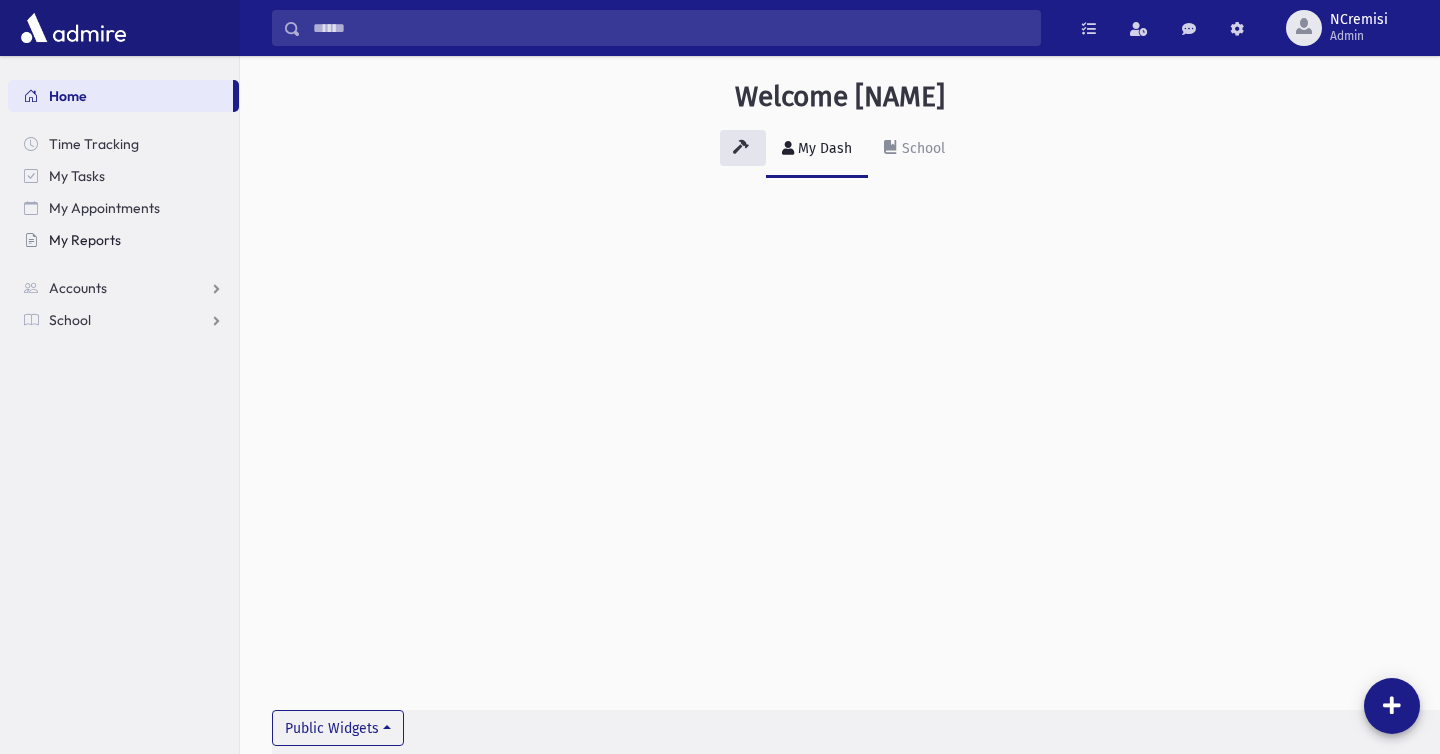 click on "My Reports" at bounding box center [85, 240] 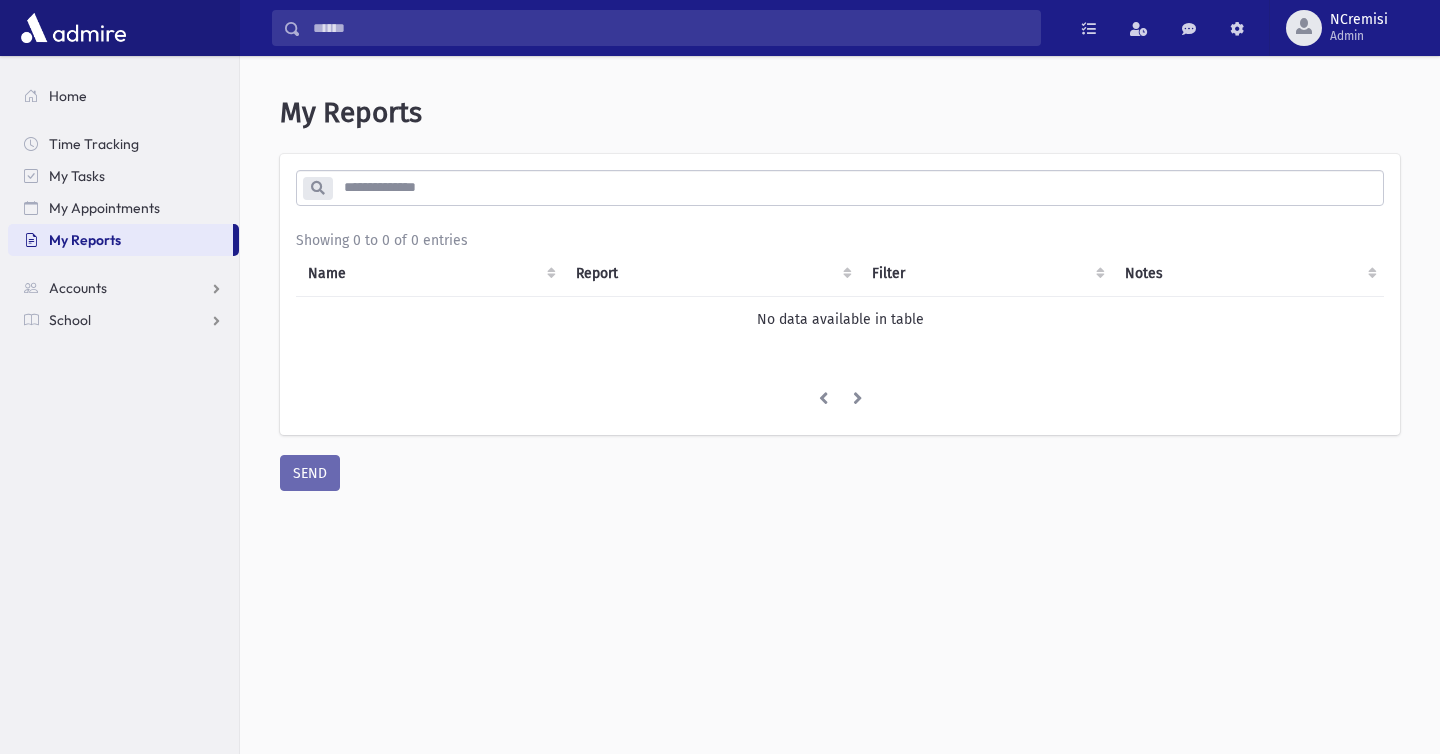 scroll, scrollTop: 0, scrollLeft: 0, axis: both 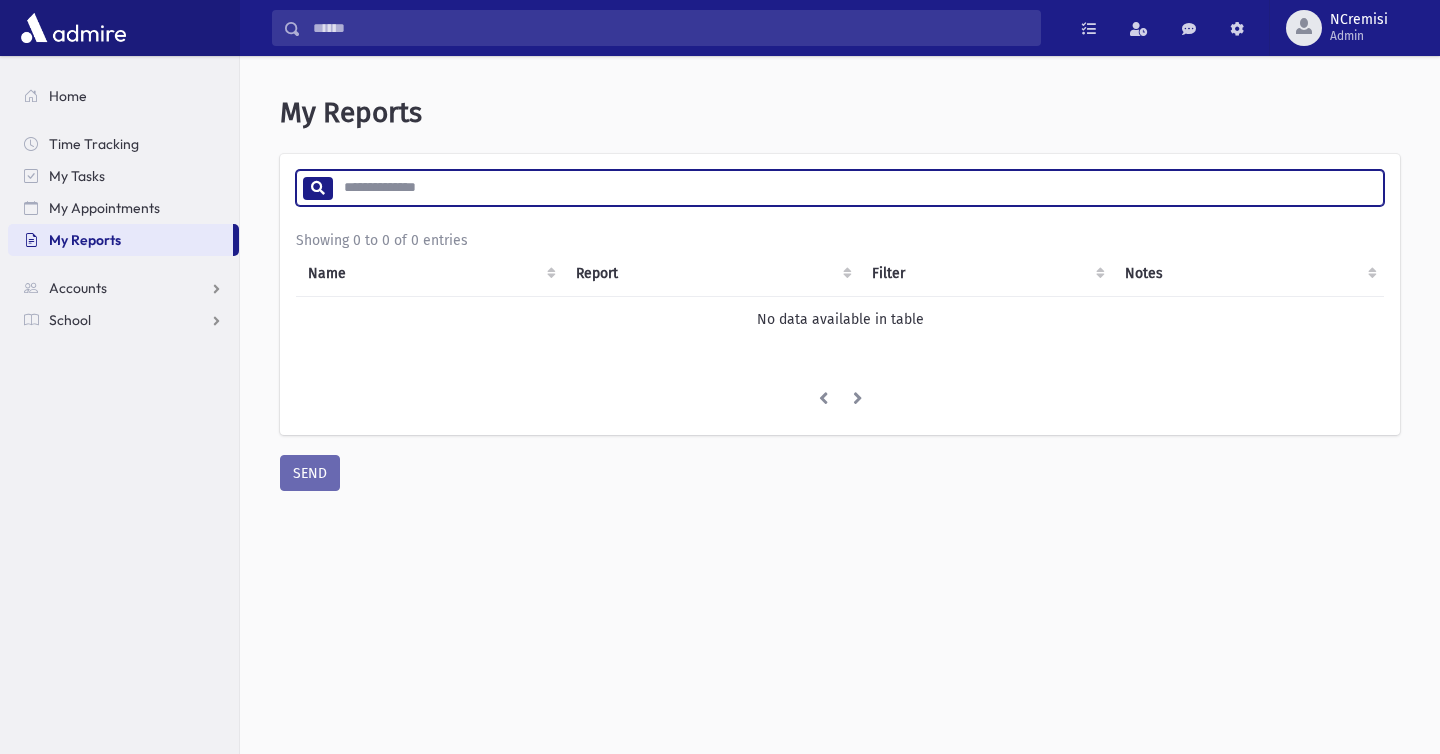 paste on "**********" 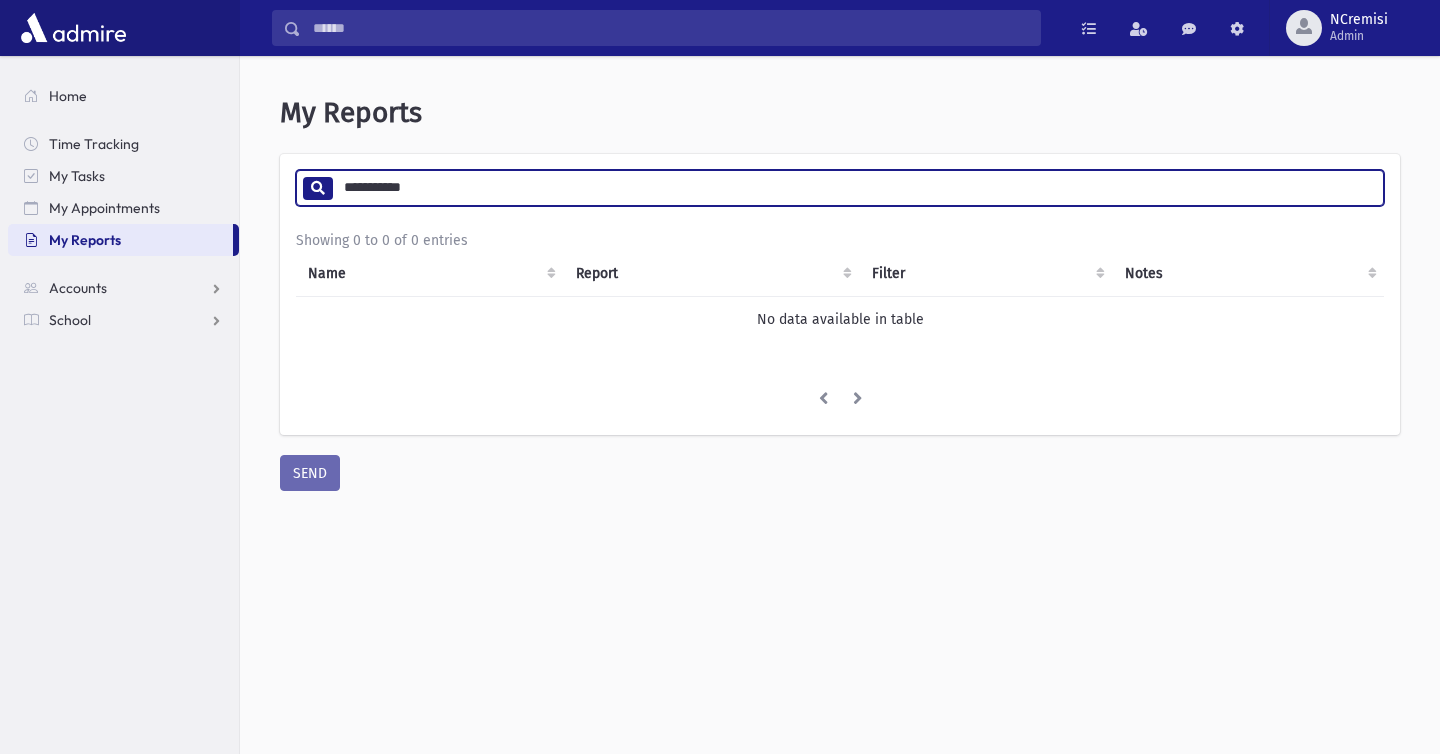 type on "**********" 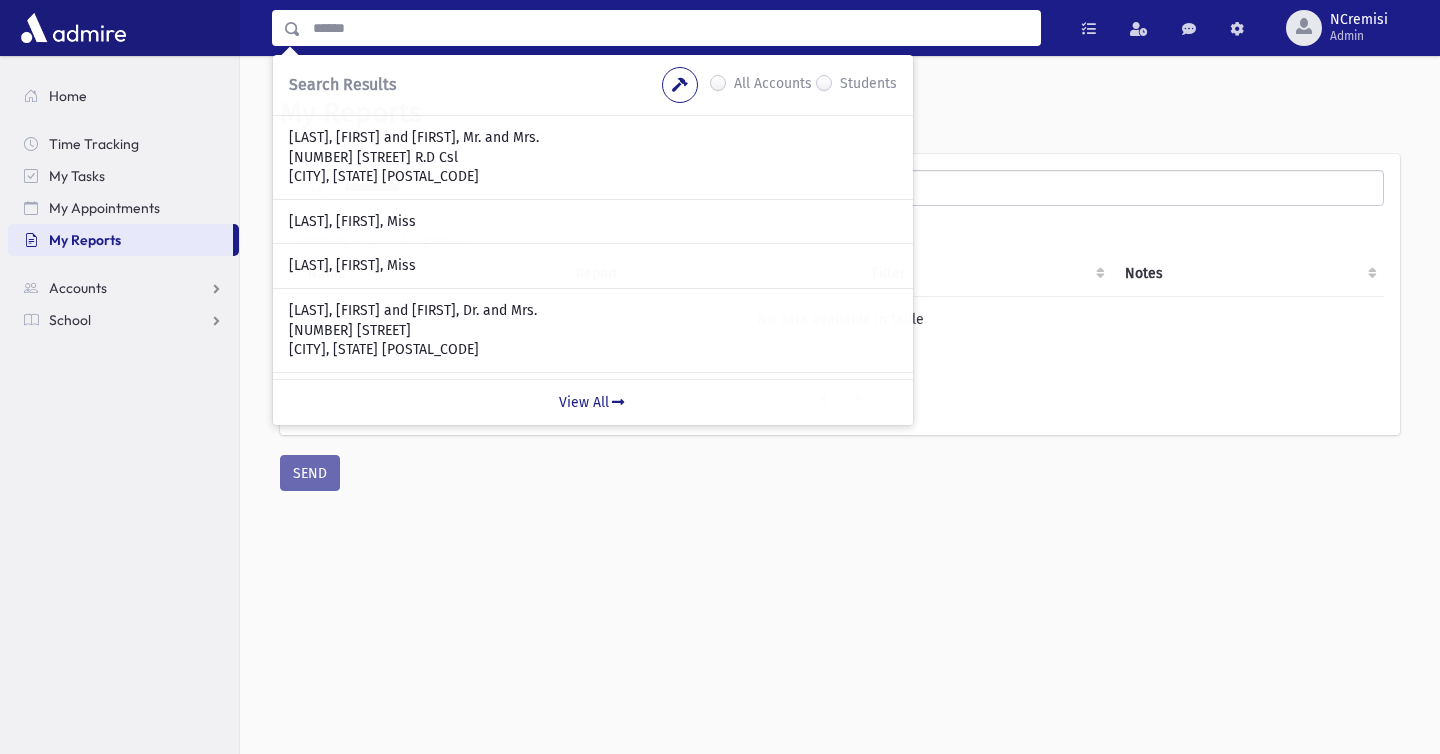 click on "**********" at bounding box center (840, 421) 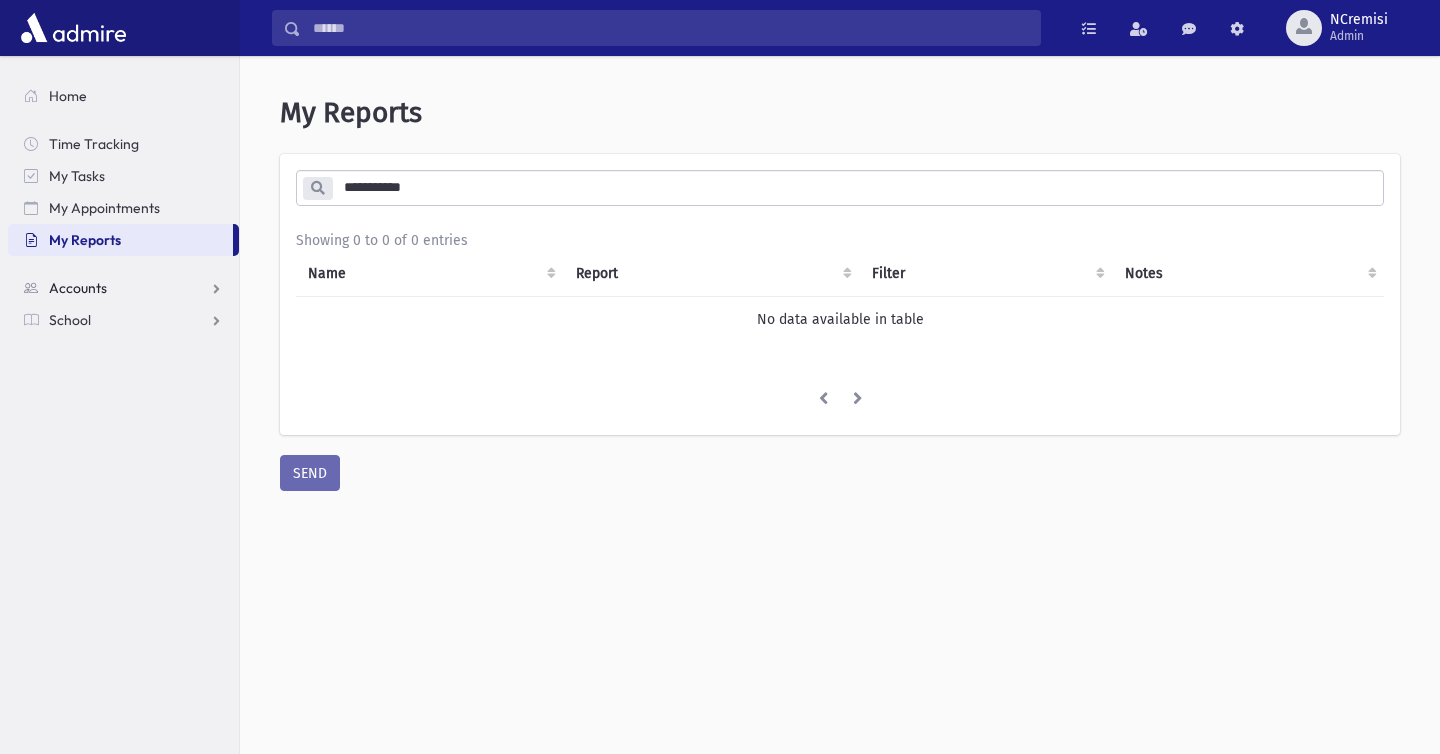 click on "Accounts" at bounding box center (123, 288) 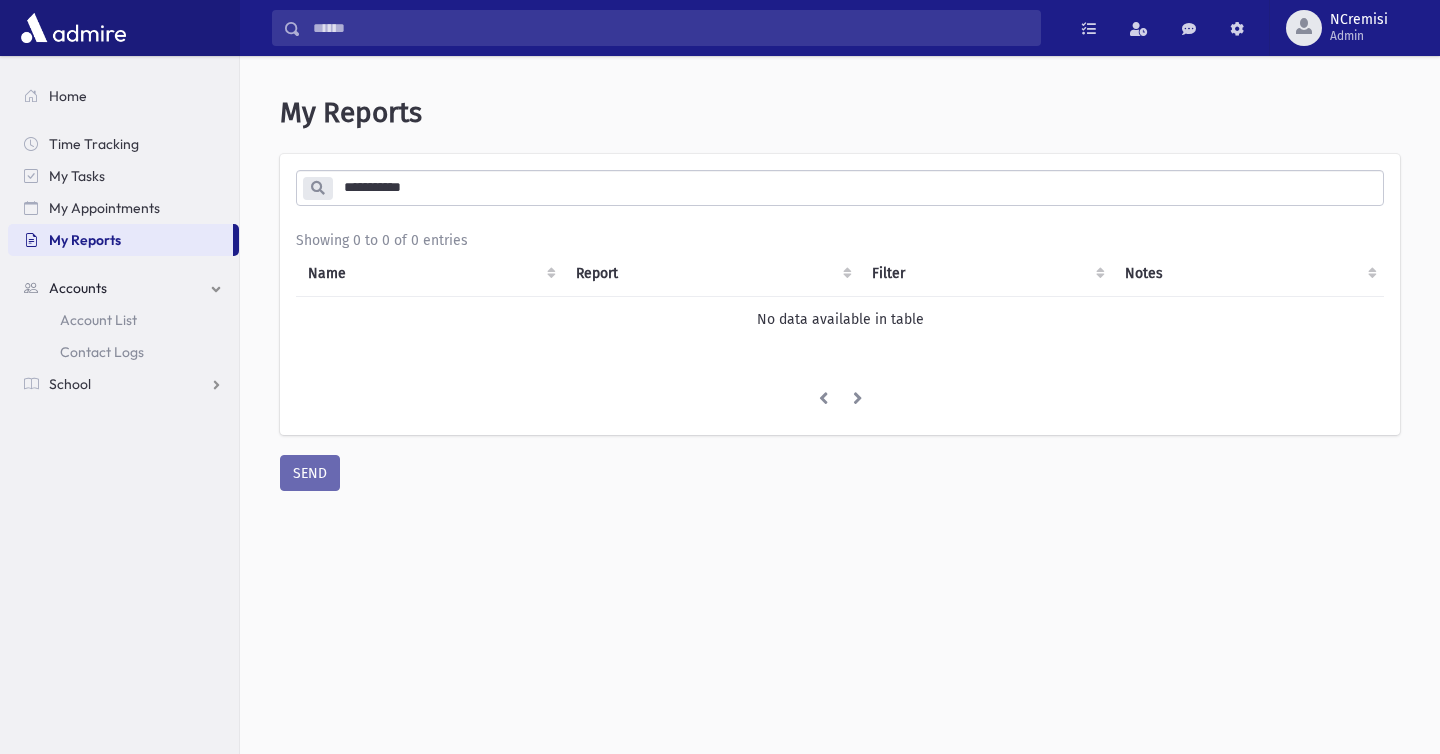 click on "My Reports" at bounding box center (120, 240) 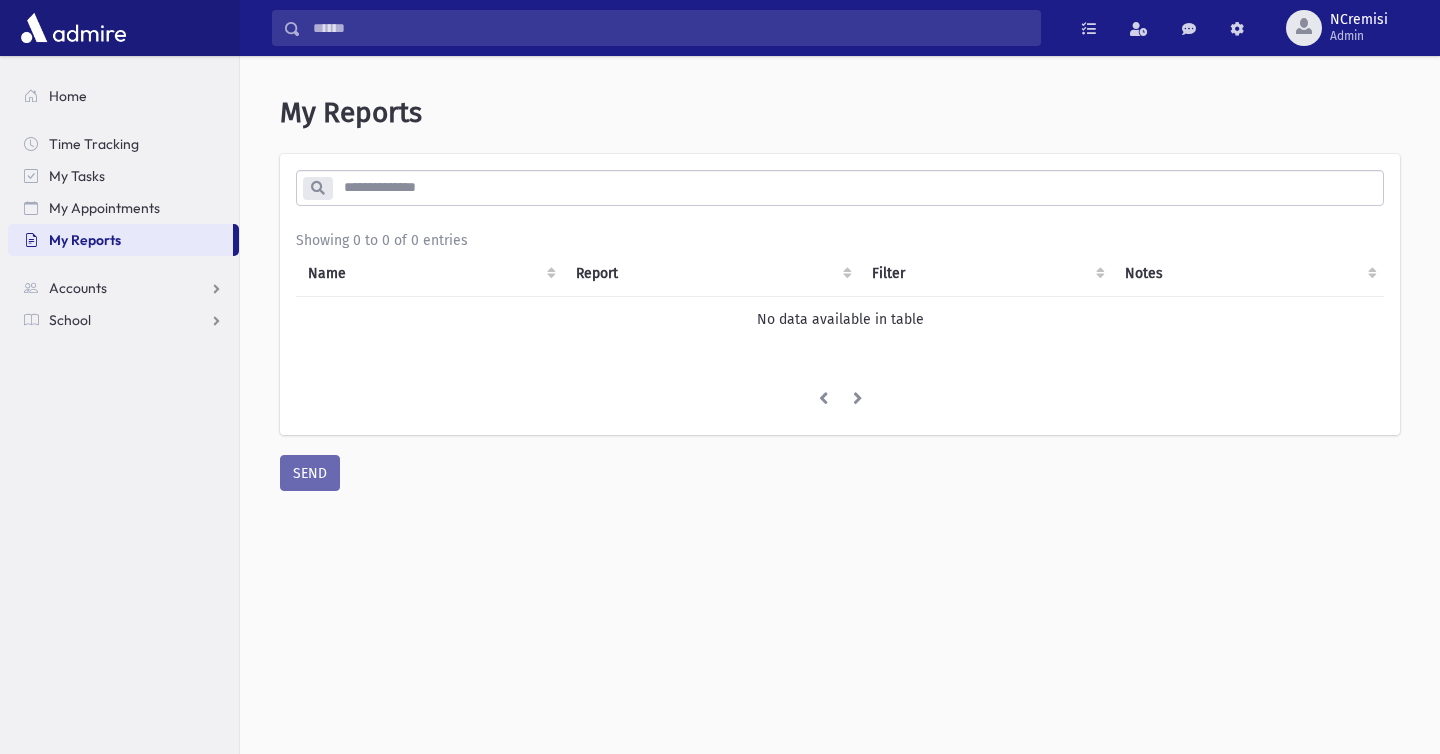 scroll, scrollTop: 0, scrollLeft: 0, axis: both 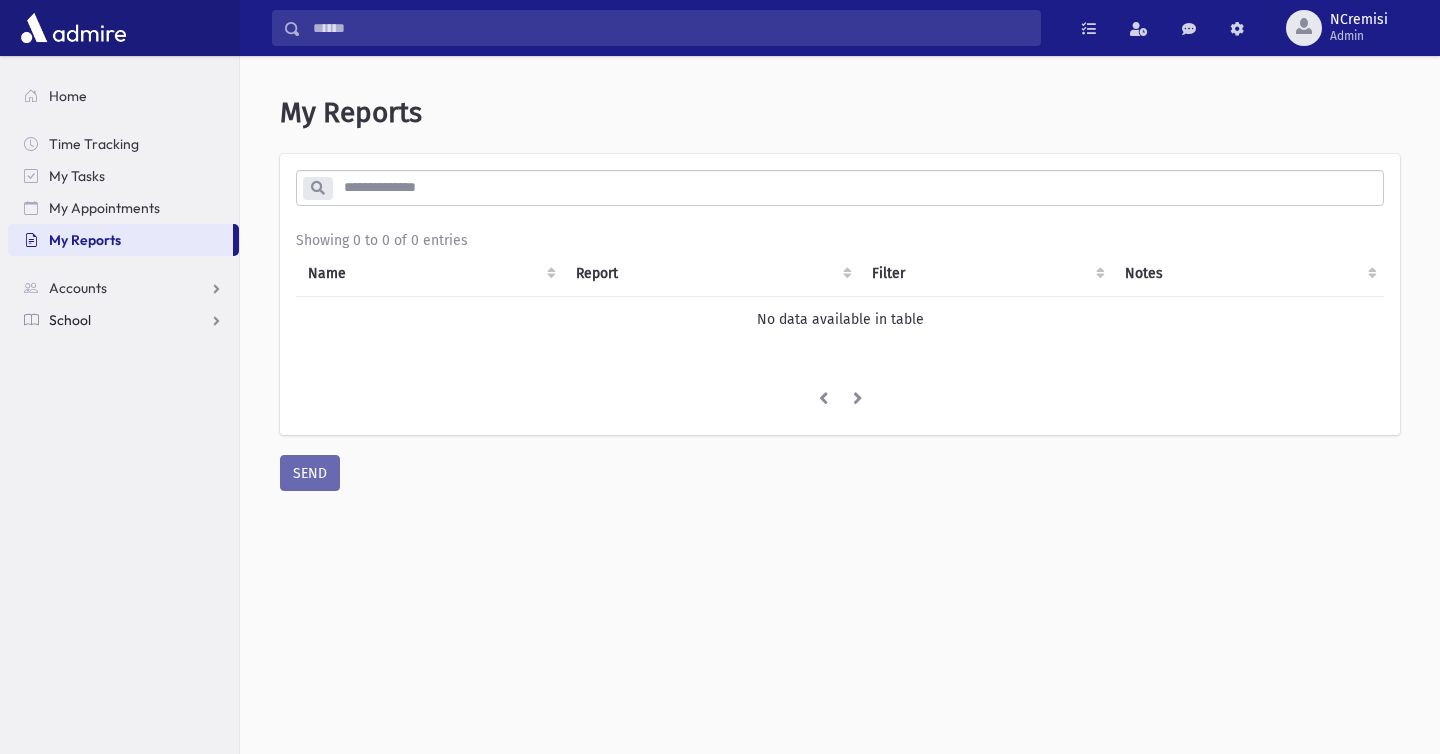 click on "School" at bounding box center [123, 320] 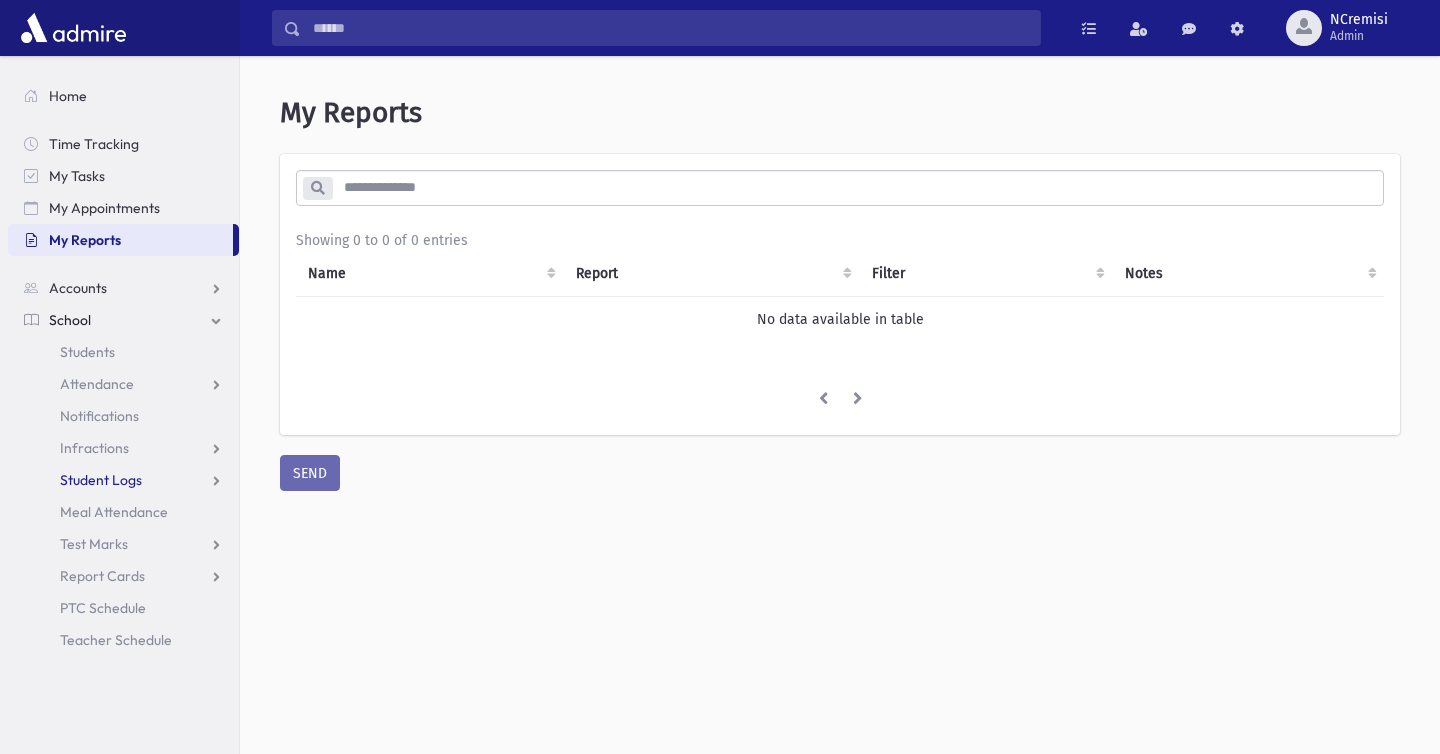 scroll, scrollTop: 61, scrollLeft: 0, axis: vertical 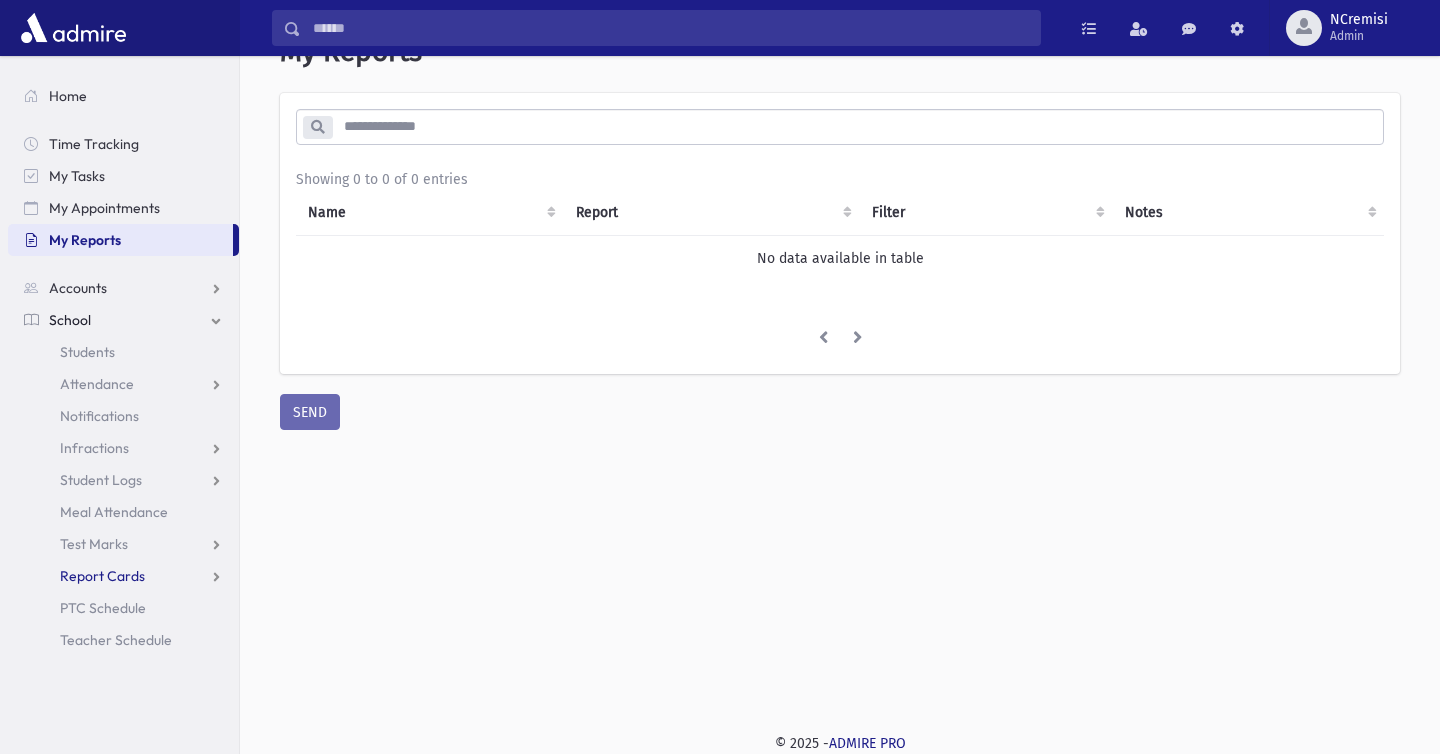 click on "Report Cards" at bounding box center (102, 576) 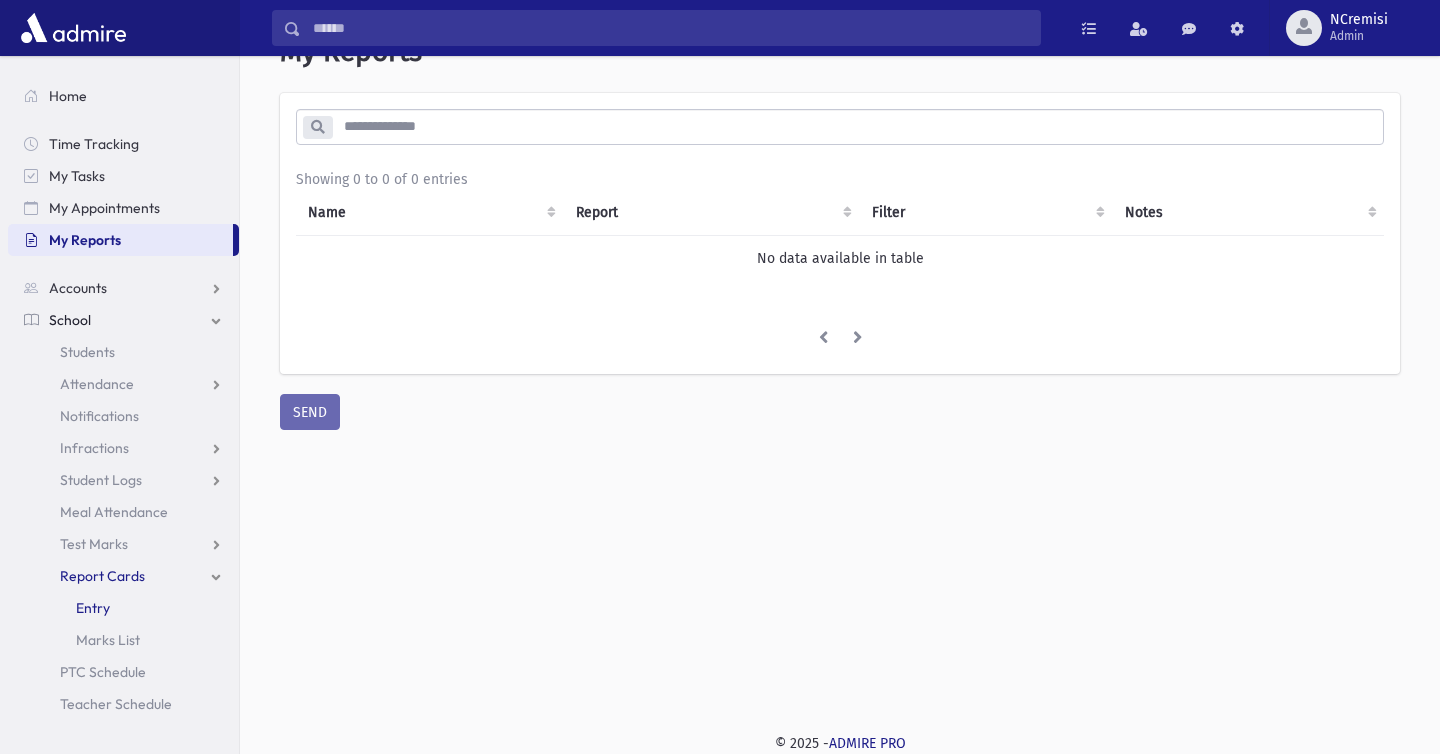 click on "Entry" at bounding box center (123, 608) 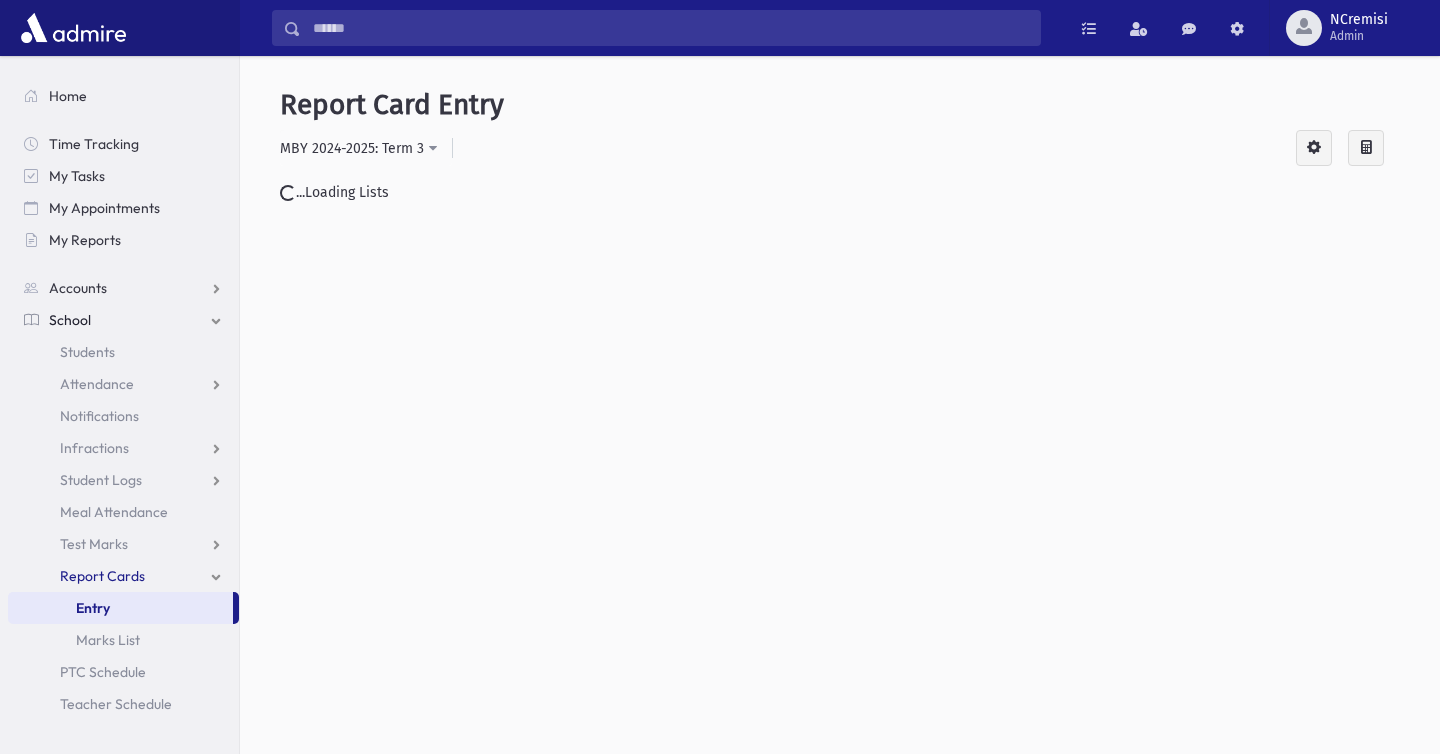 scroll, scrollTop: 0, scrollLeft: 0, axis: both 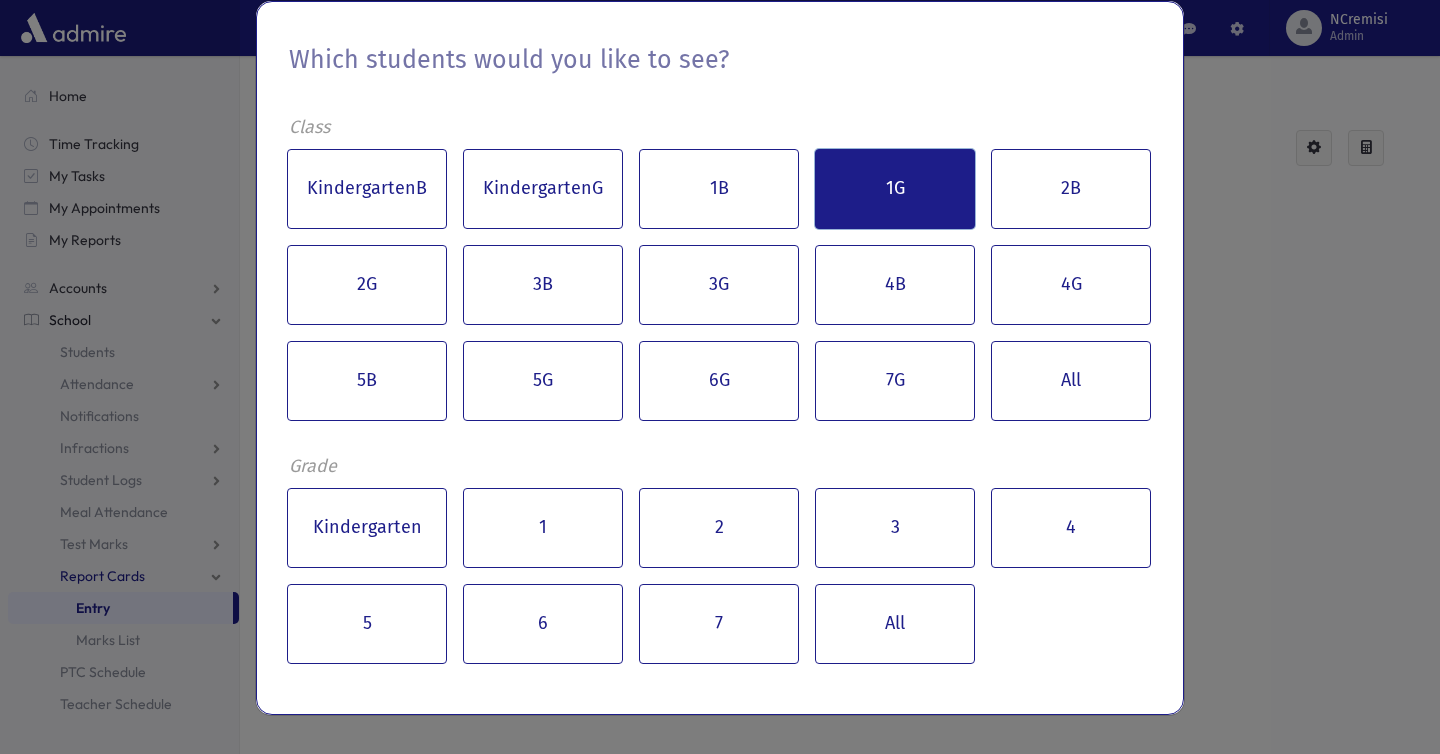 click on "1G" at bounding box center (895, 189) 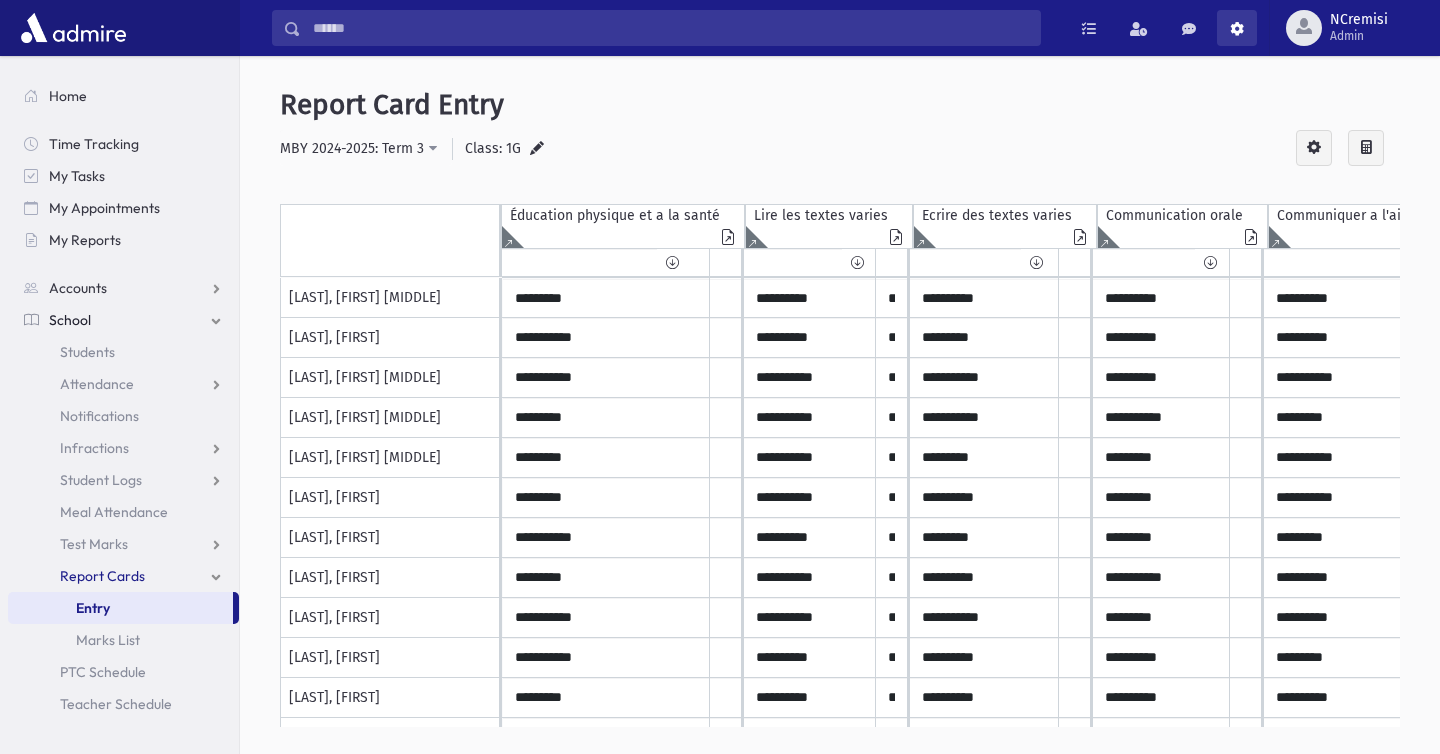click at bounding box center [1237, 28] 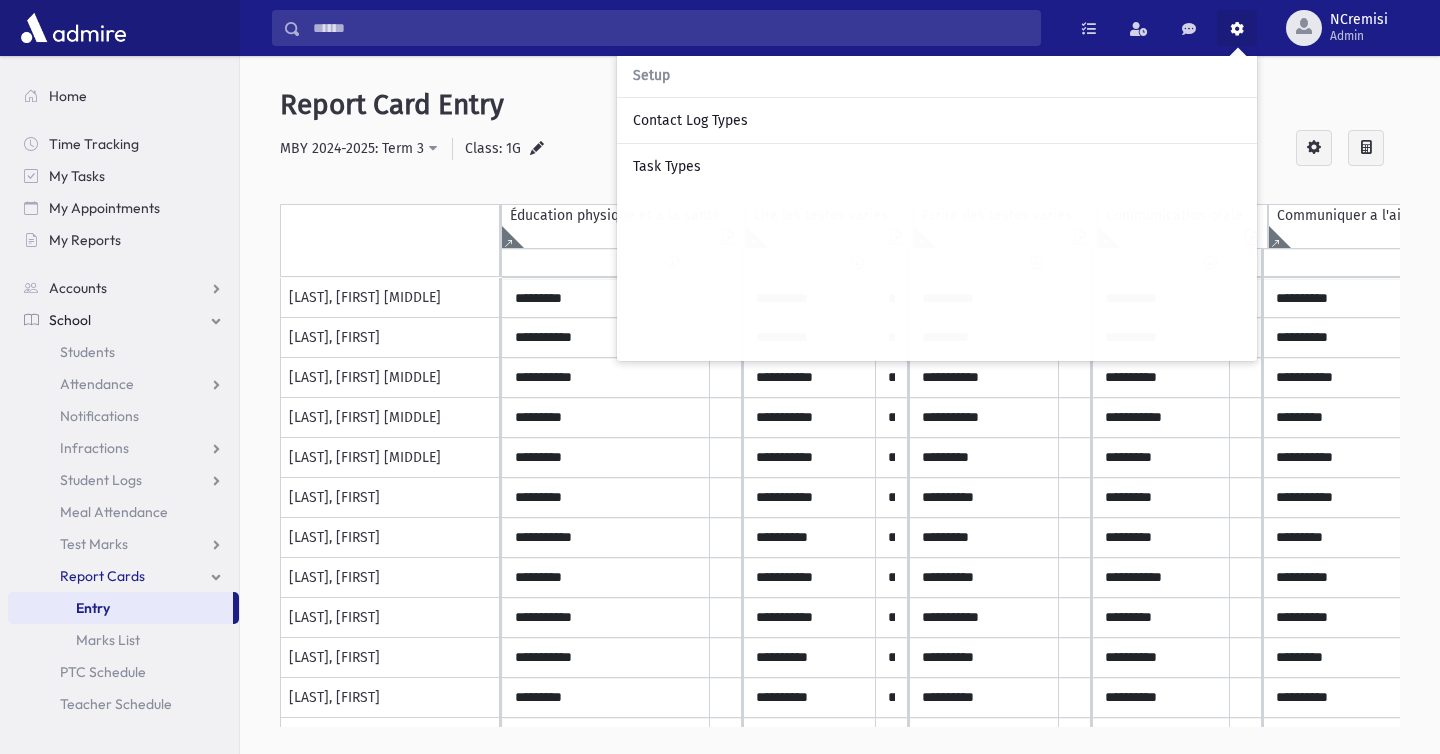 click on "Report Card Entry" at bounding box center [840, 105] 